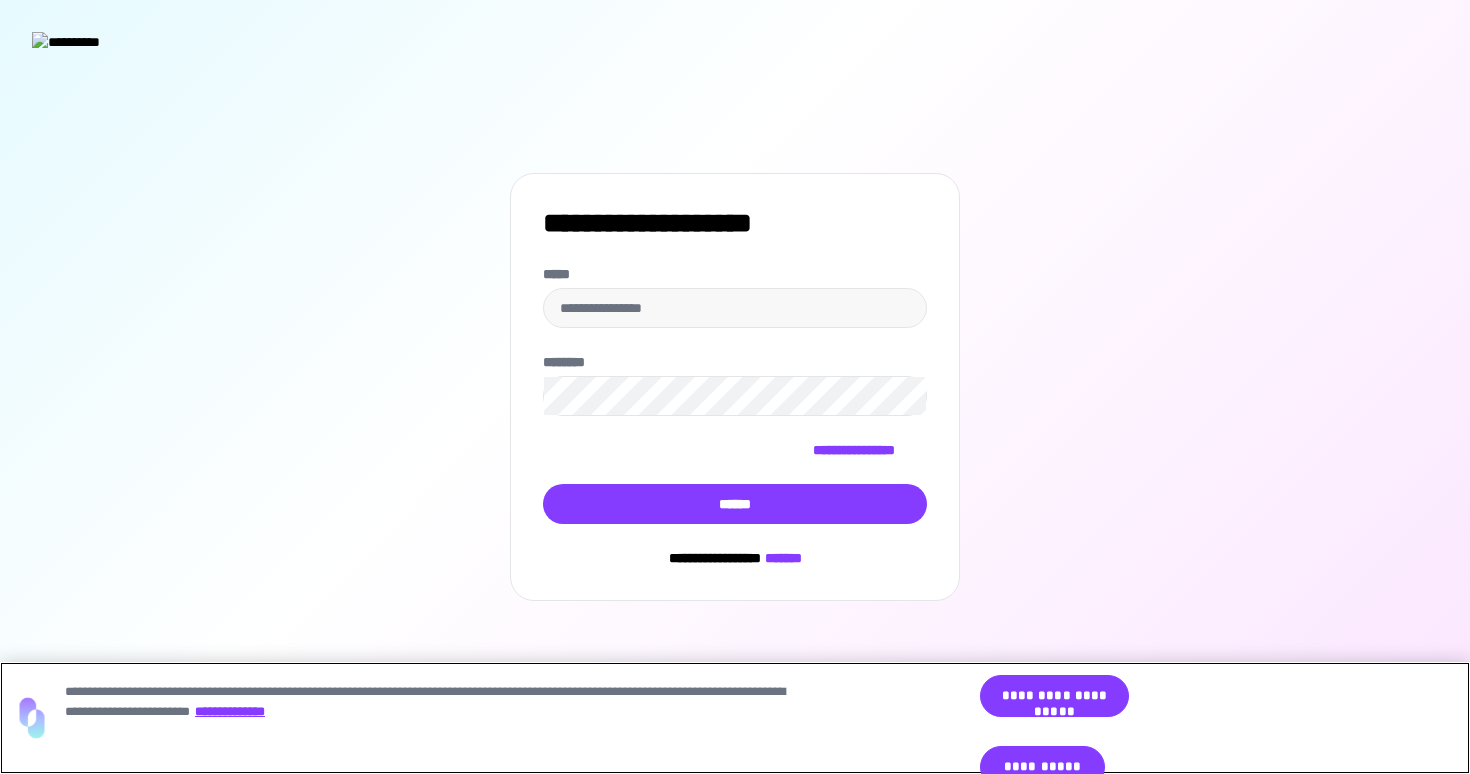 scroll, scrollTop: 0, scrollLeft: 0, axis: both 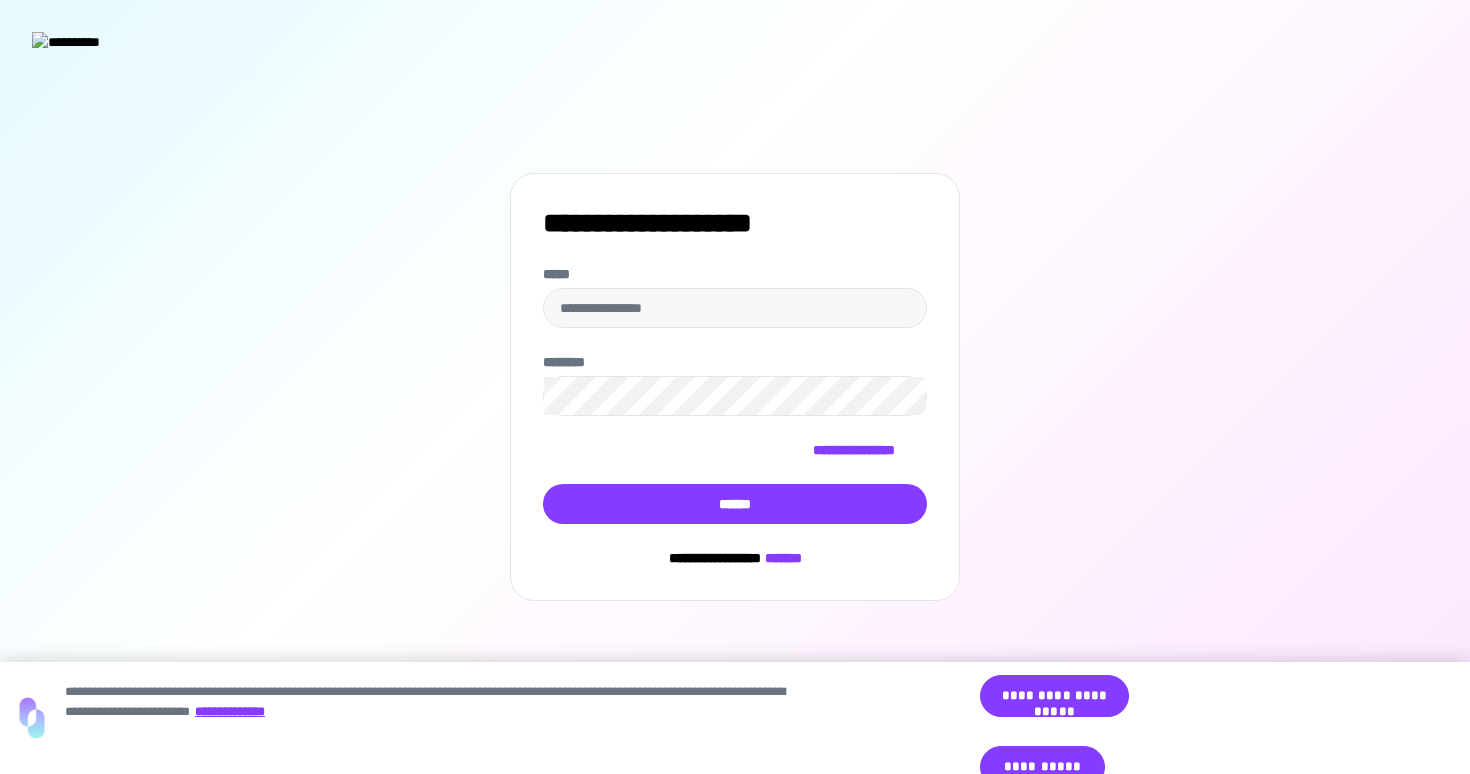 type on "**********" 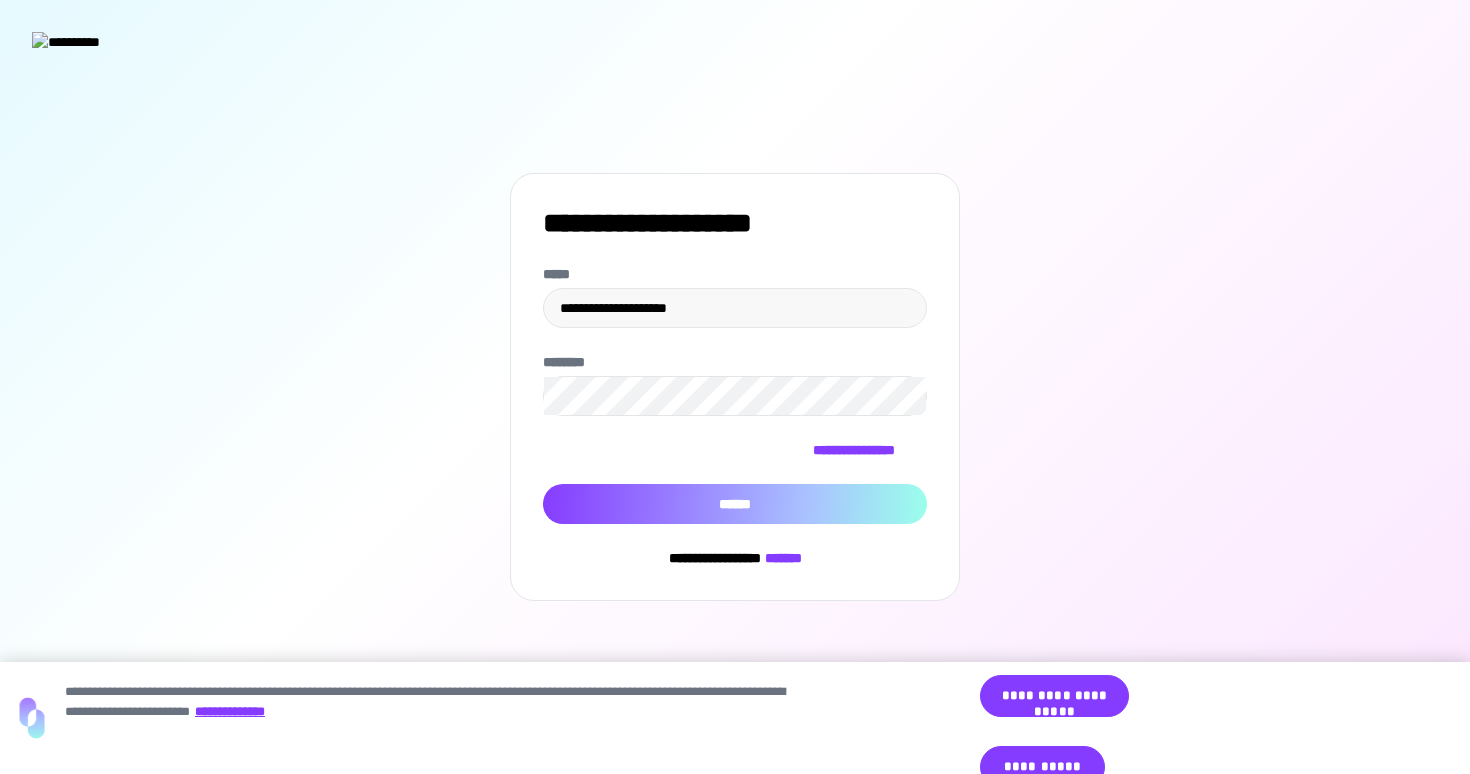 click on "******" at bounding box center [735, 504] 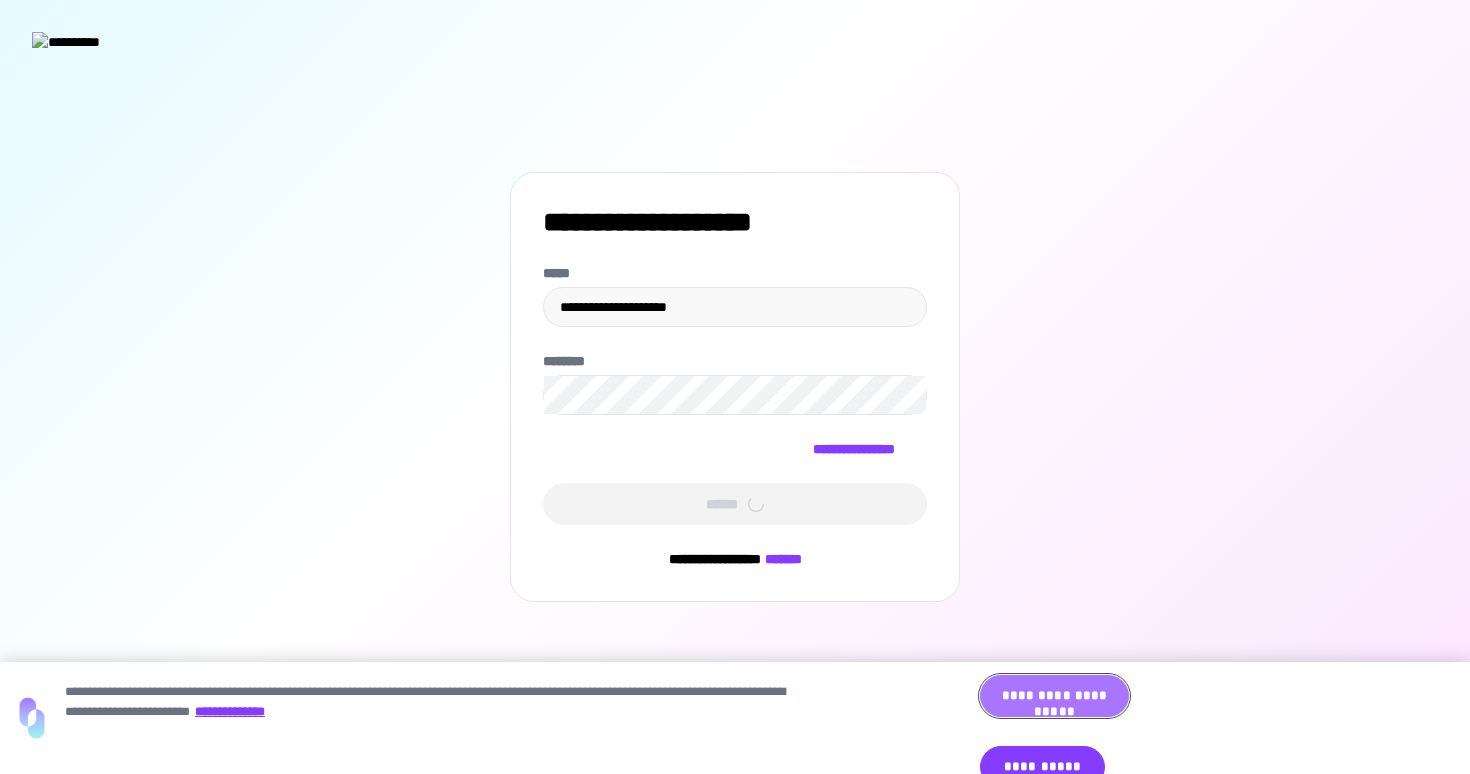 click on "**********" at bounding box center [1054, 696] 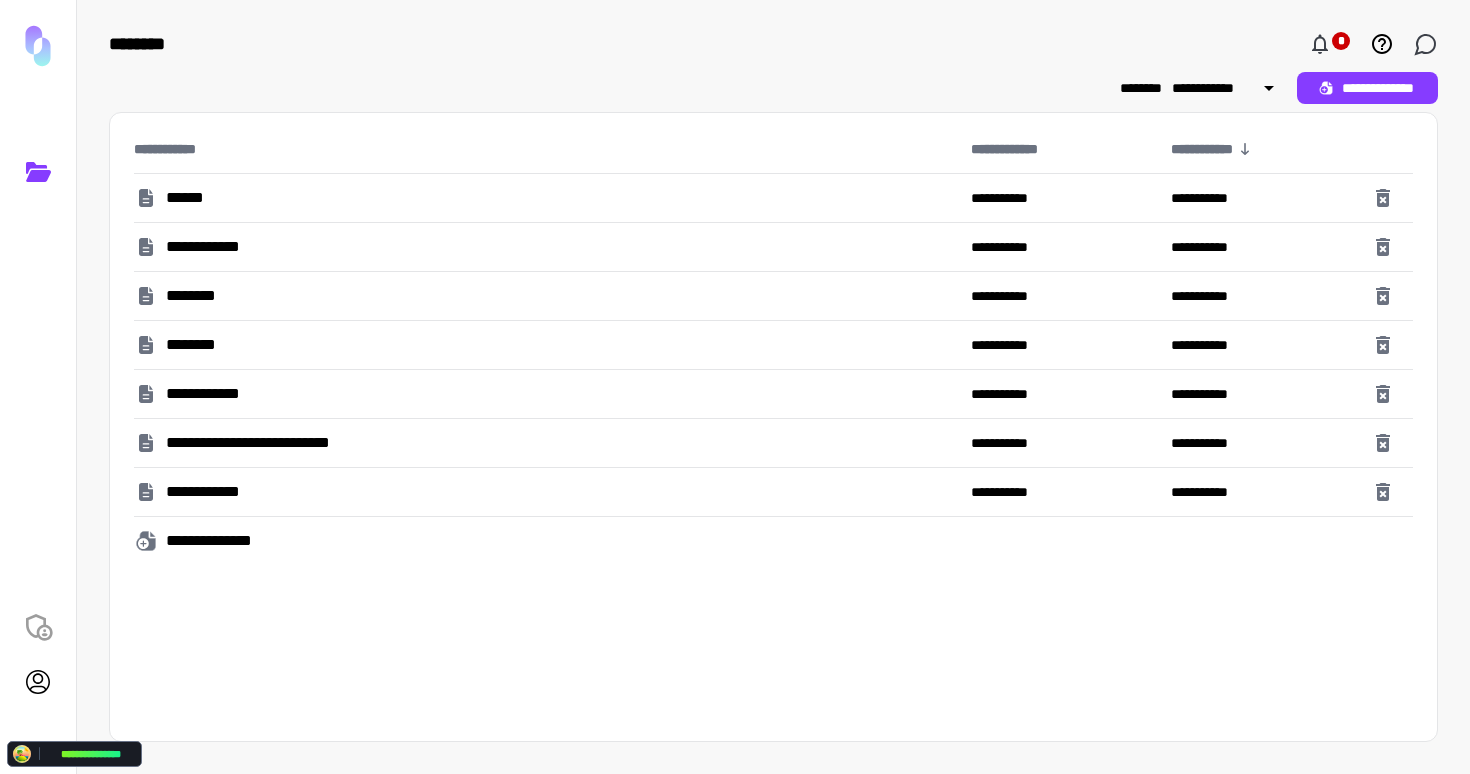 drag, startPoint x: 613, startPoint y: 96, endPoint x: 542, endPoint y: 135, distance: 81.00617 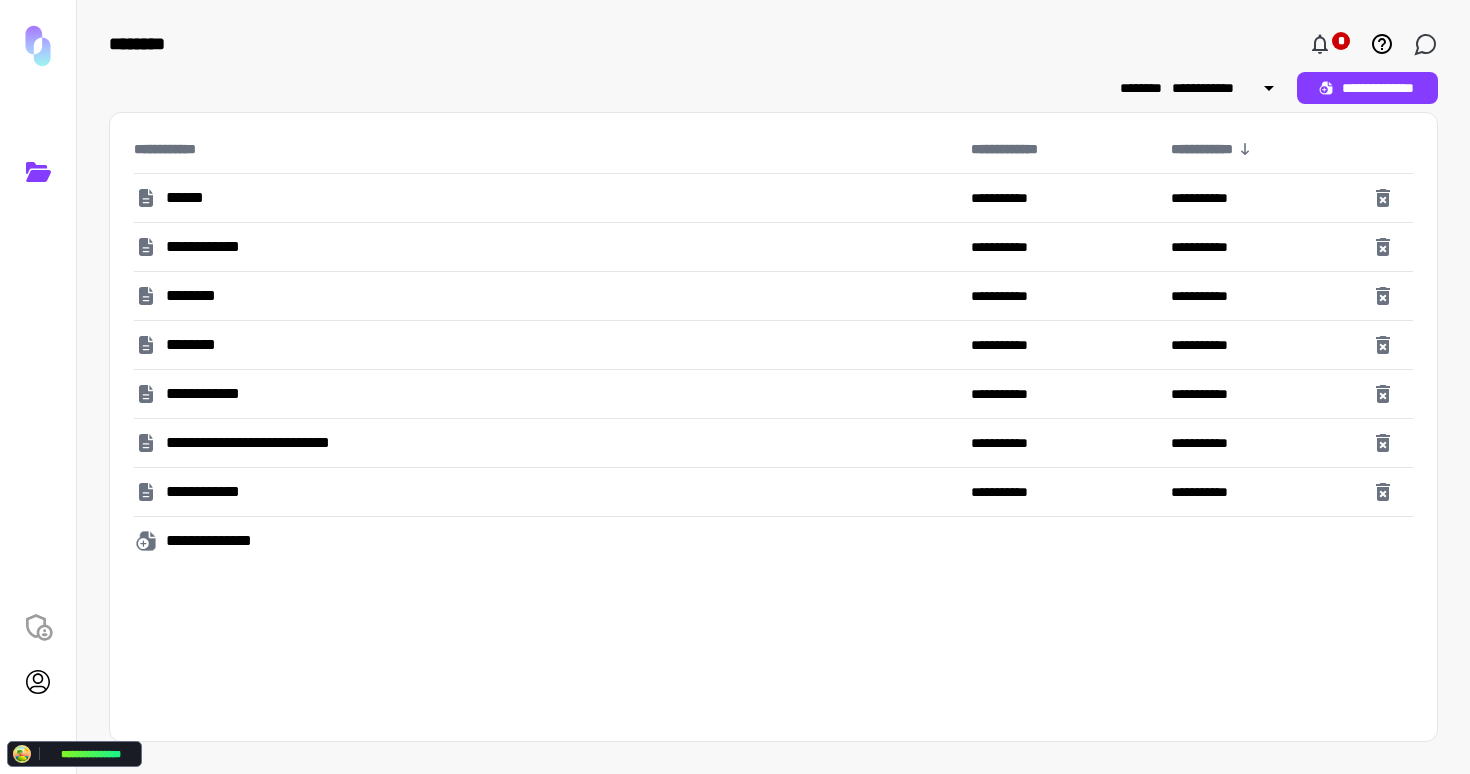 click on "******" at bounding box center [187, 198] 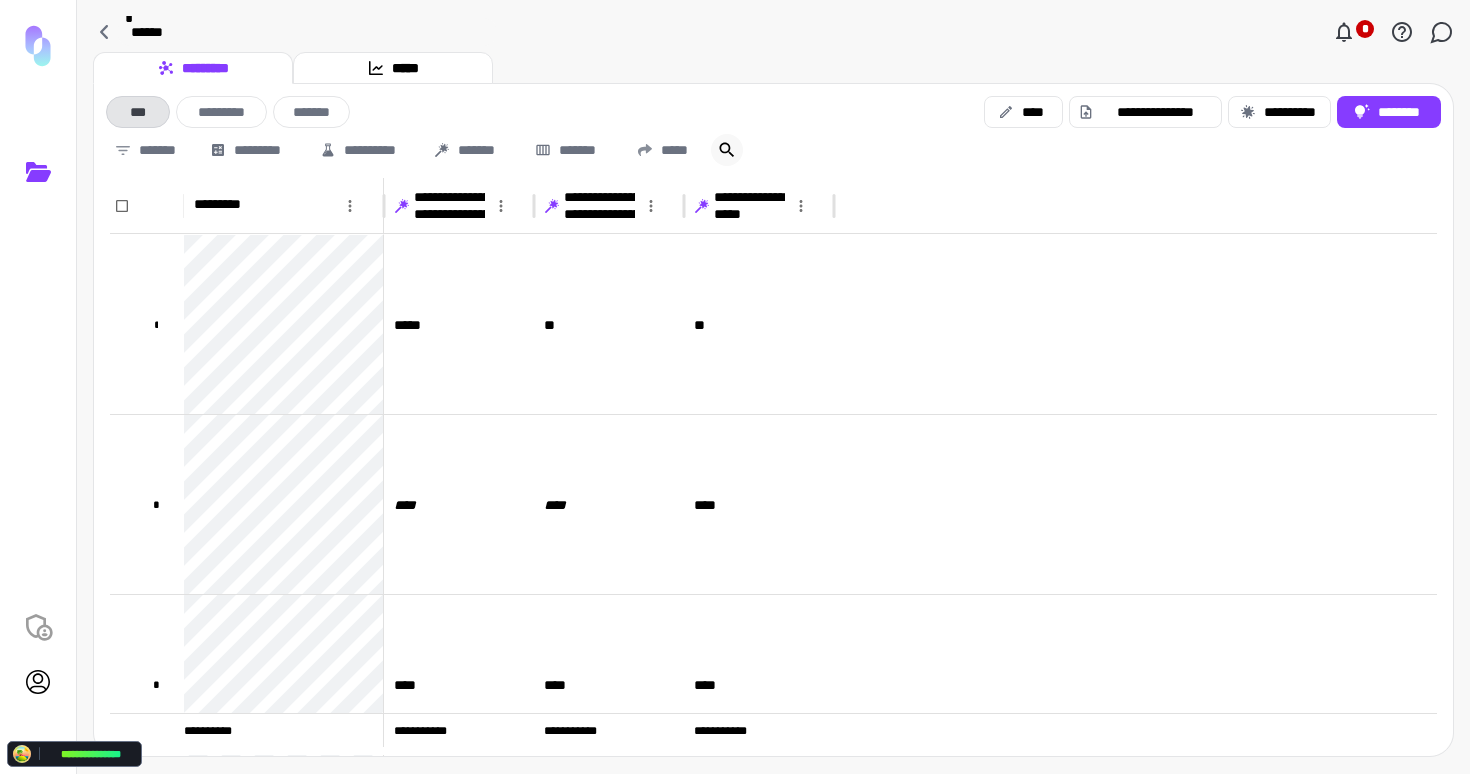 click 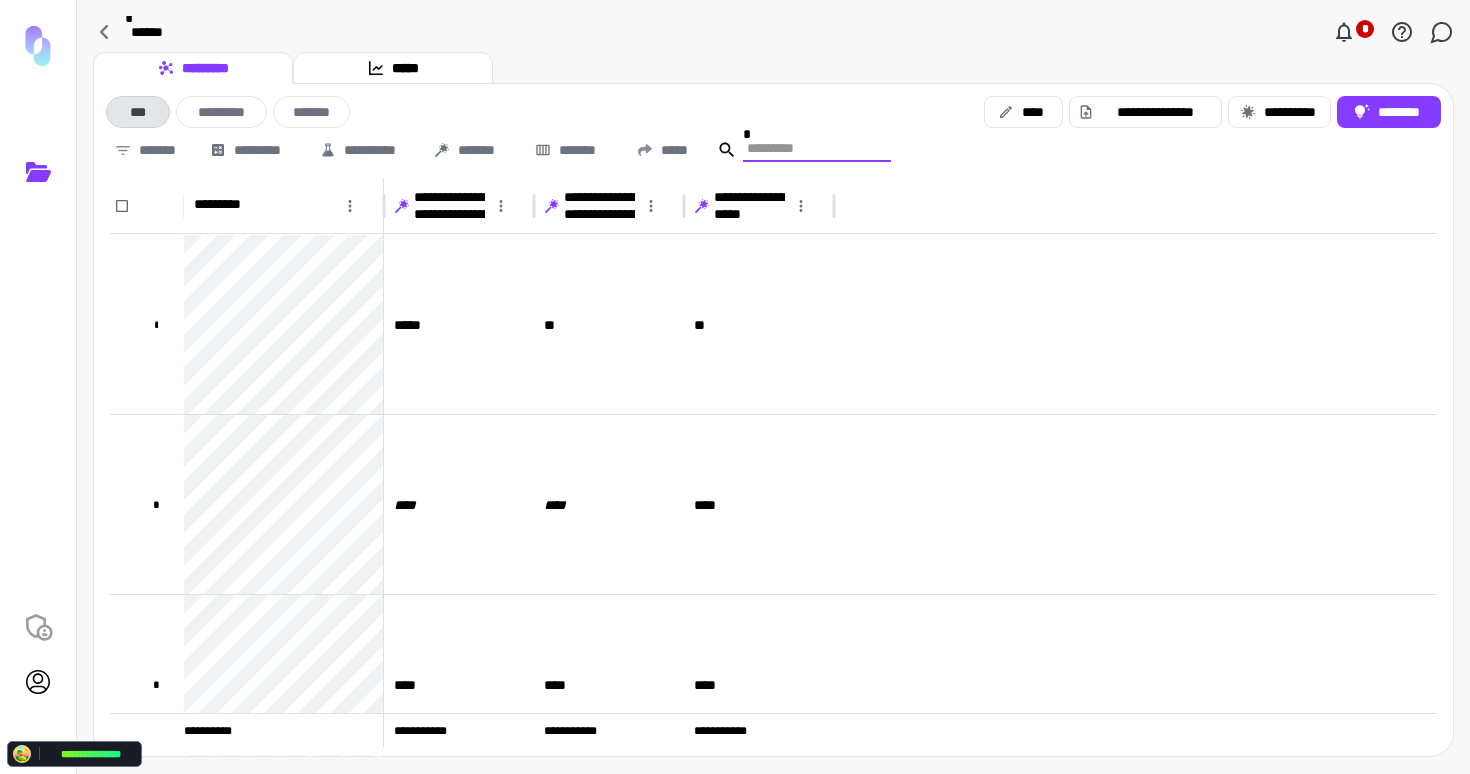 click on "**********" at bounding box center [773, 112] 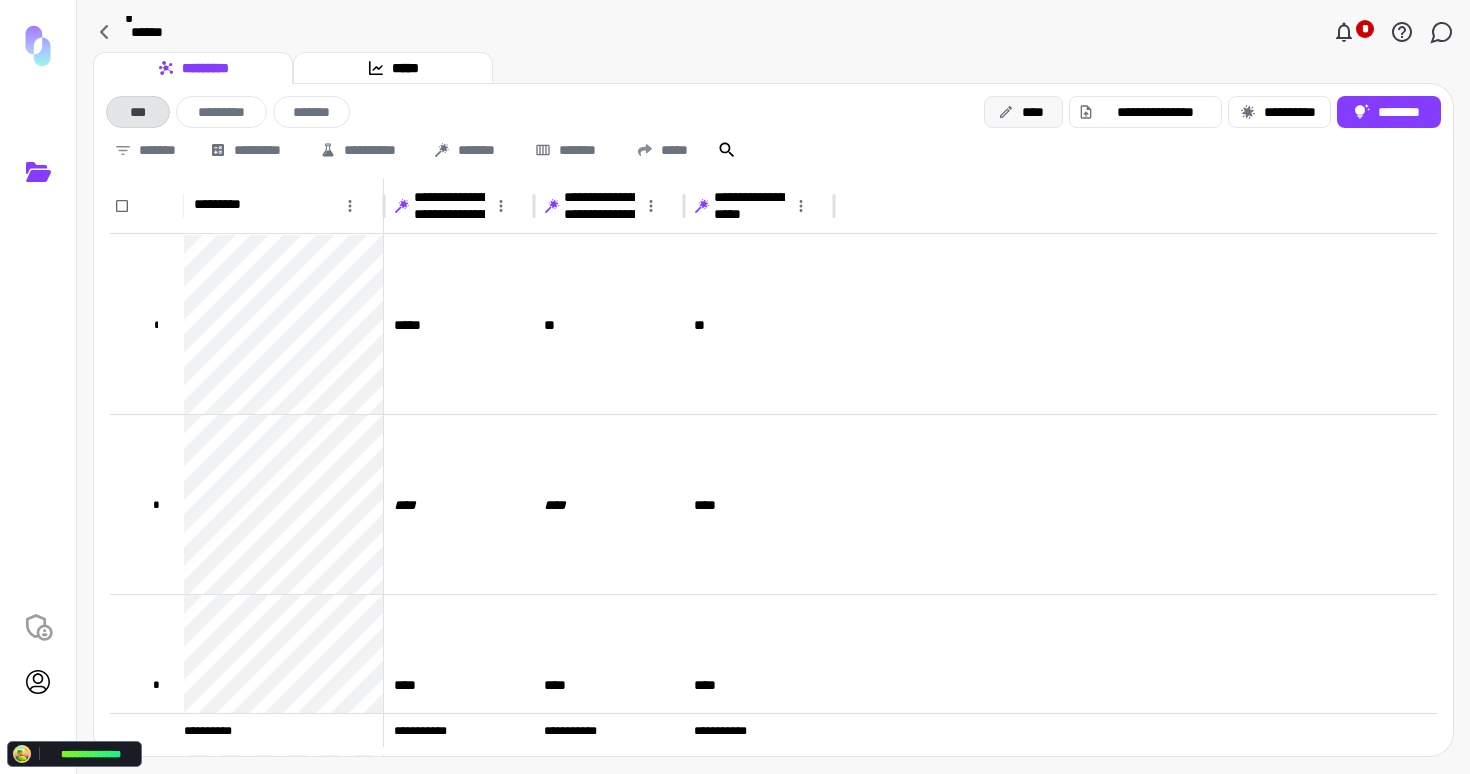 click on "****" at bounding box center (1023, 112) 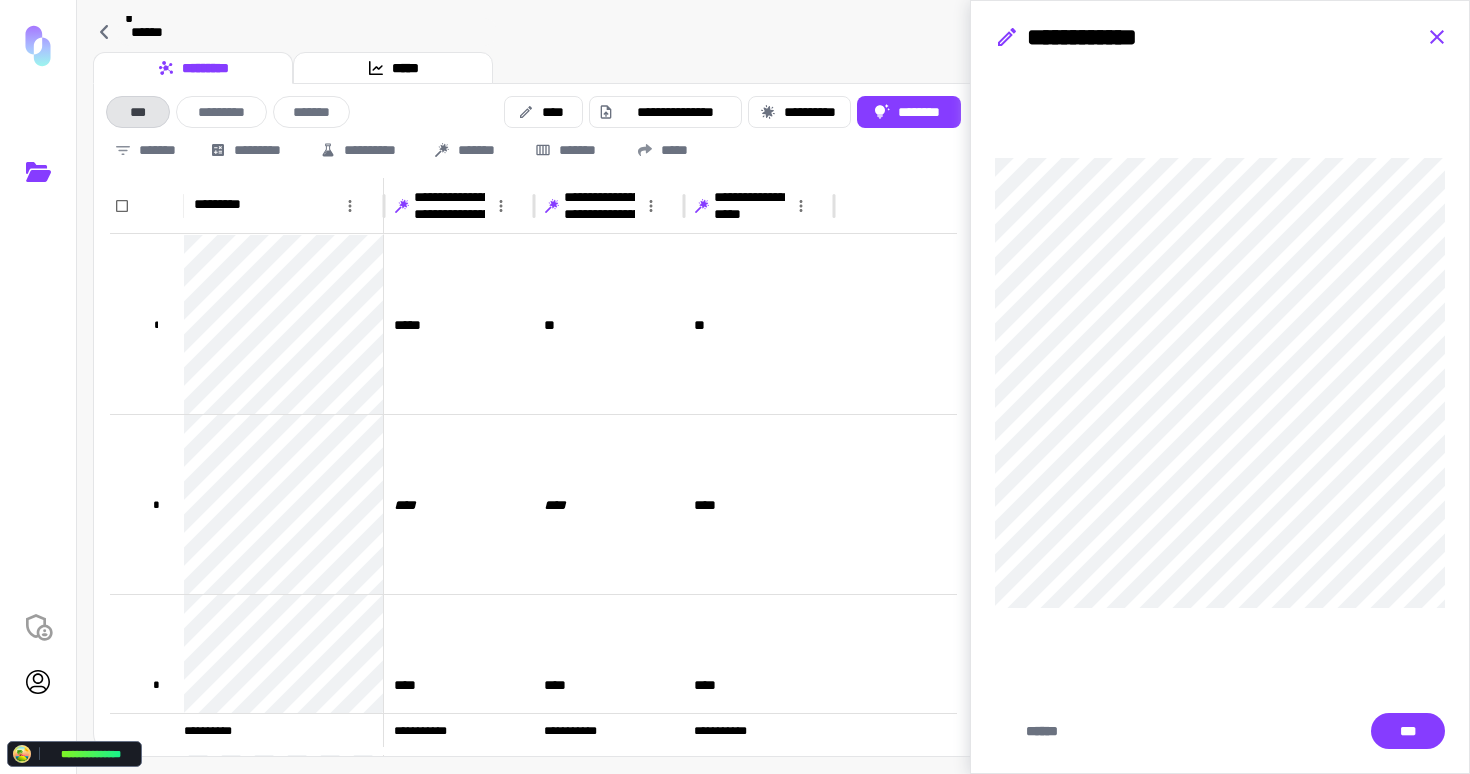 click 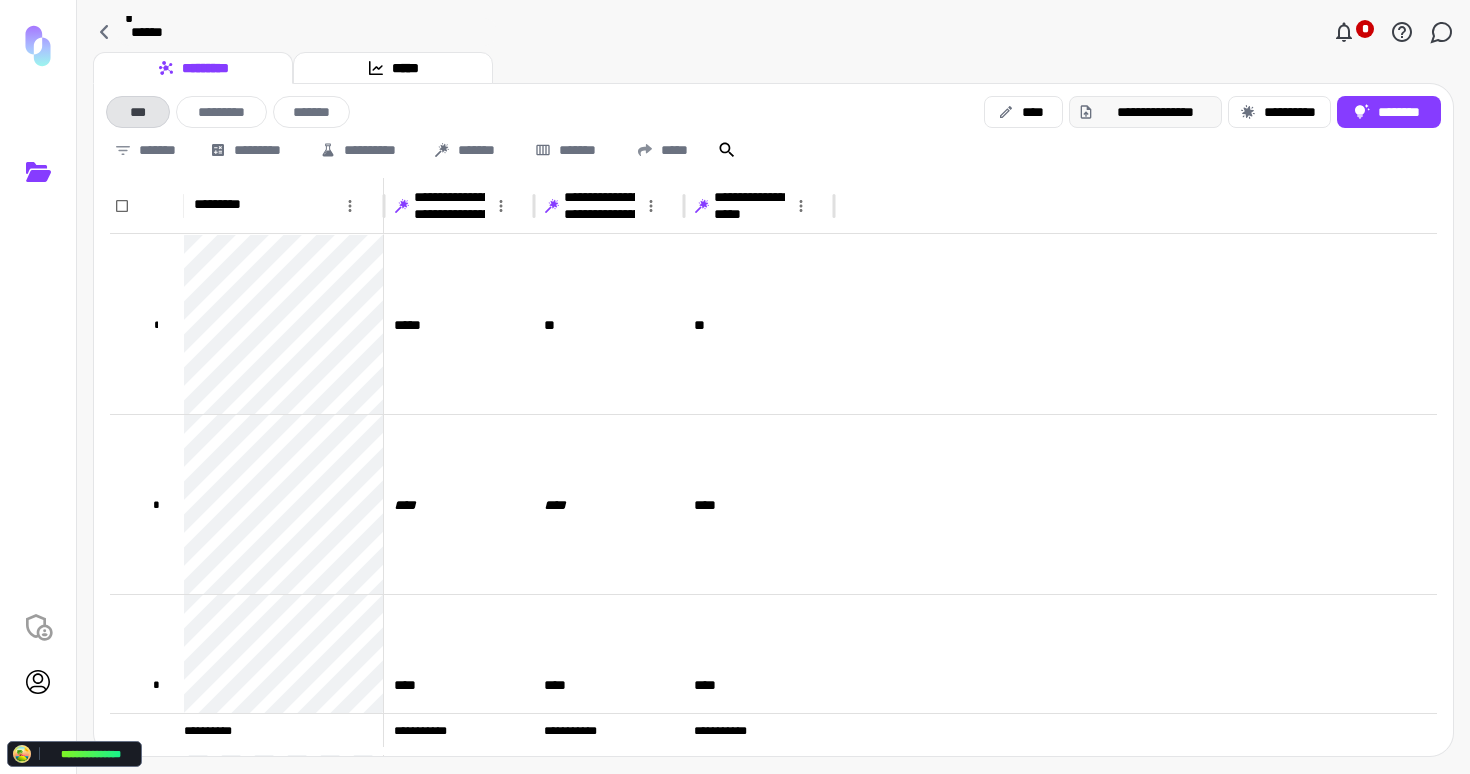 click on "**********" at bounding box center [1156, 112] 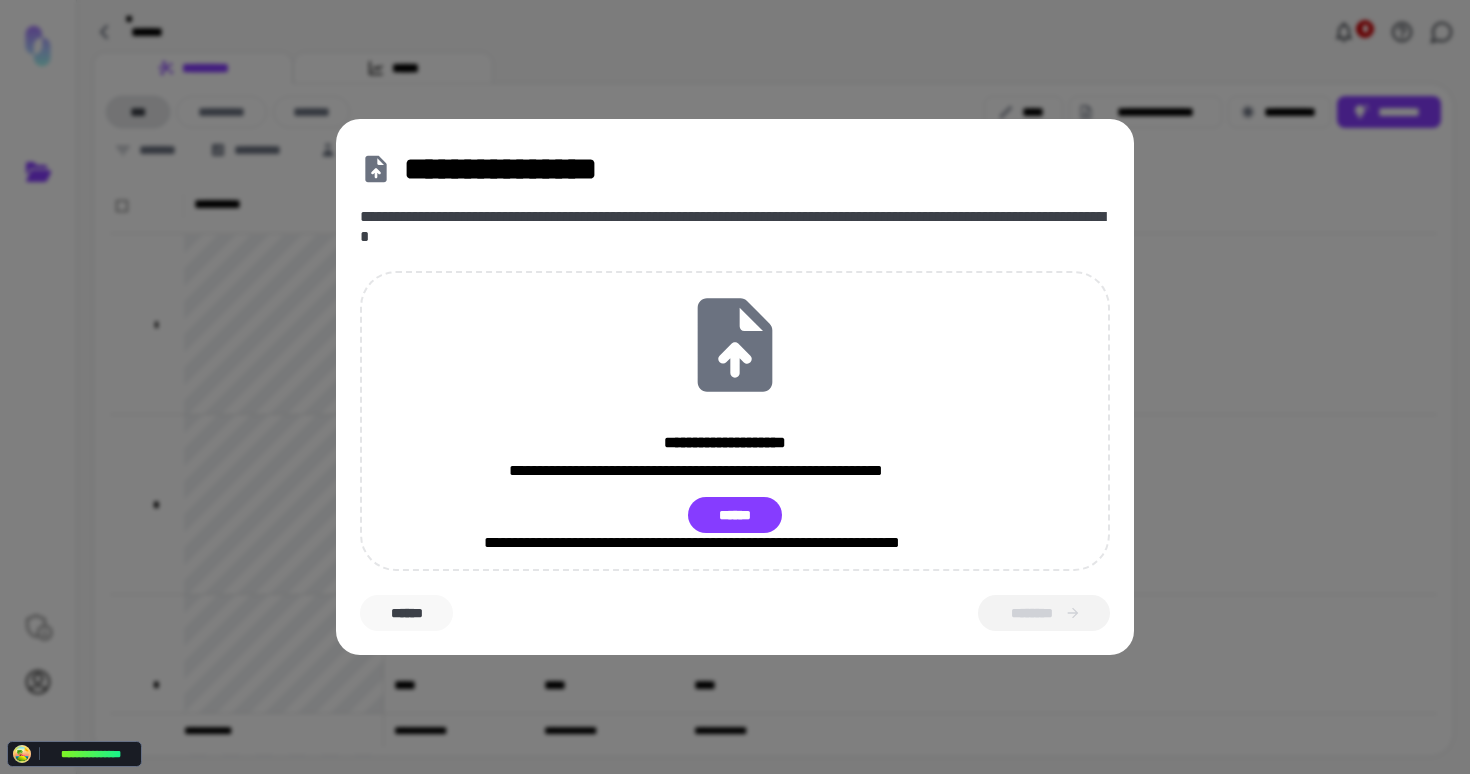 click on "******" at bounding box center [406, 613] 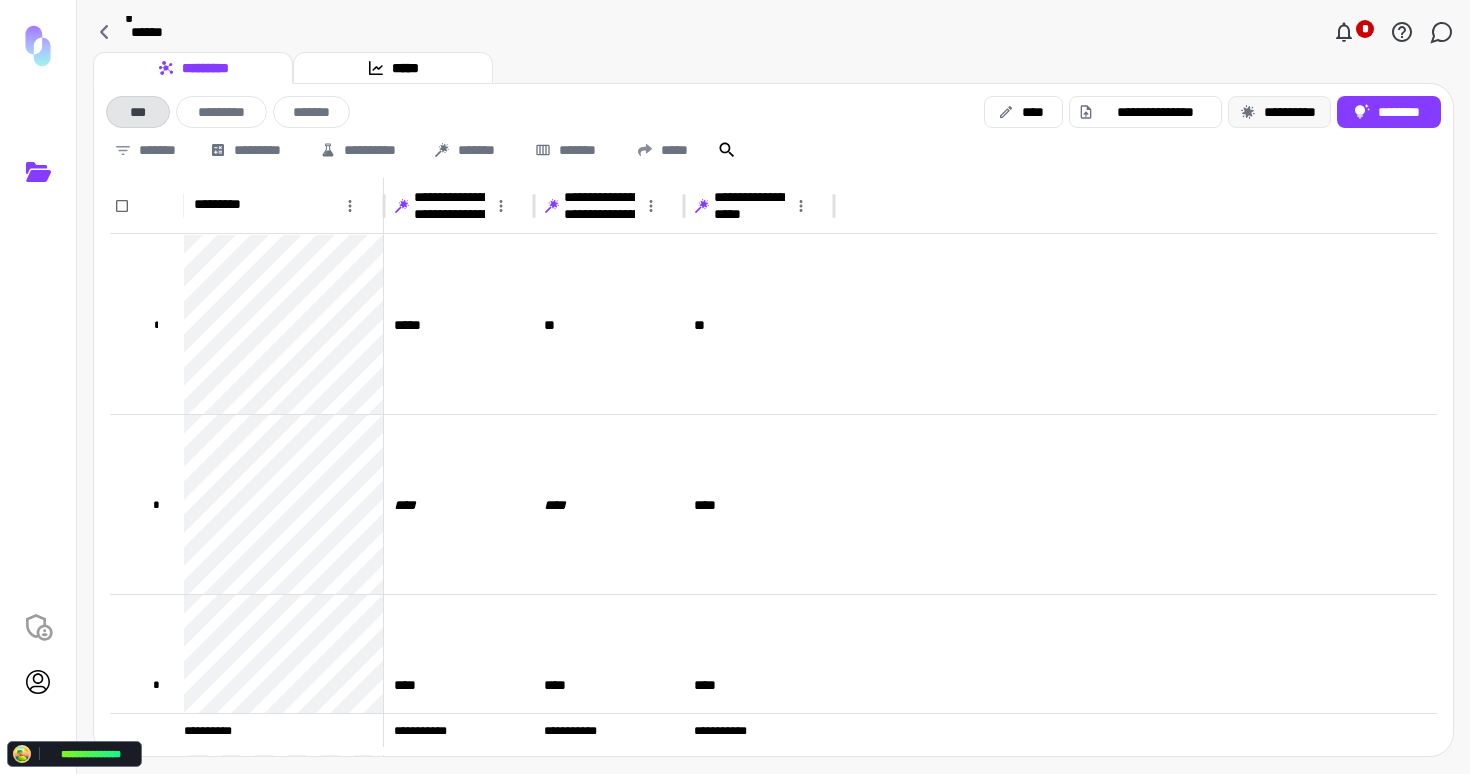 click on "**********" at bounding box center [1279, 112] 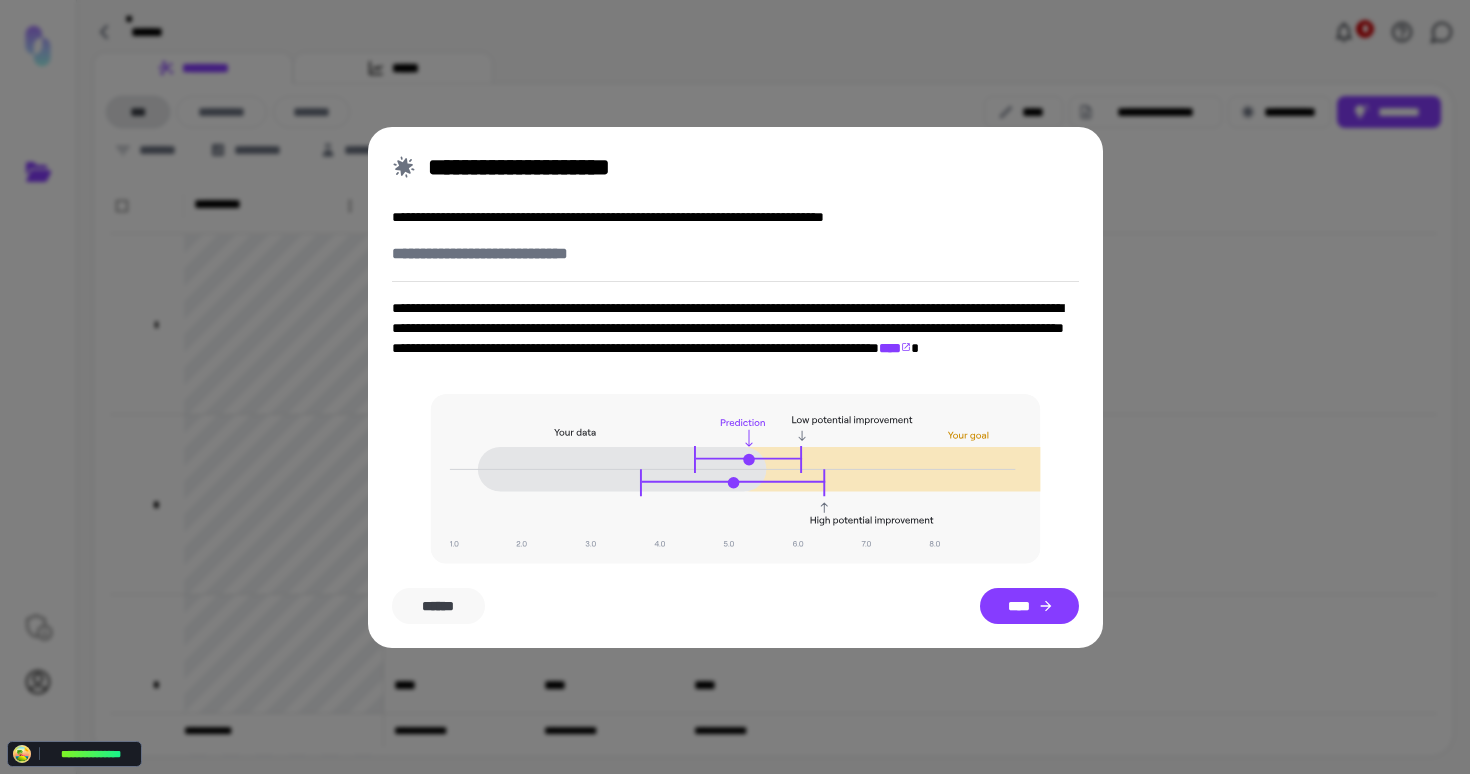 click on "******" at bounding box center [438, 606] 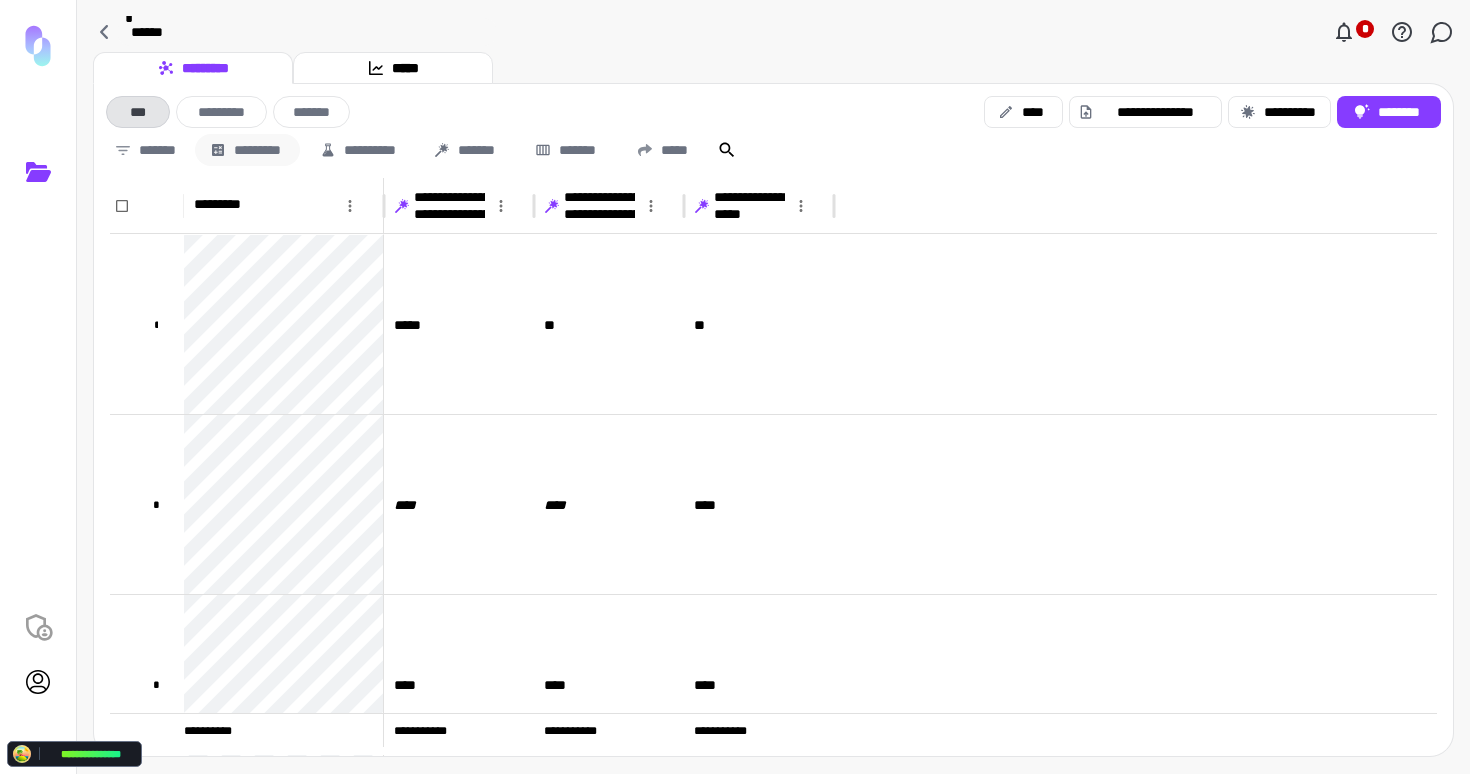 click on "*********" at bounding box center [247, 150] 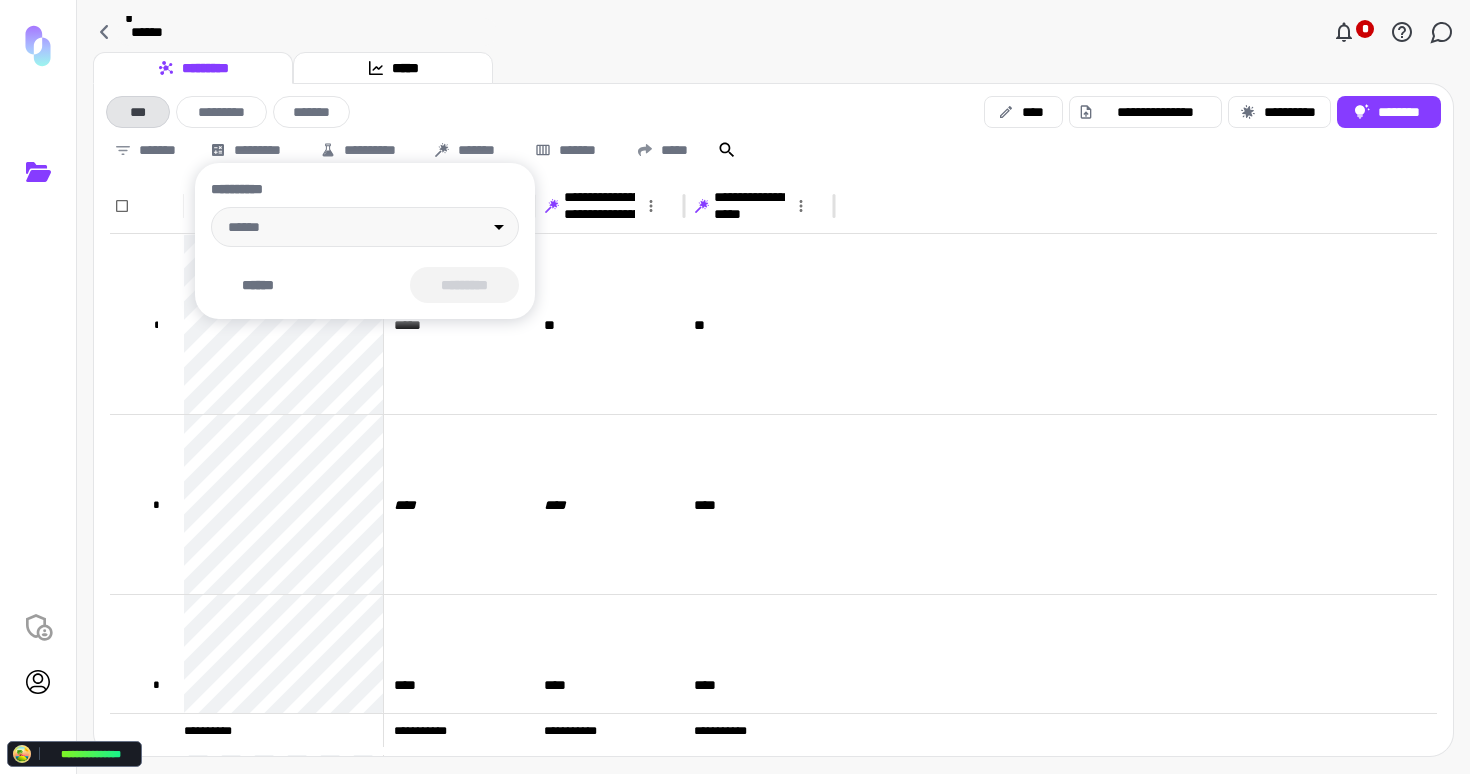 click at bounding box center [735, 387] 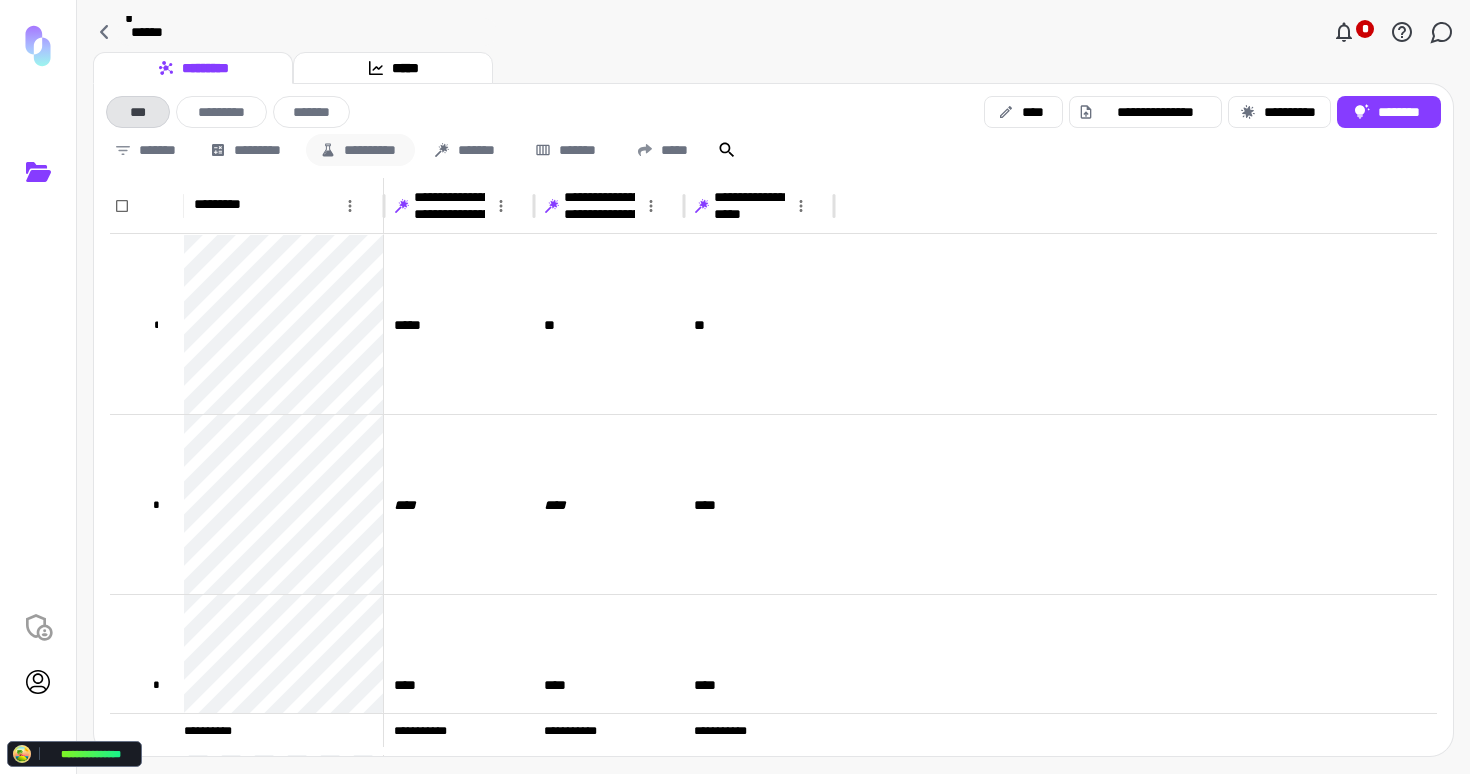 click on "**********" at bounding box center [360, 150] 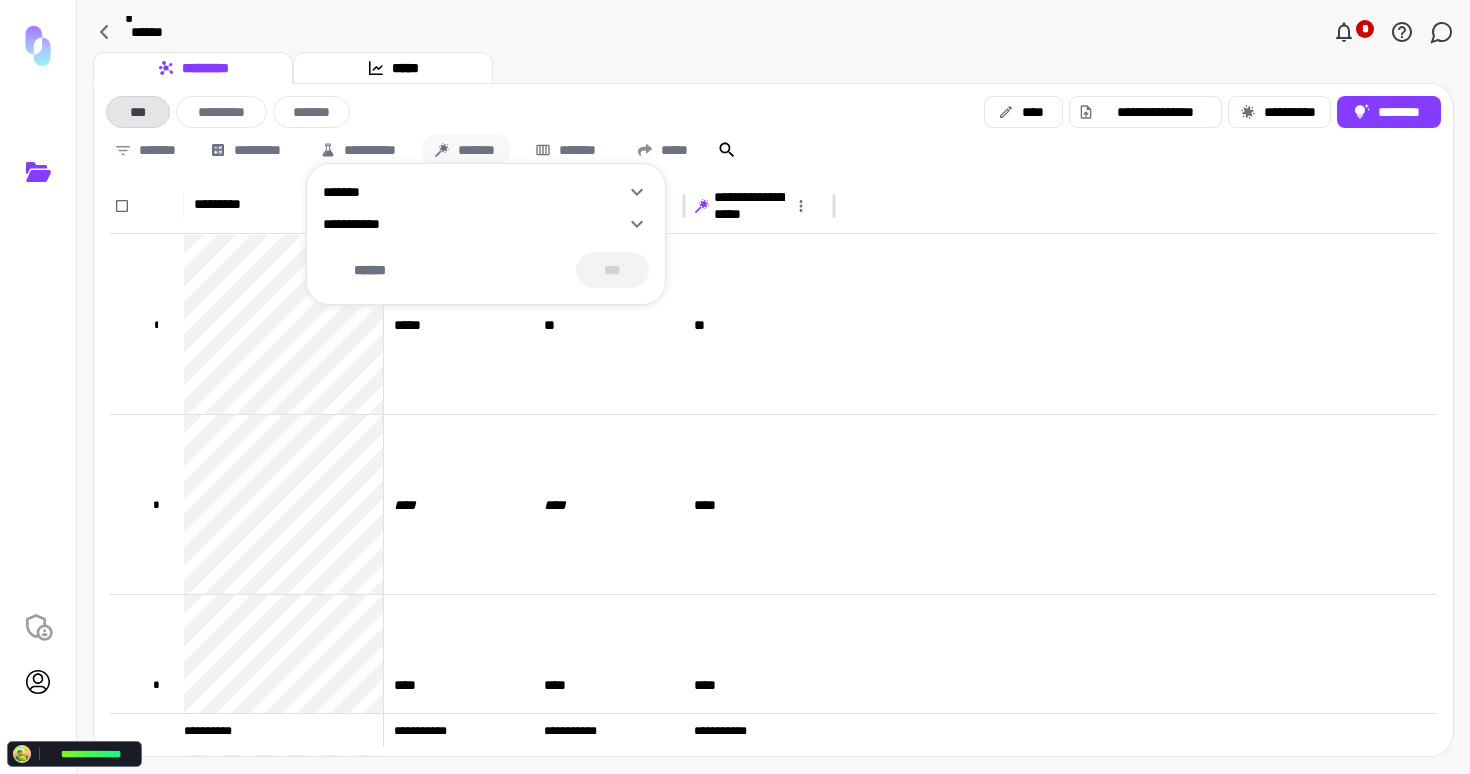 drag, startPoint x: 414, startPoint y: 125, endPoint x: 450, endPoint y: 137, distance: 37.94733 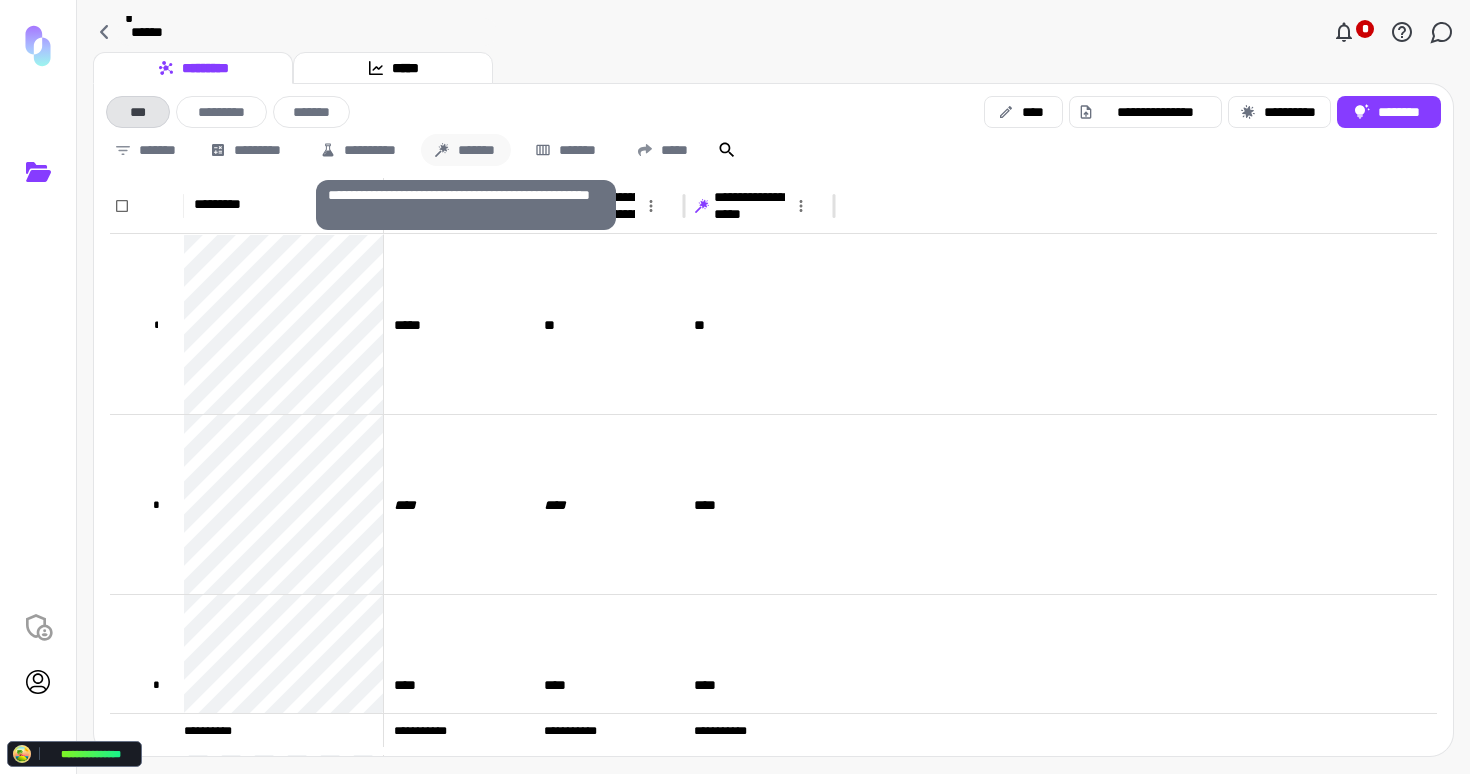 click on "*******" at bounding box center [466, 150] 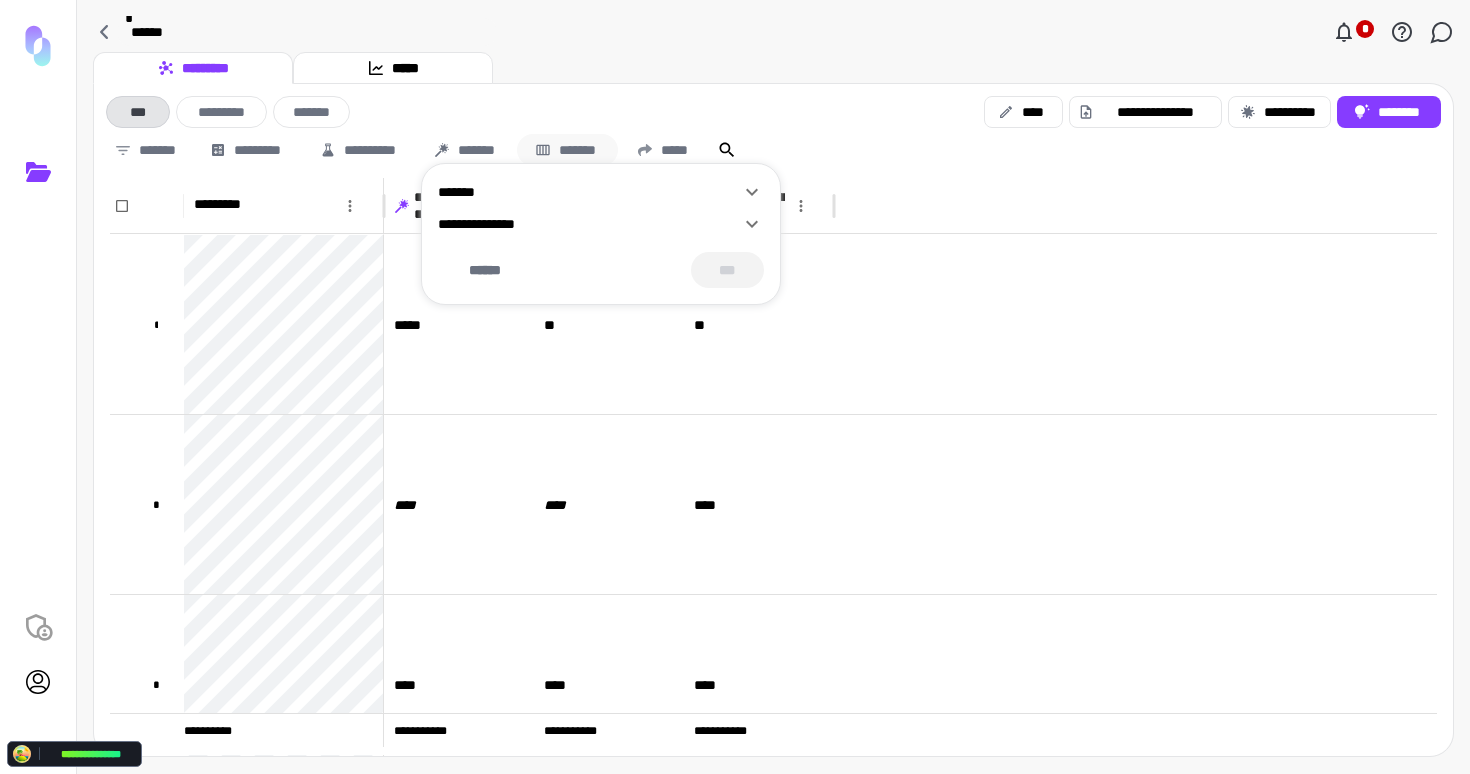 drag, startPoint x: 561, startPoint y: 125, endPoint x: 560, endPoint y: 143, distance: 18.027756 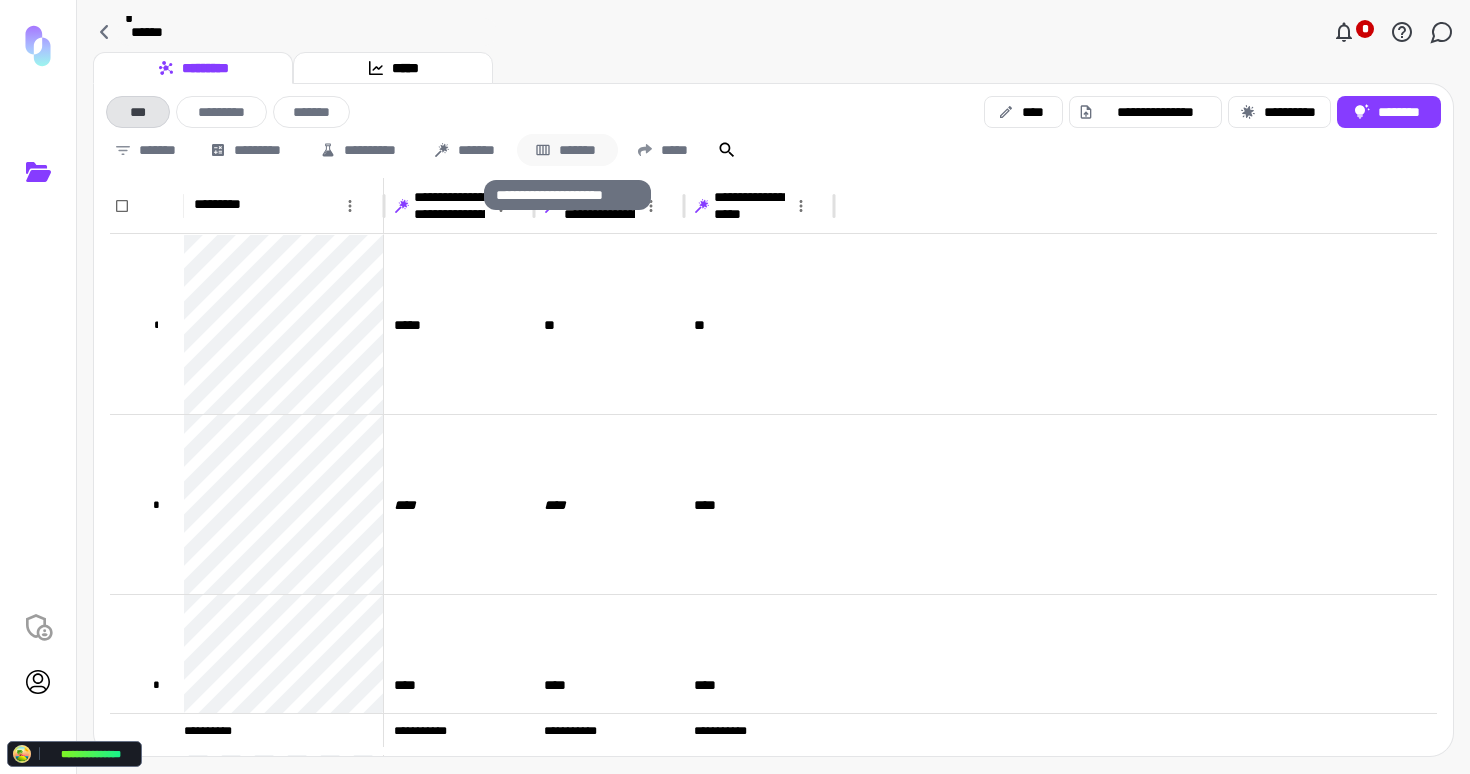 click on "*******" at bounding box center [567, 150] 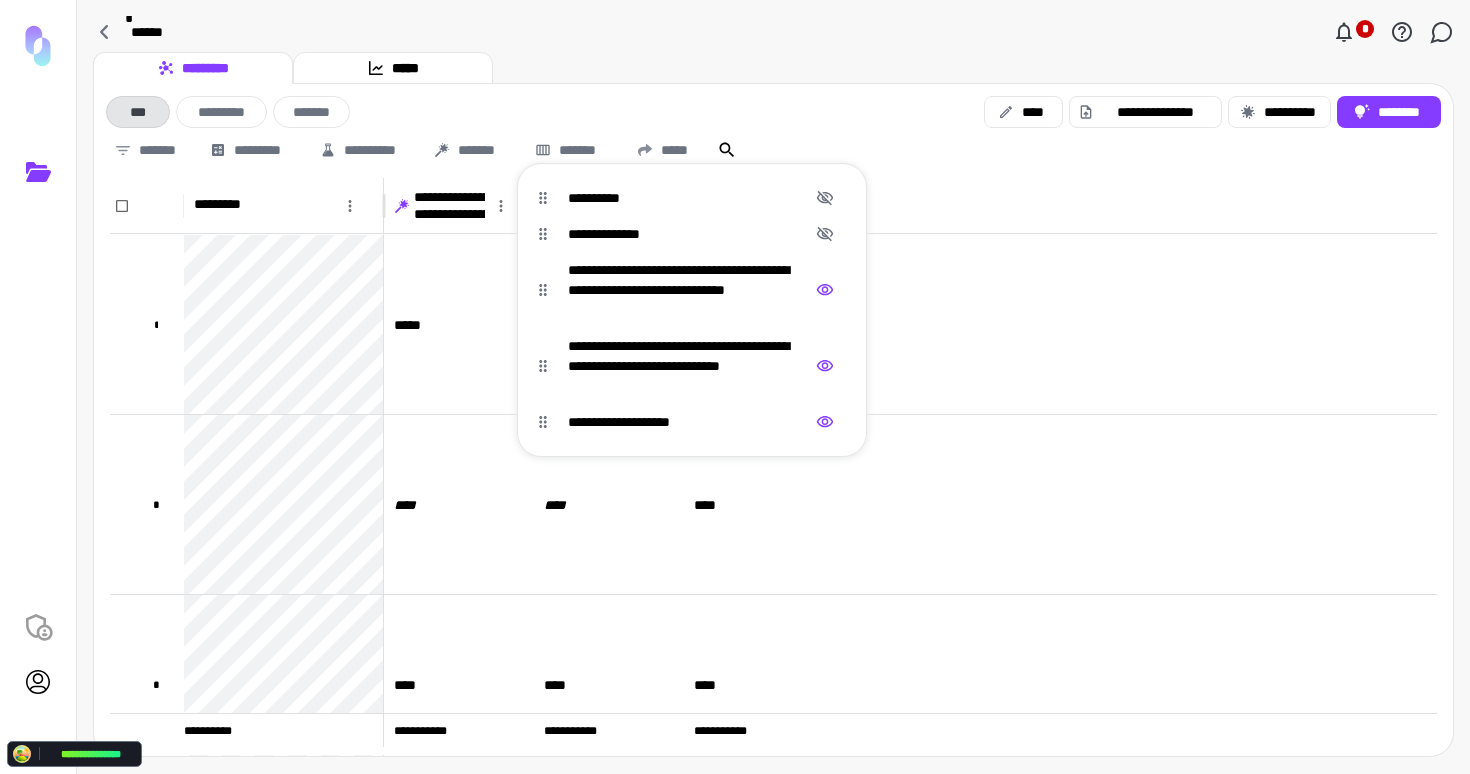 click at bounding box center [735, 387] 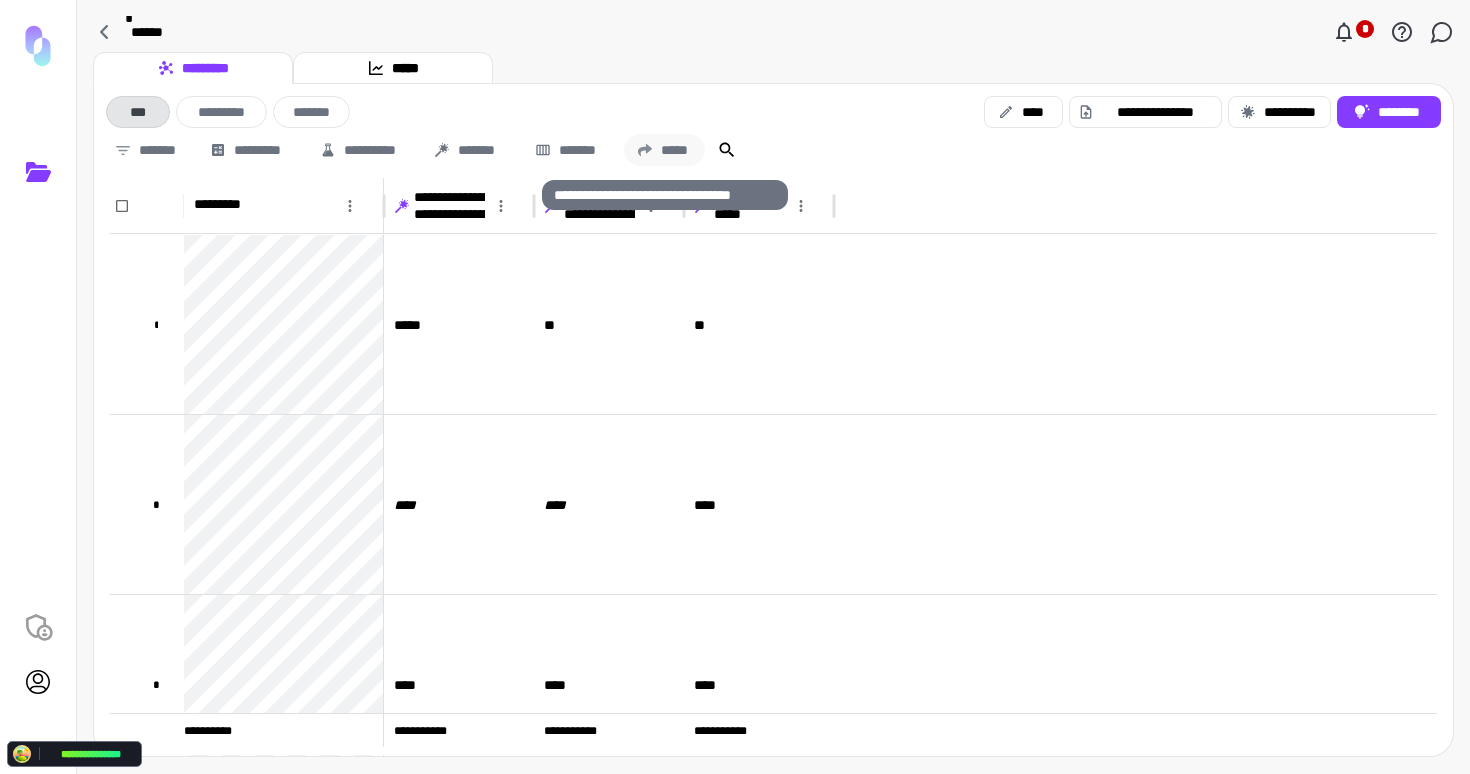 click on "*****" at bounding box center (664, 150) 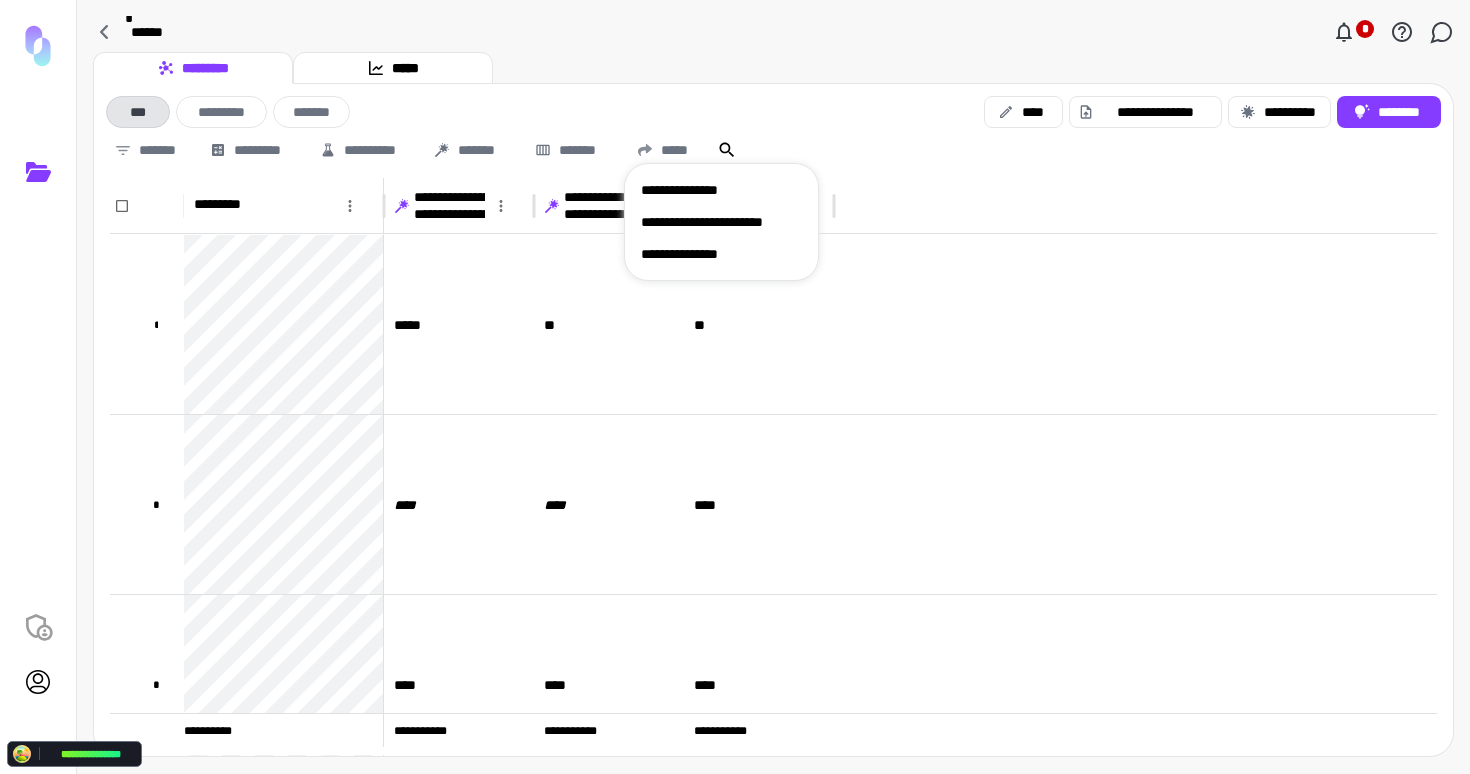 click at bounding box center [735, 387] 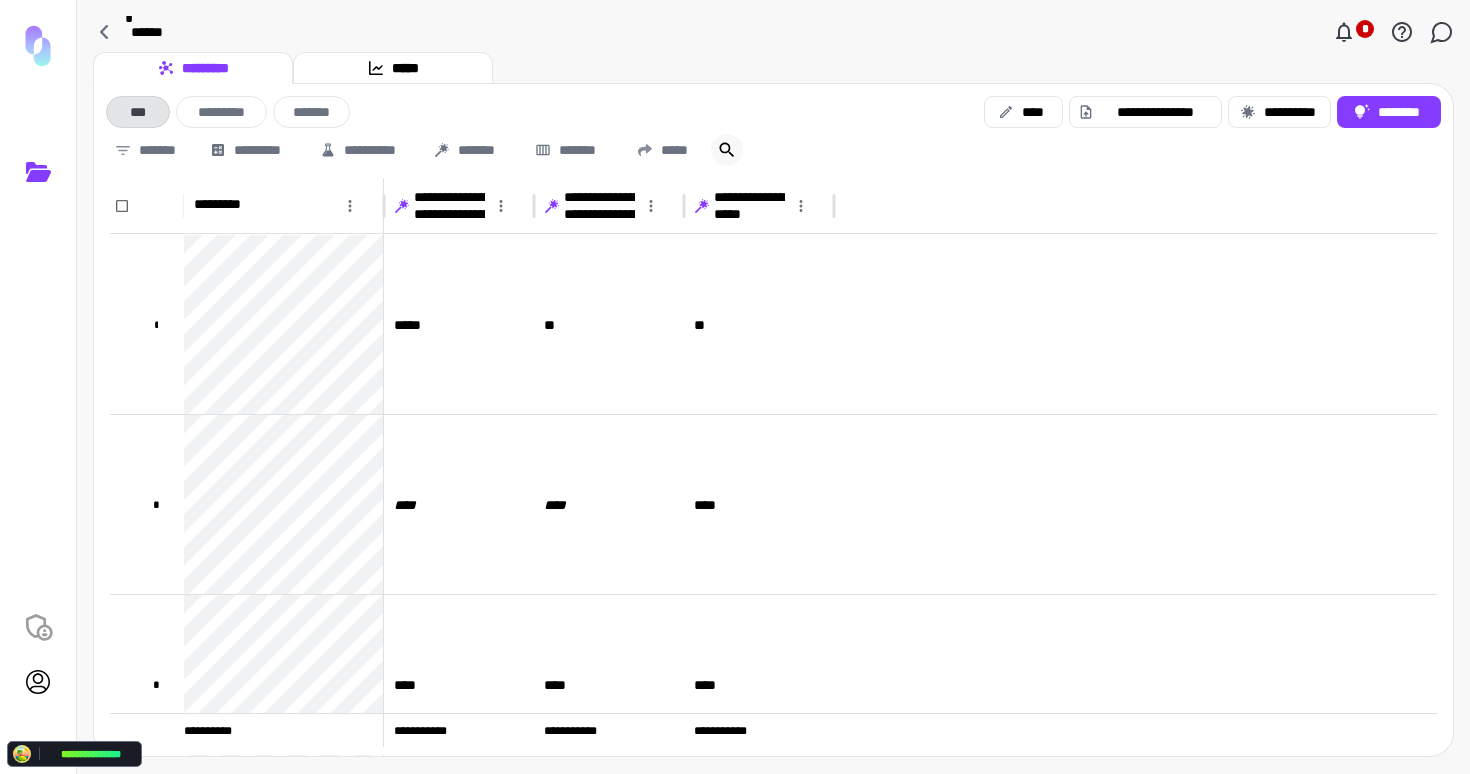 click 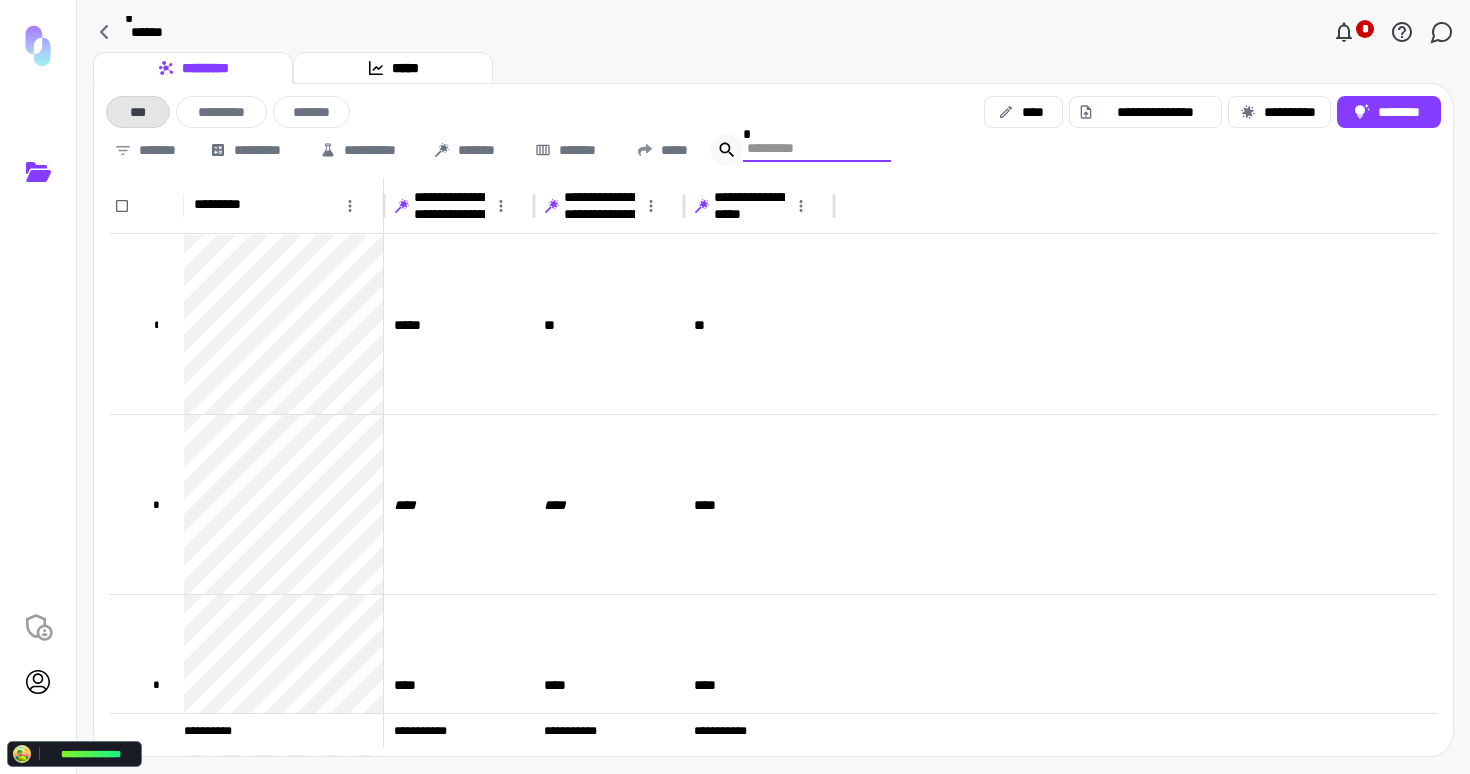 click 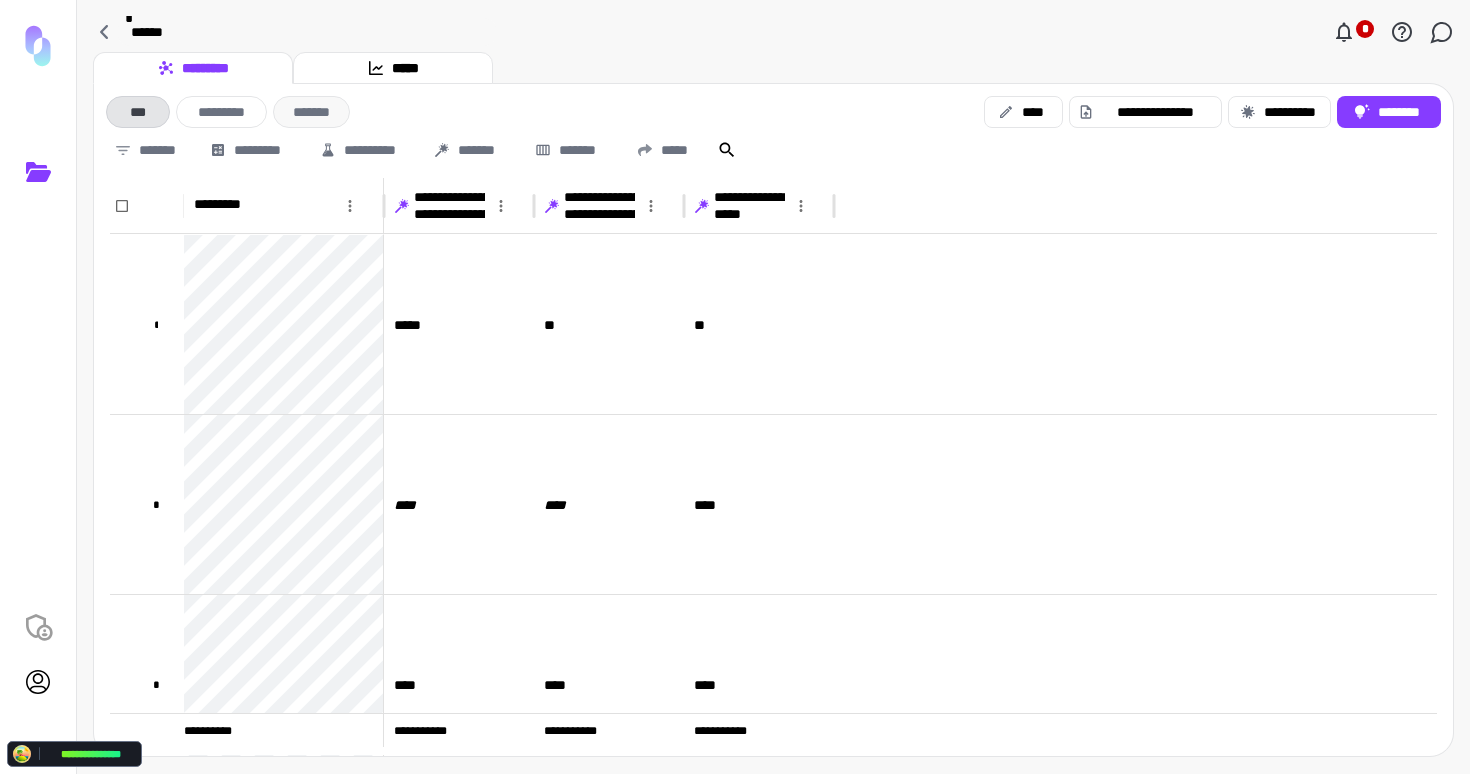 click on "*******" at bounding box center [311, 112] 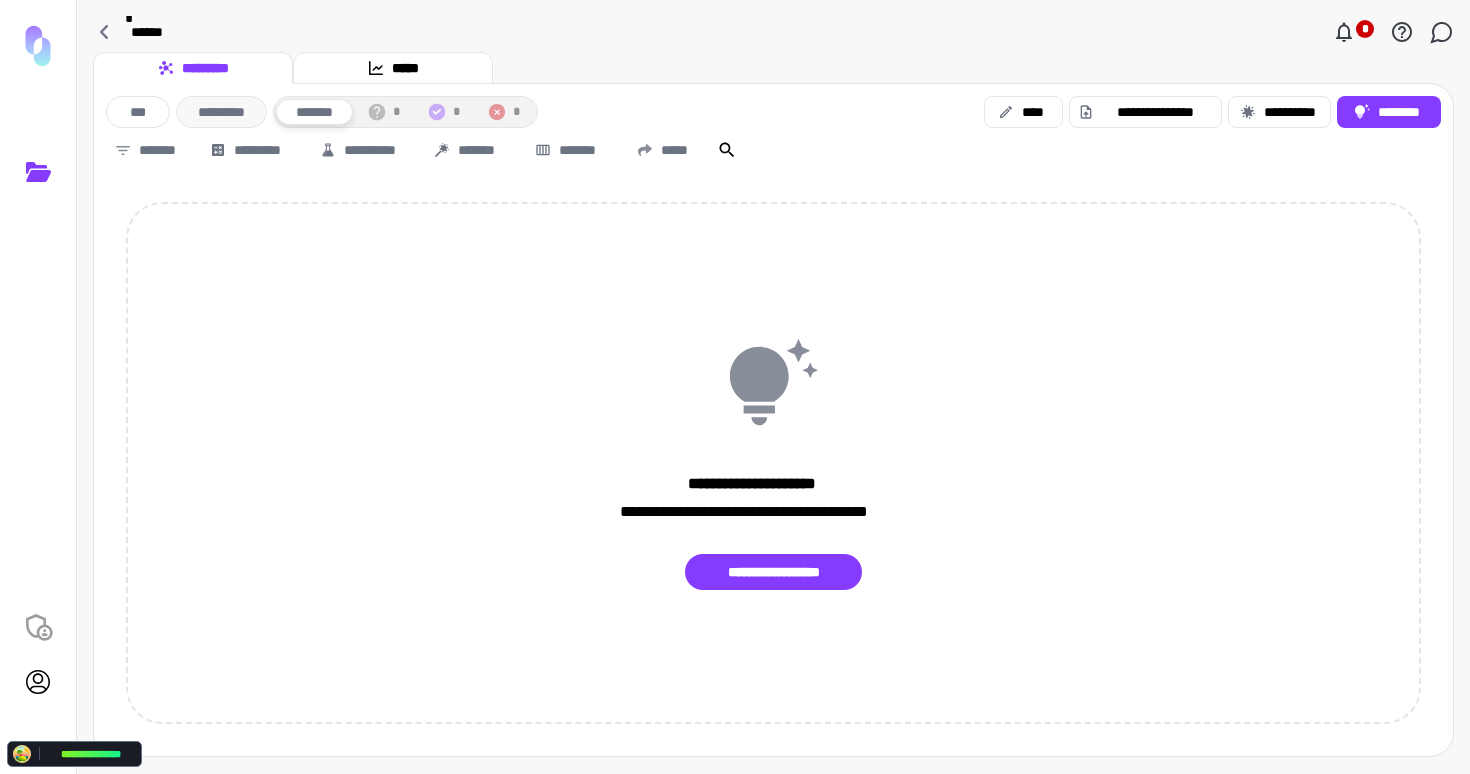 click on "*********" at bounding box center [221, 112] 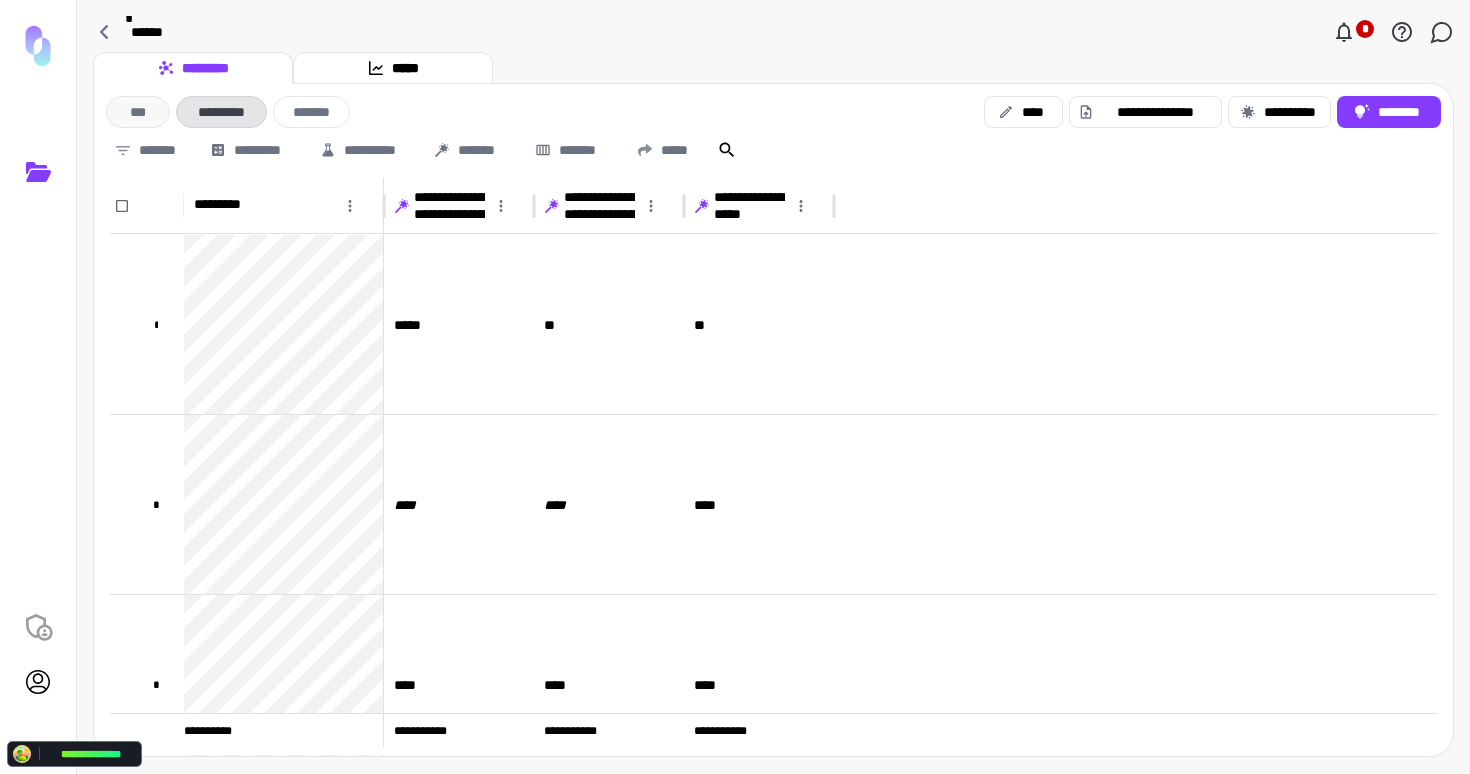 click on "***" at bounding box center (138, 112) 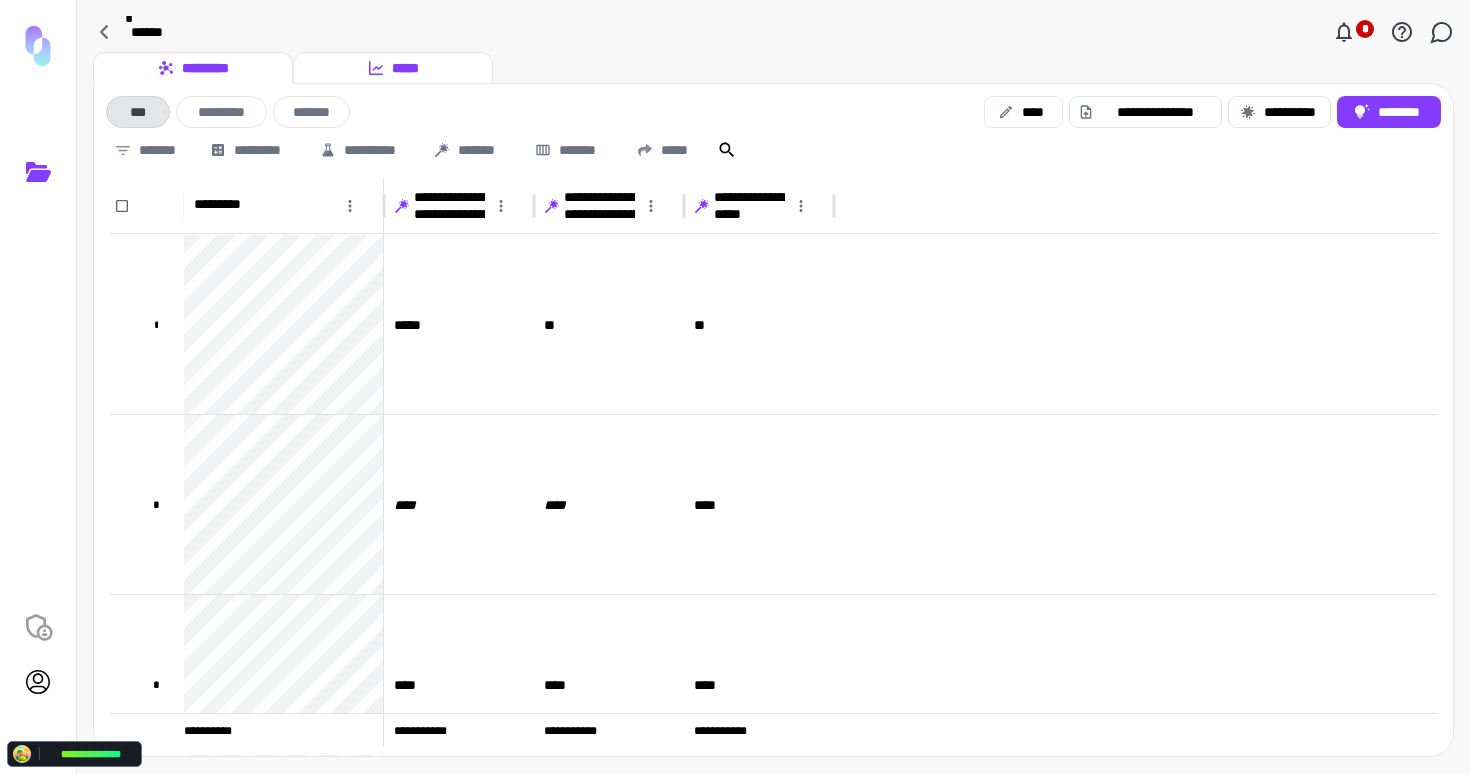 click on "*****" at bounding box center (393, 68) 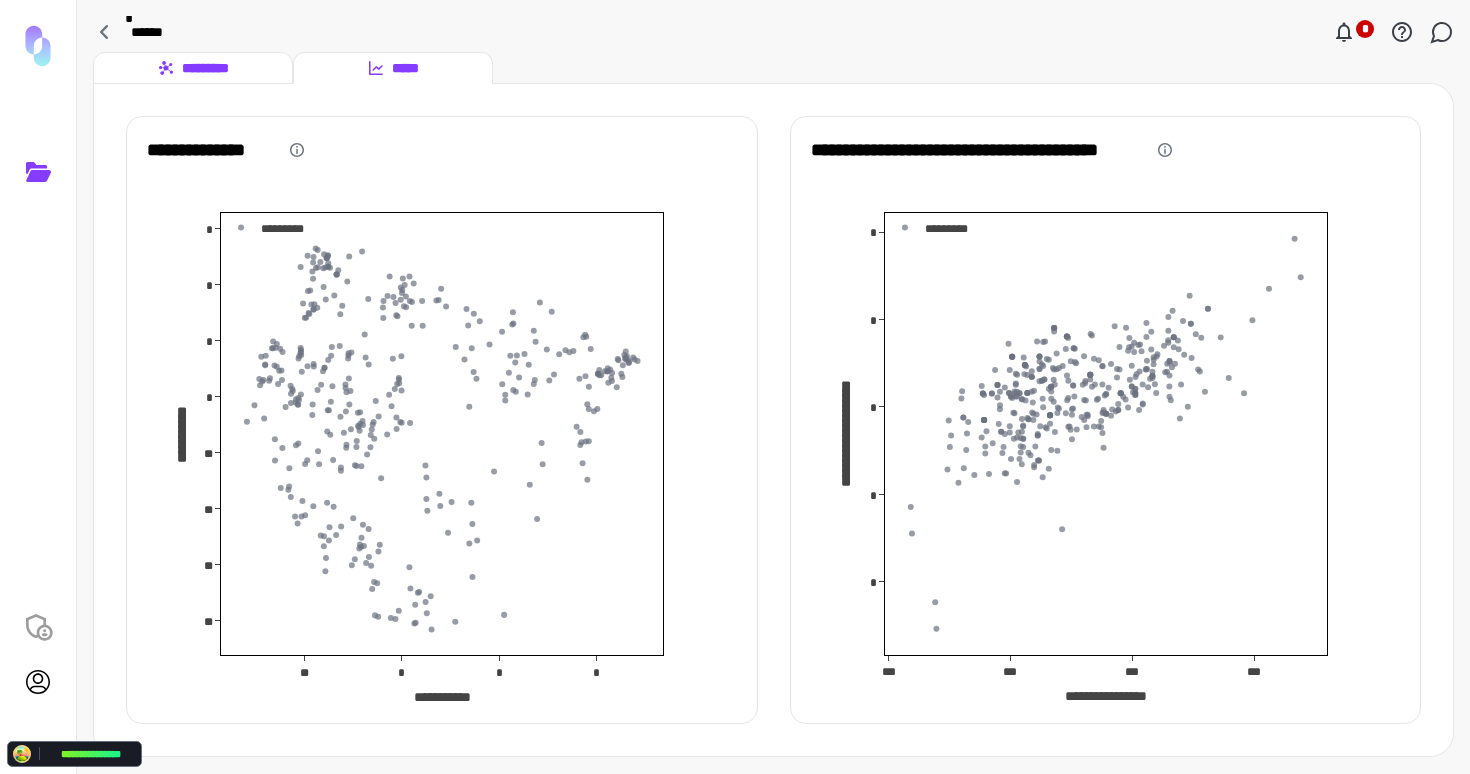 click on "*********" at bounding box center (193, 68) 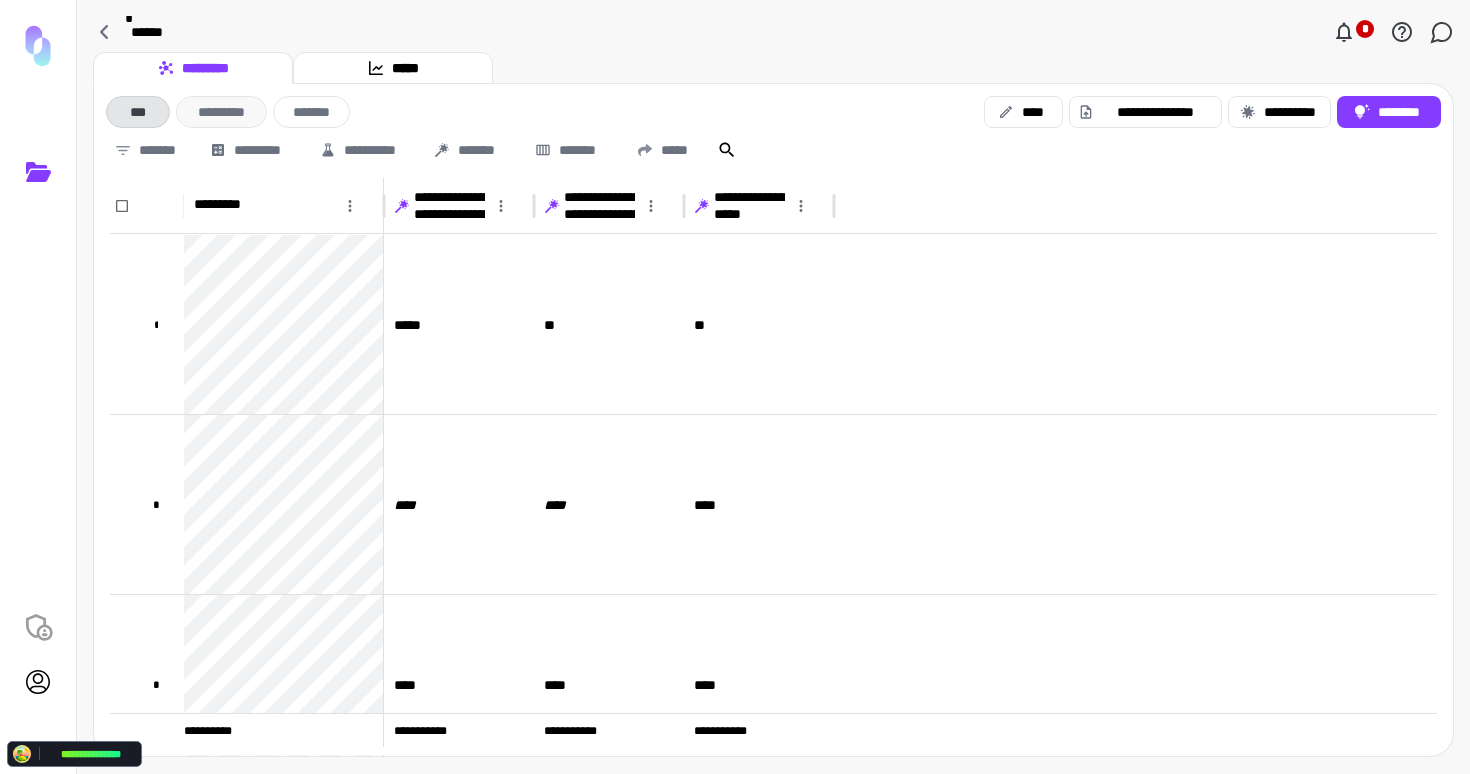 click on "*********" at bounding box center [221, 112] 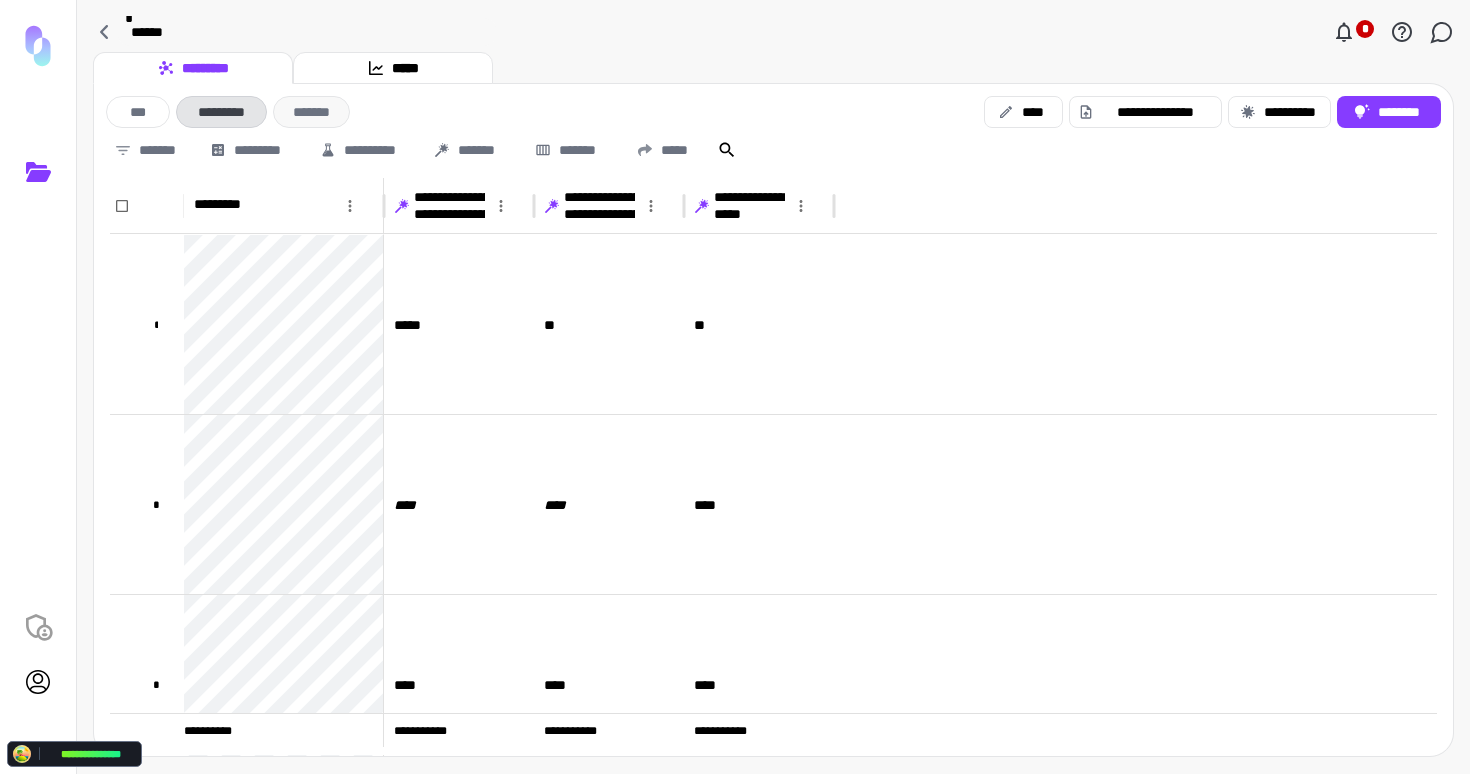 click on "*******" at bounding box center (311, 112) 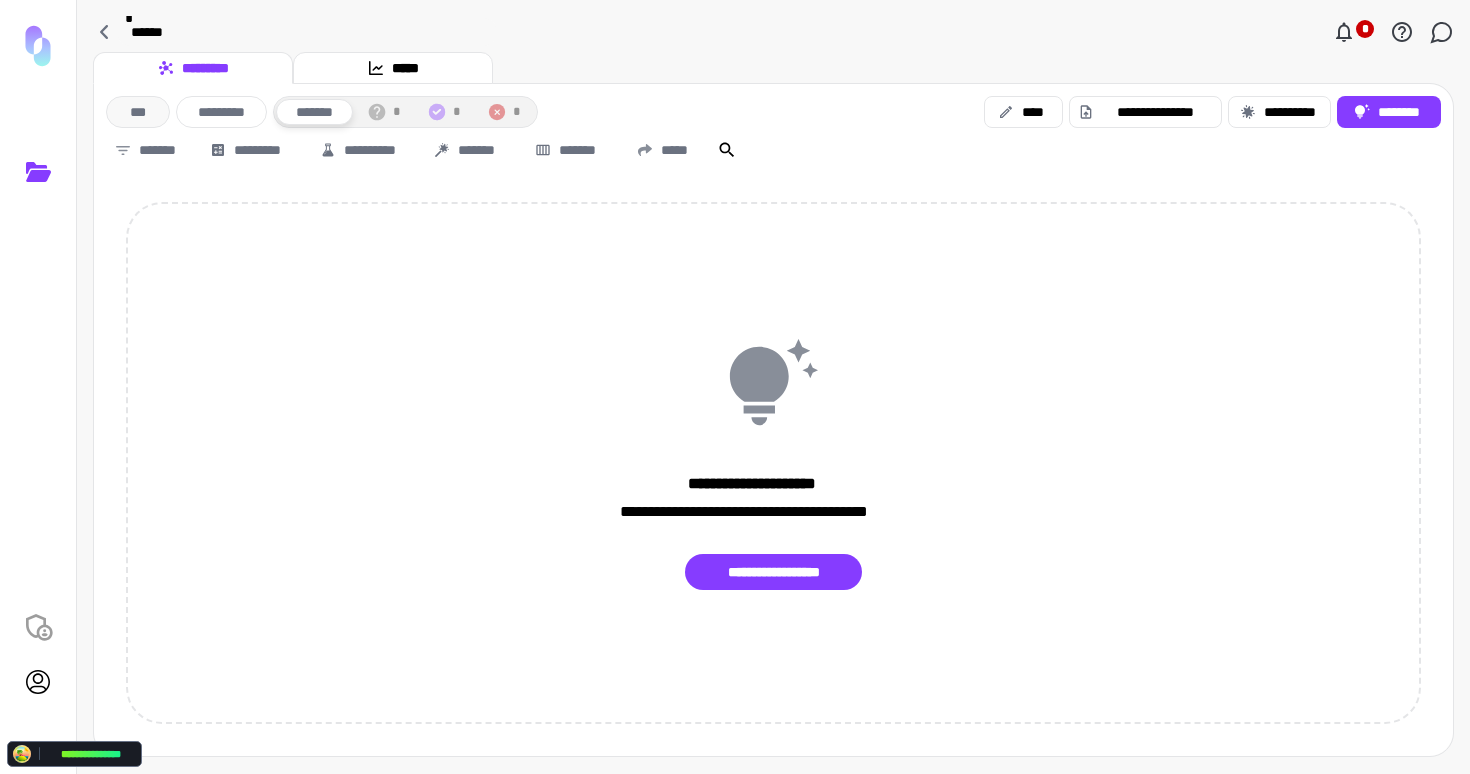 click on "***" at bounding box center (138, 112) 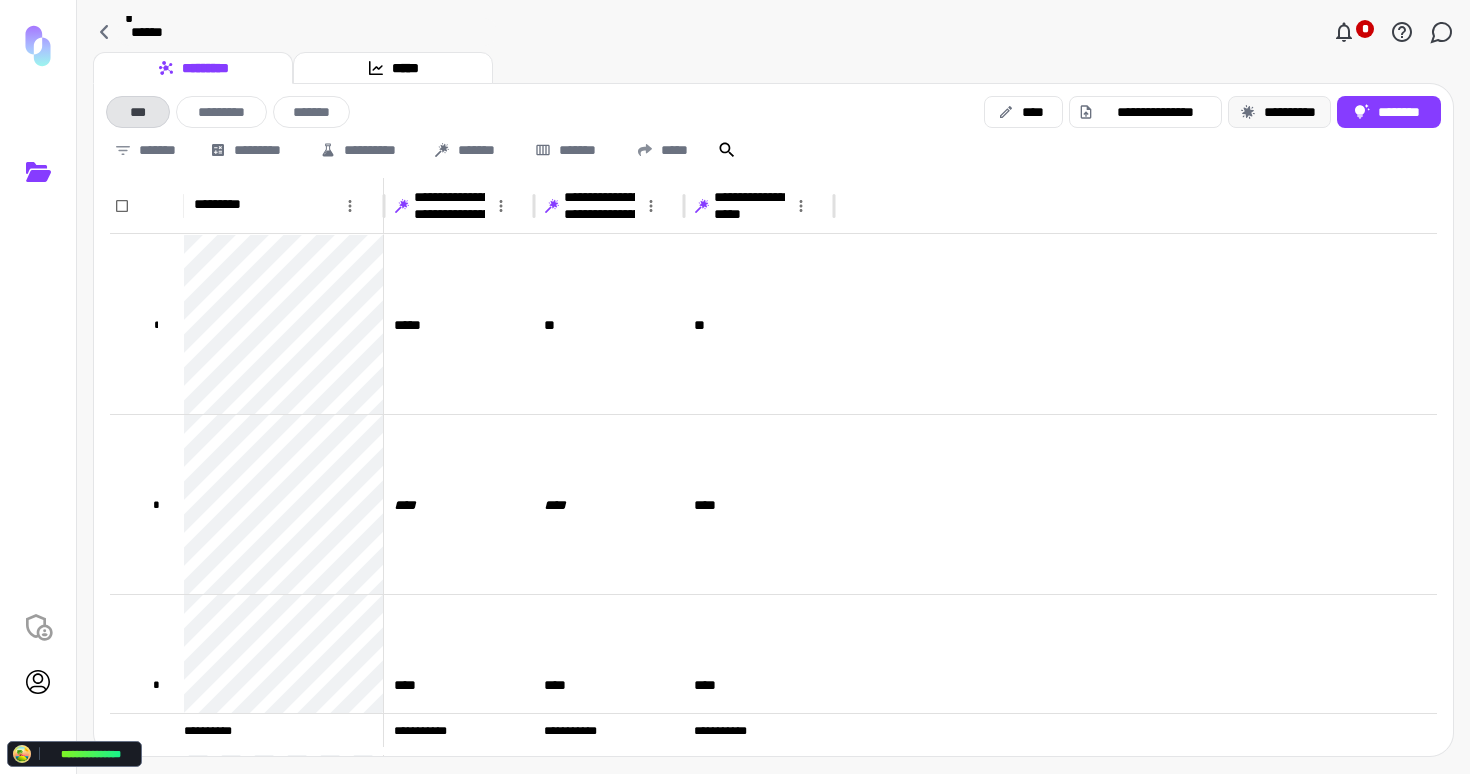 click on "**********" at bounding box center (1279, 112) 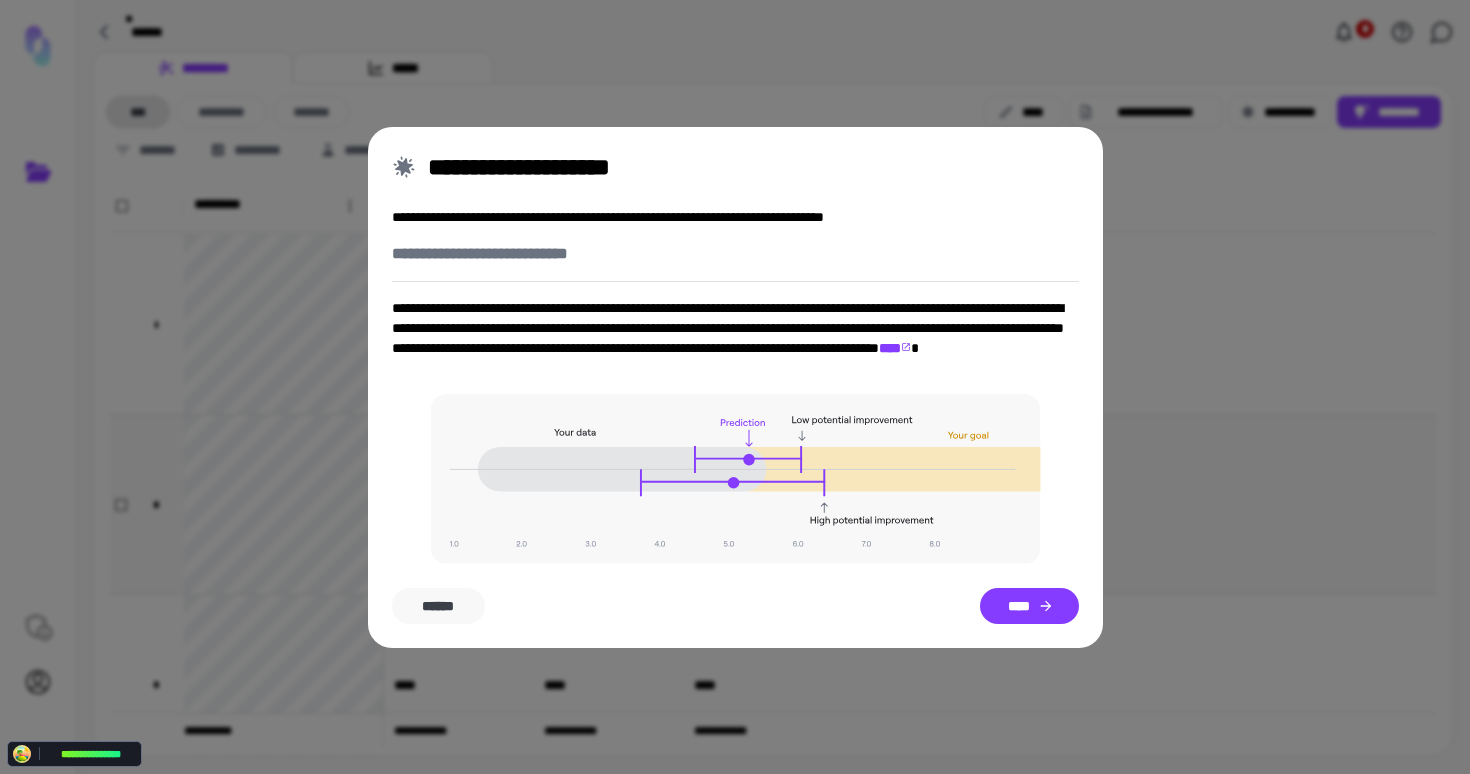 drag, startPoint x: 440, startPoint y: 607, endPoint x: 551, endPoint y: 560, distance: 120.54045 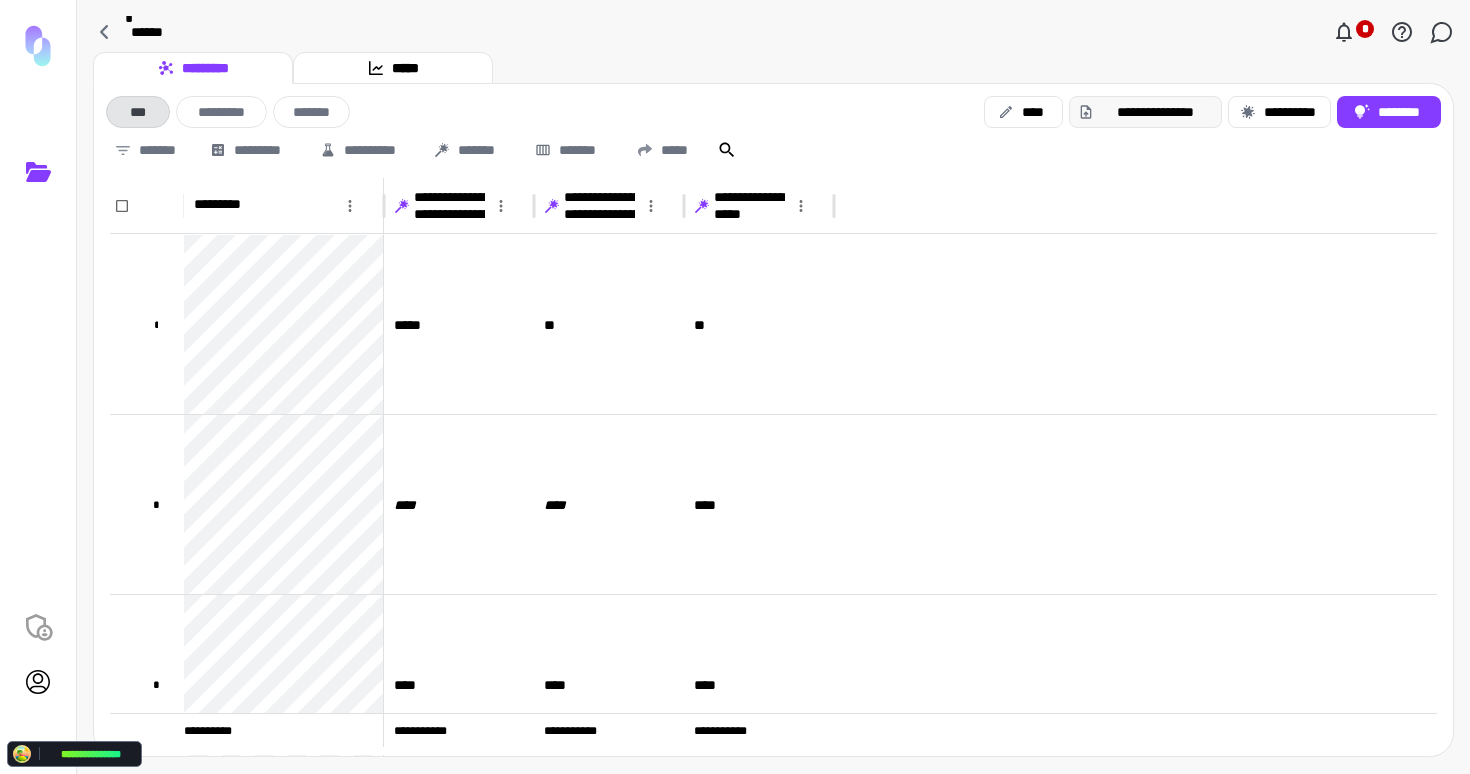 click on "**********" at bounding box center (1156, 112) 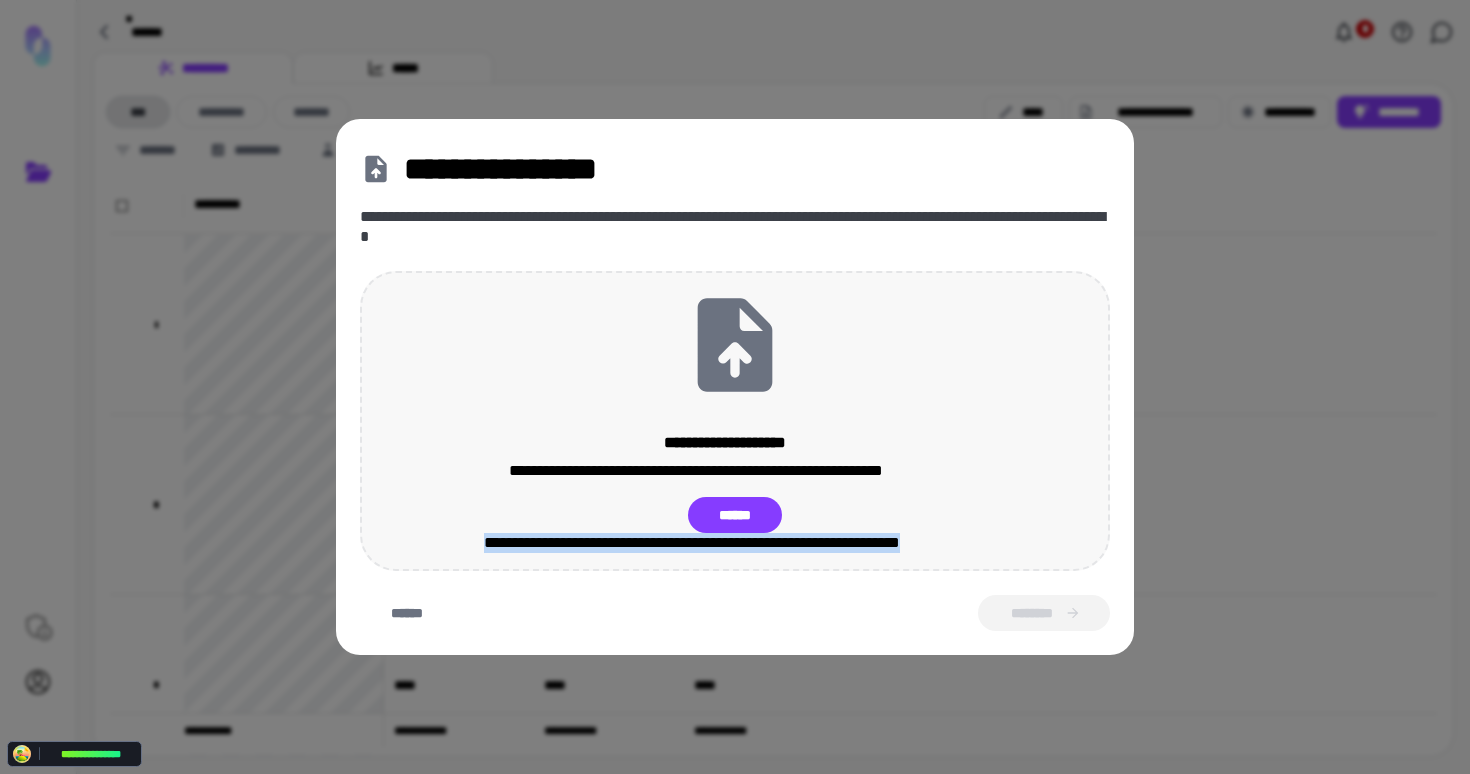 drag, startPoint x: 952, startPoint y: 547, endPoint x: 488, endPoint y: 545, distance: 464.0043 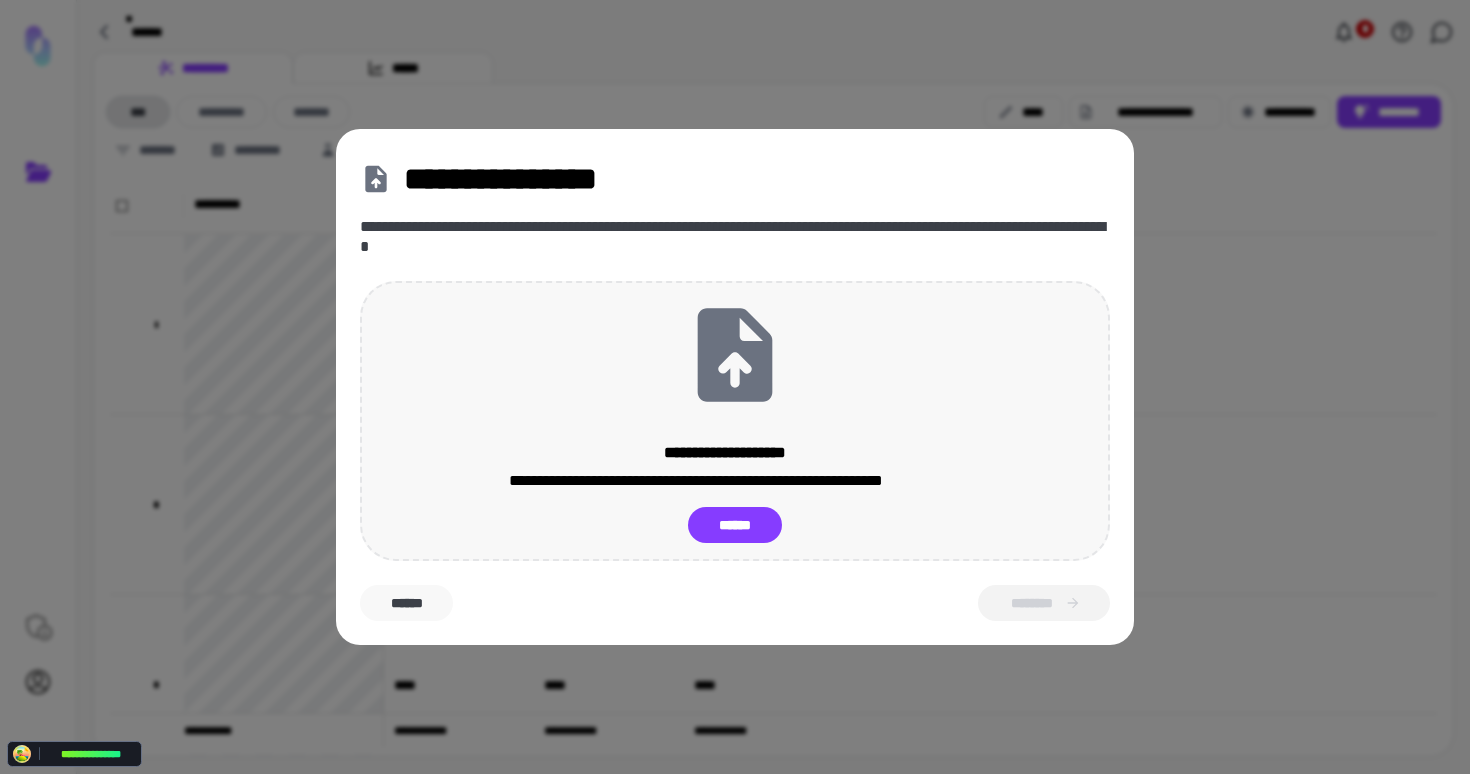 click on "******" at bounding box center (406, 603) 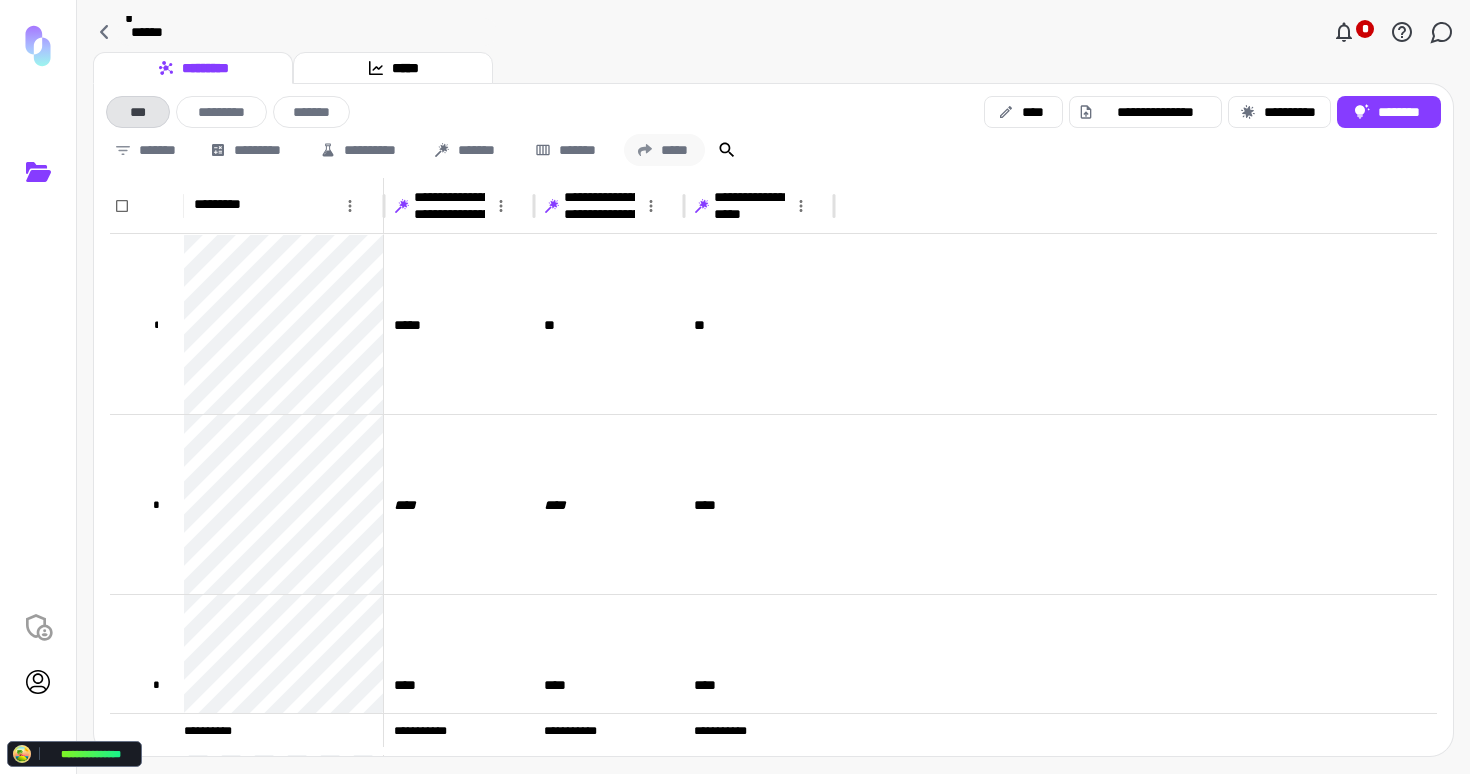 click on "*****" at bounding box center (664, 150) 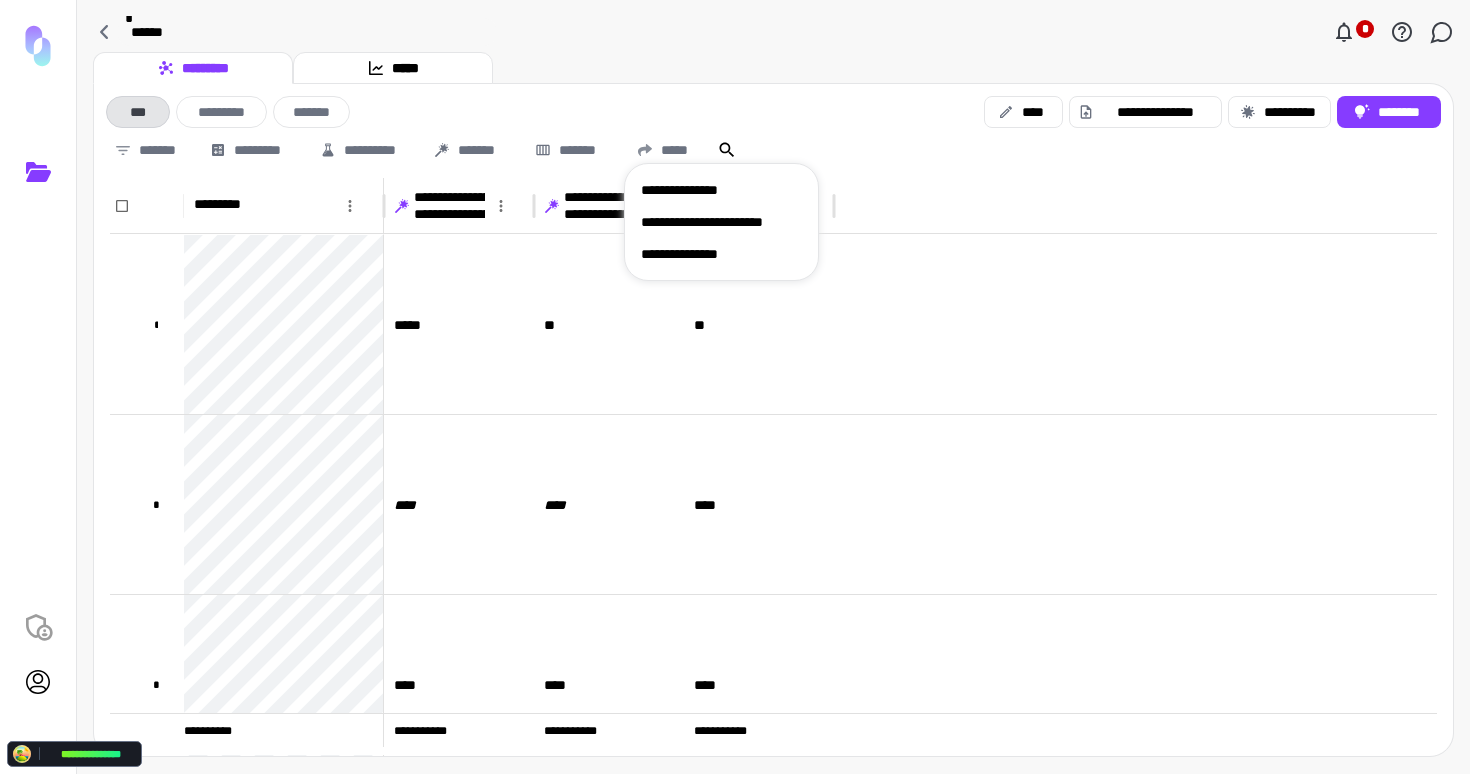 click at bounding box center [735, 387] 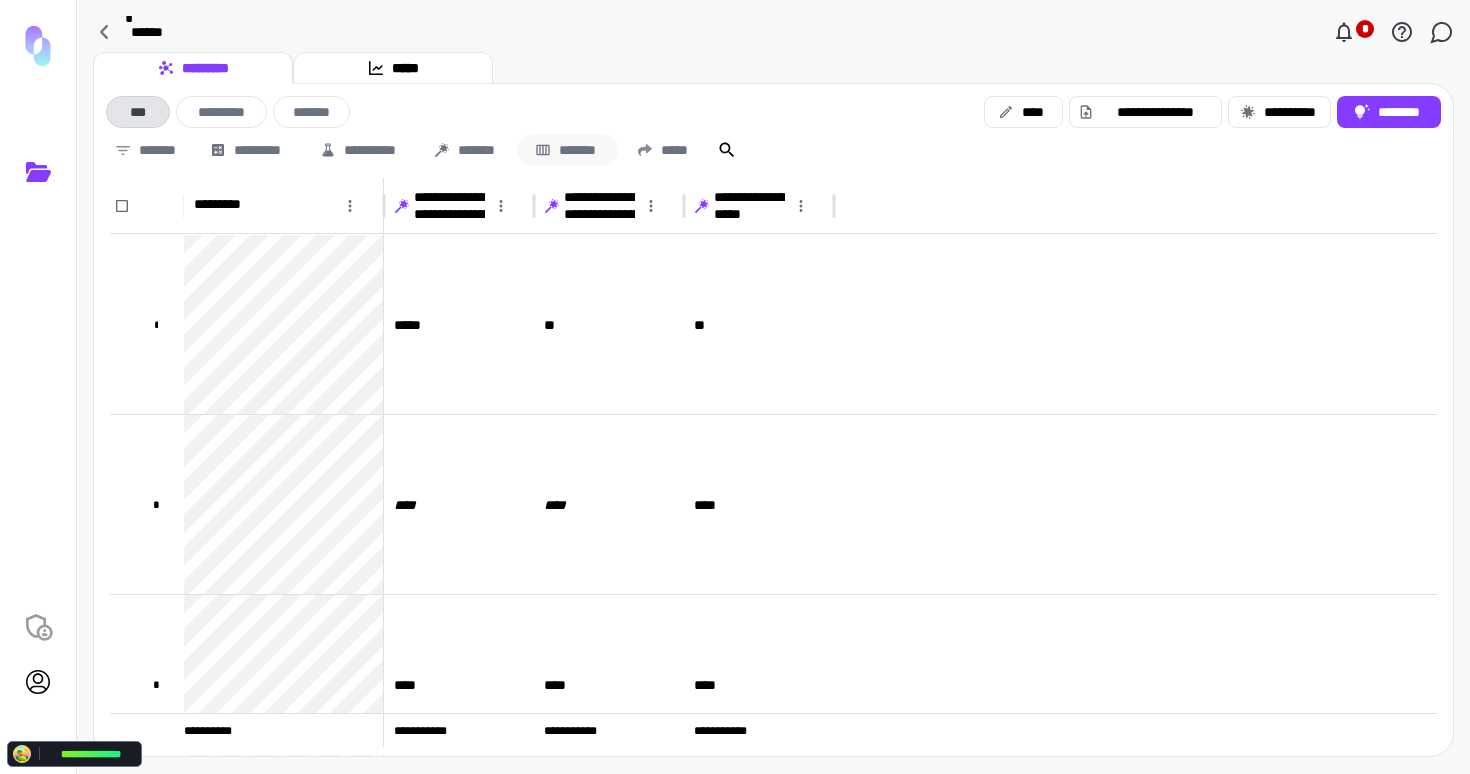 click on "*******" at bounding box center [567, 150] 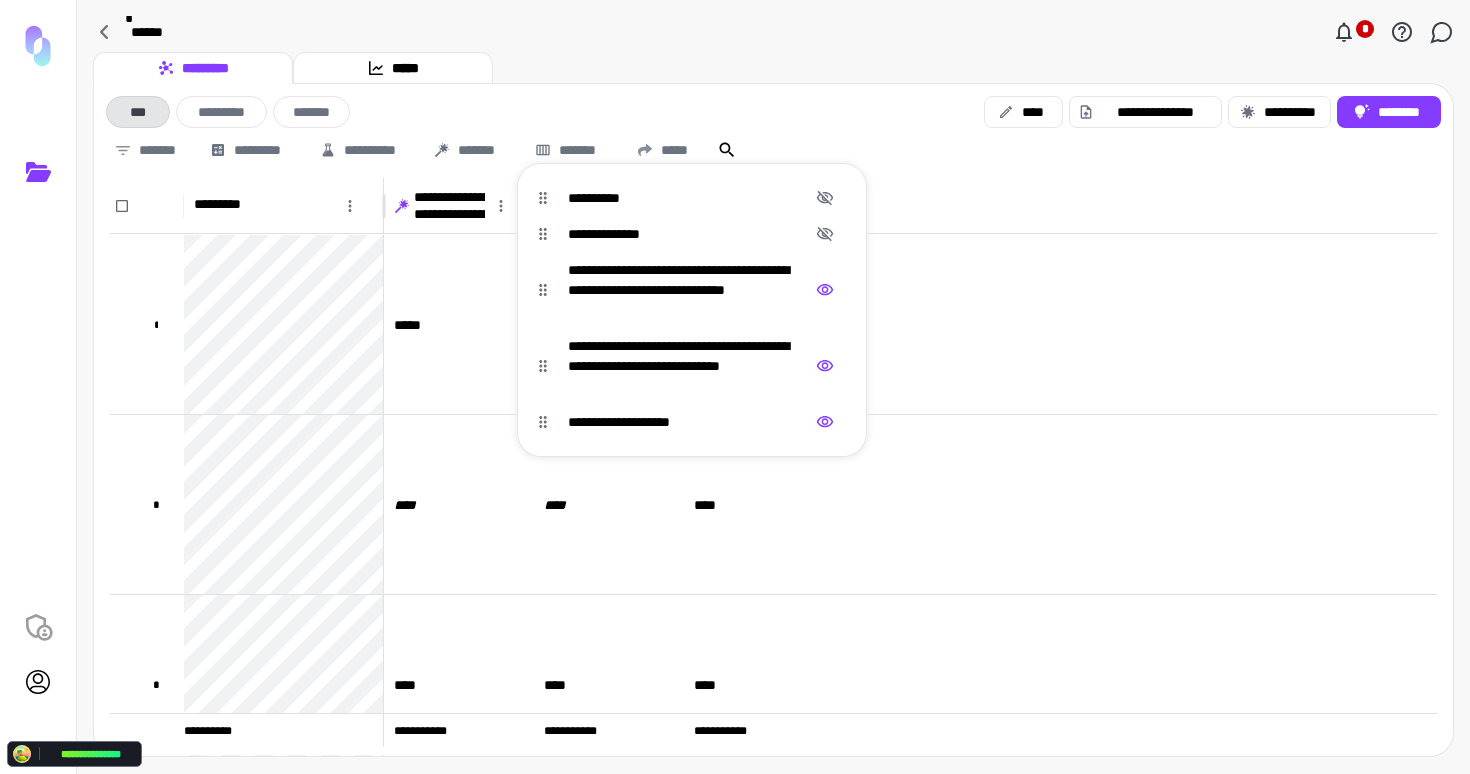 click at bounding box center [735, 387] 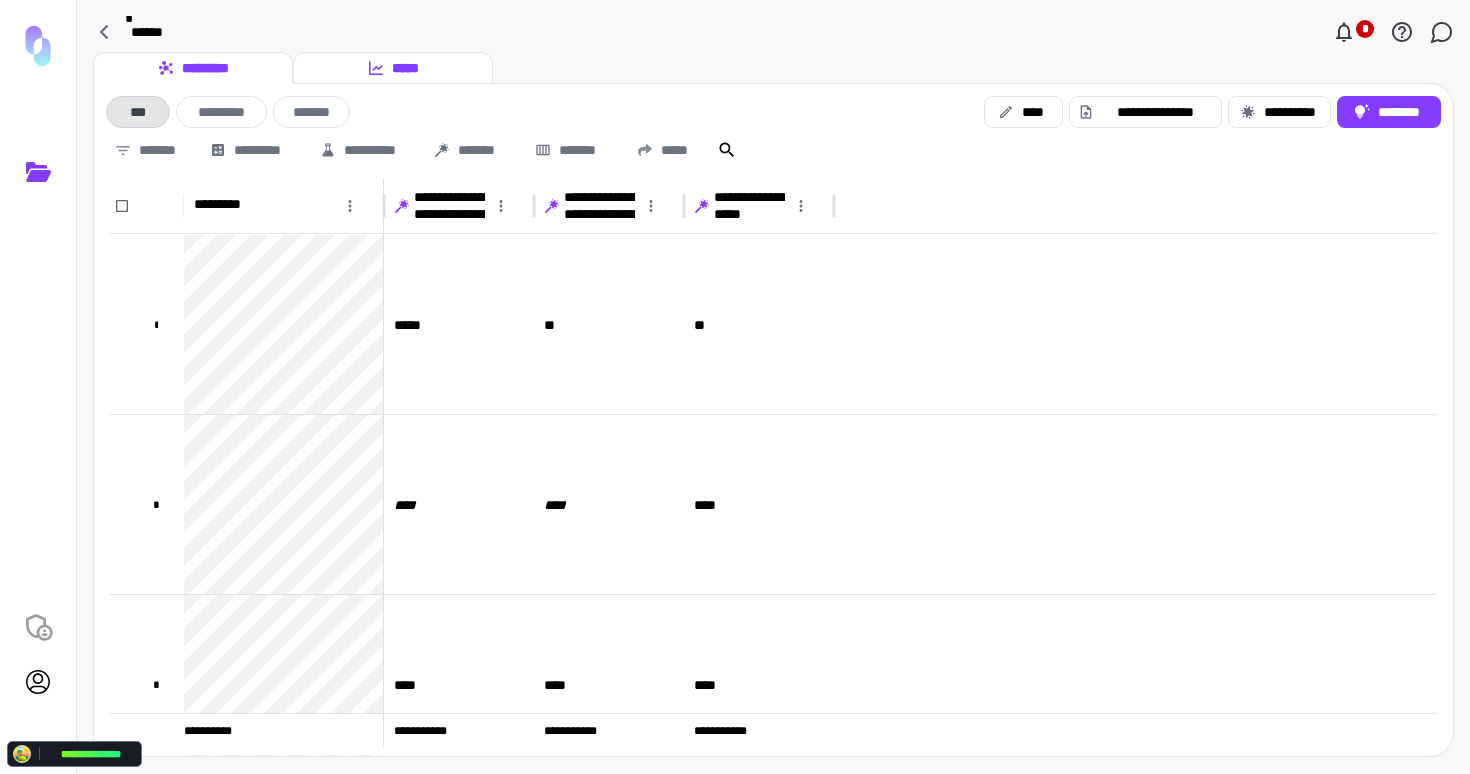click on "*****" at bounding box center (393, 68) 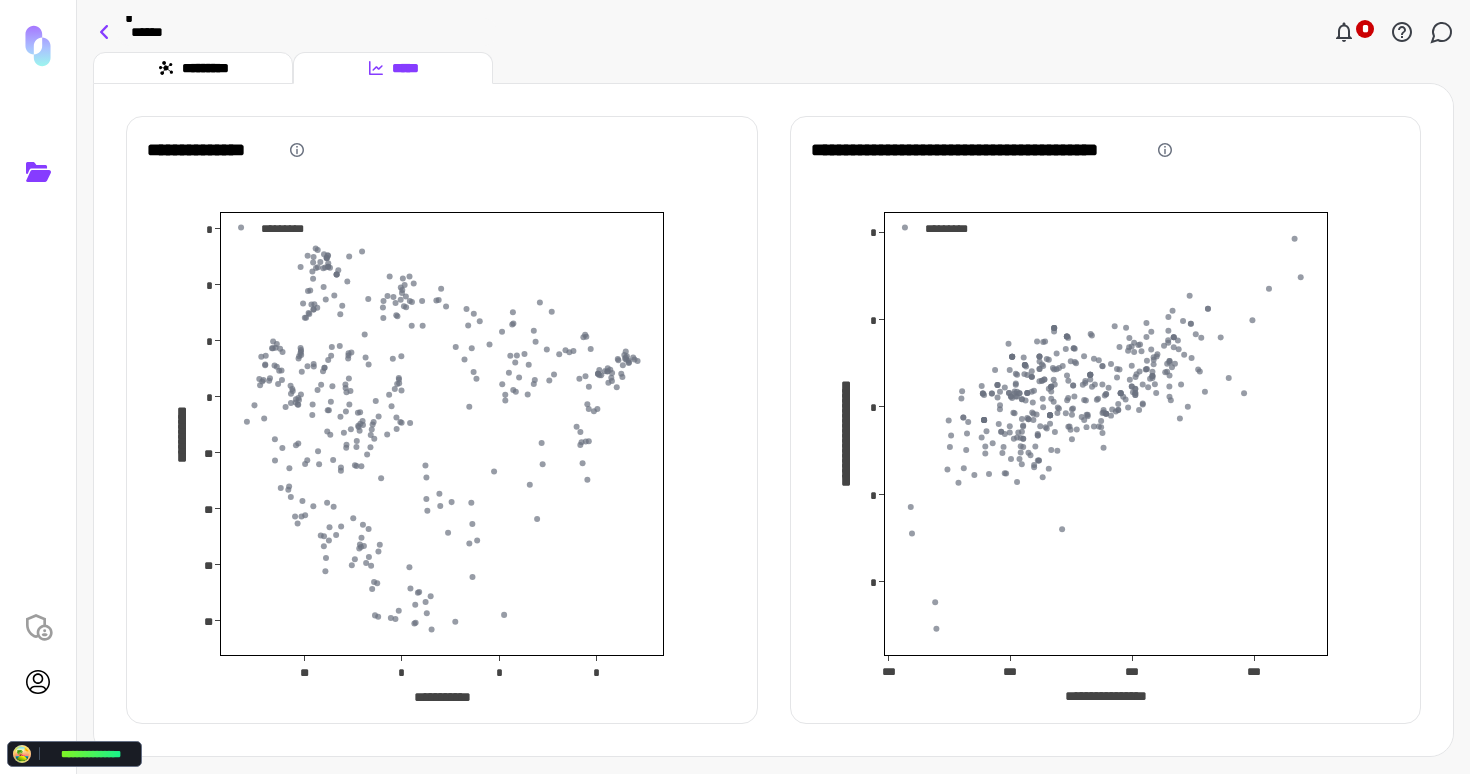 drag, startPoint x: 201, startPoint y: 62, endPoint x: 110, endPoint y: 34, distance: 95.2103 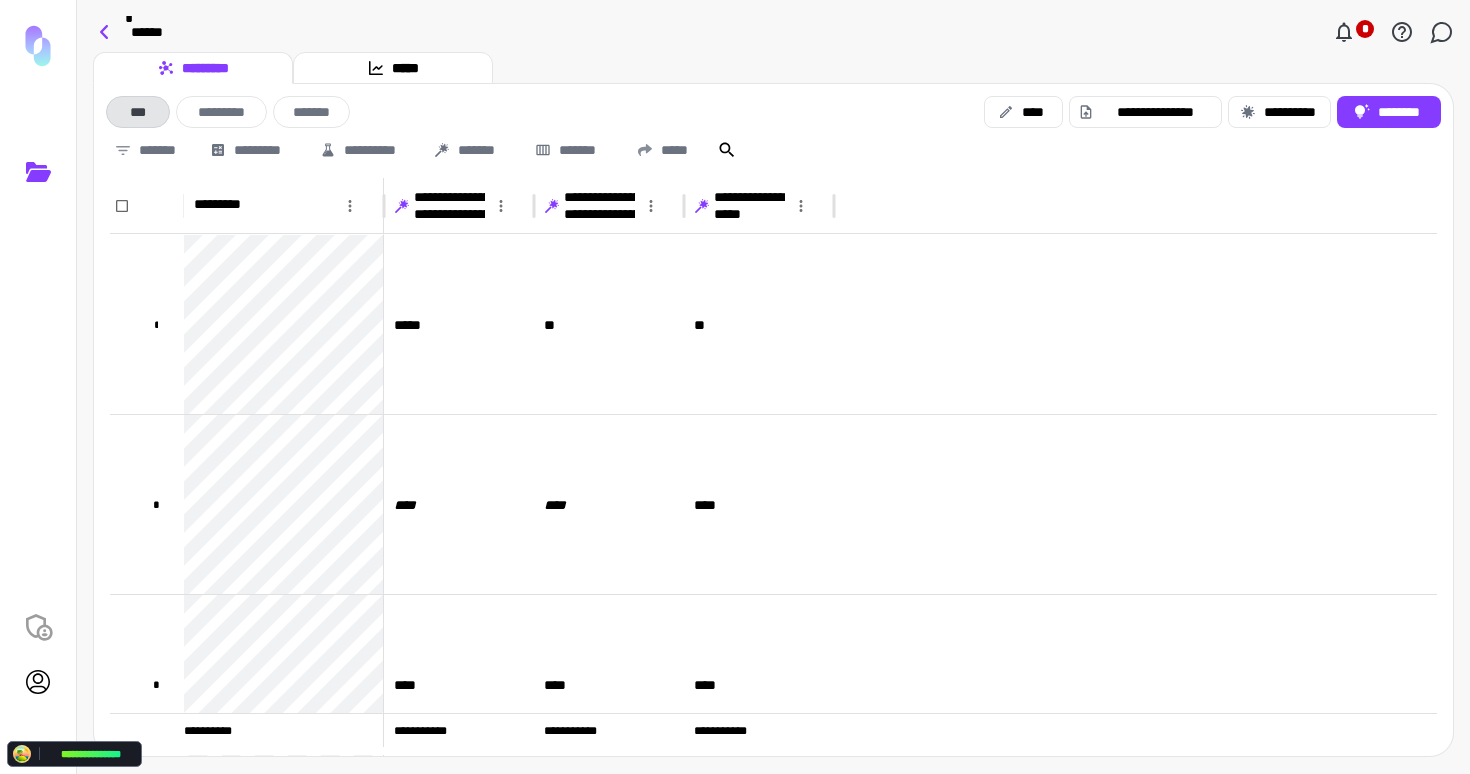 click 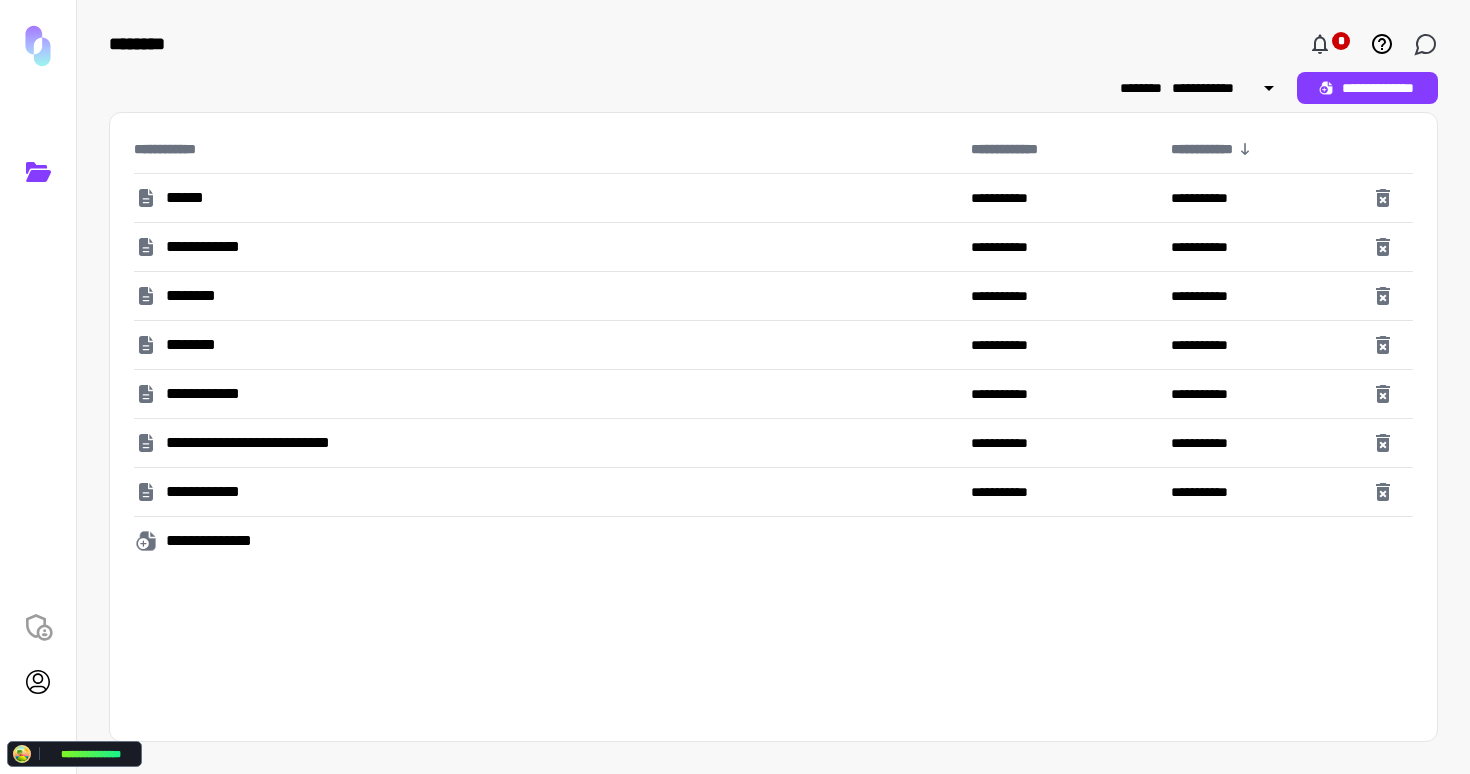 click on "******" at bounding box center (187, 198) 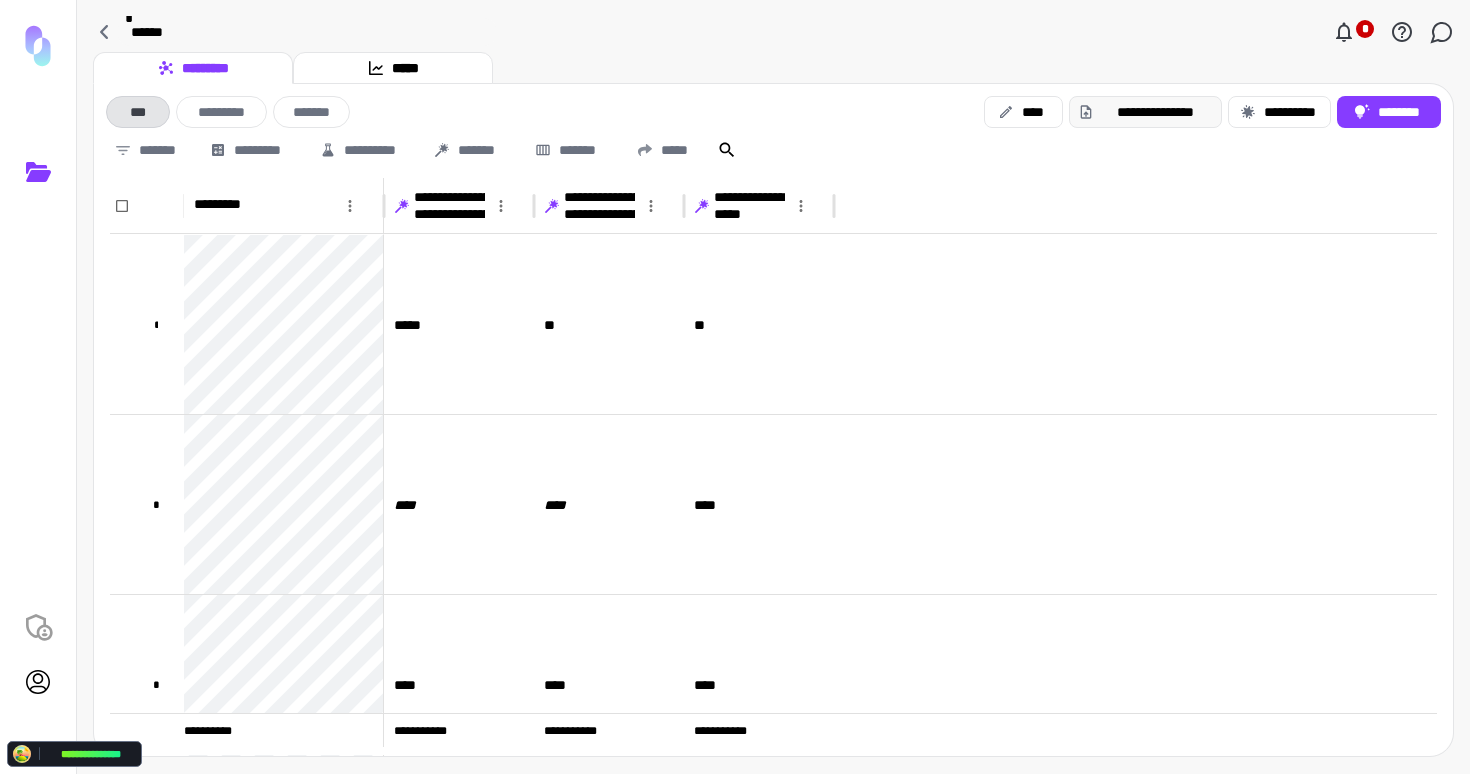 click on "**********" at bounding box center [1156, 112] 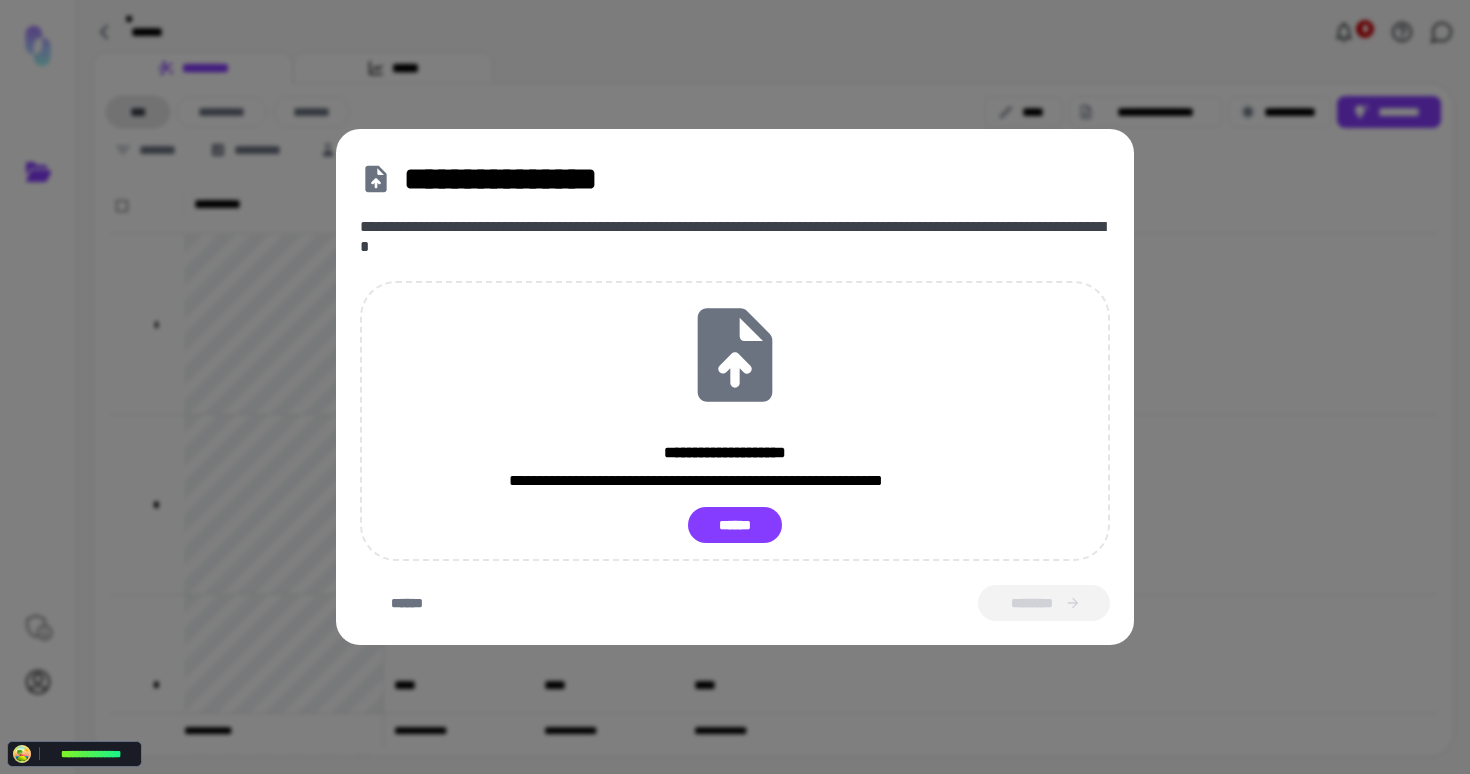 drag, startPoint x: 1164, startPoint y: 75, endPoint x: 1202, endPoint y: 84, distance: 39.051247 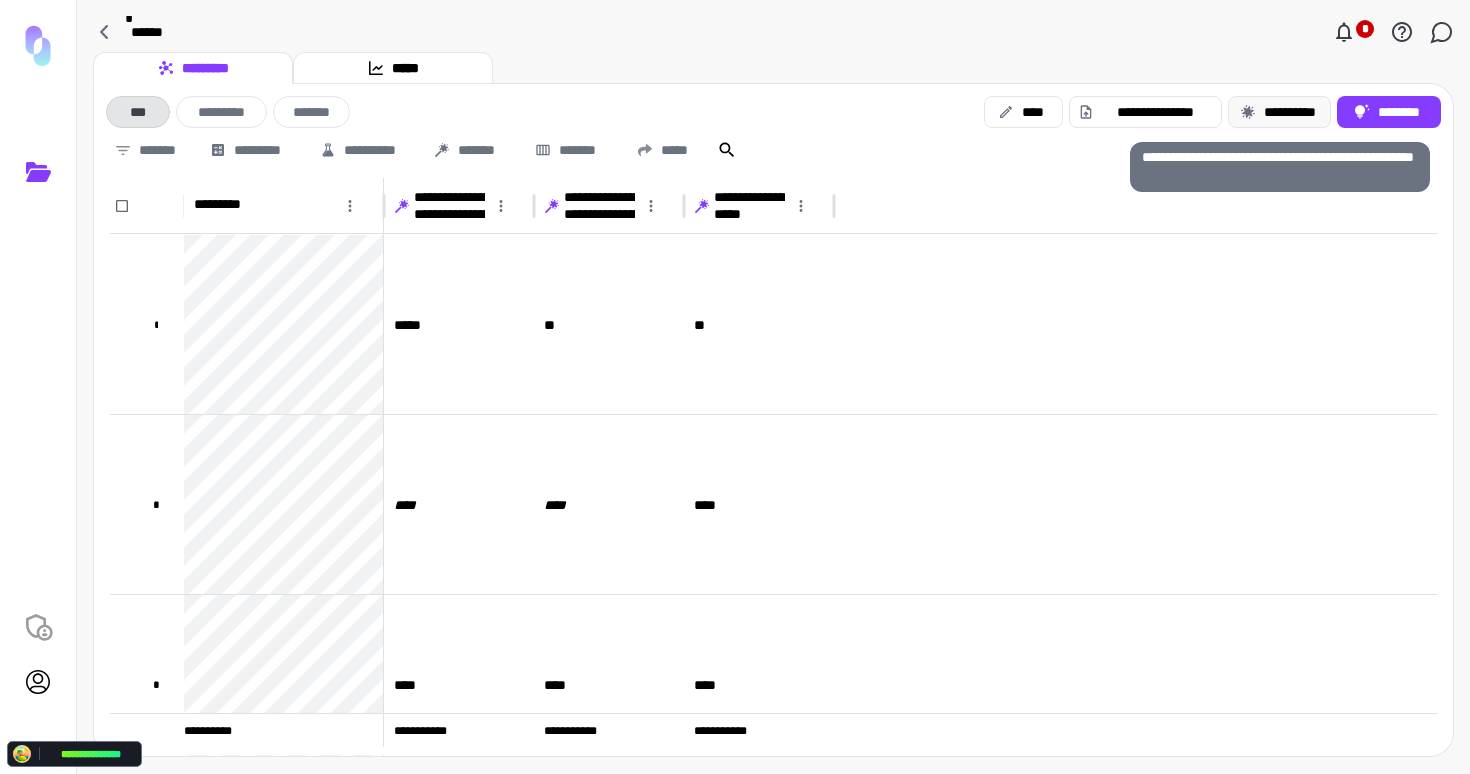 click 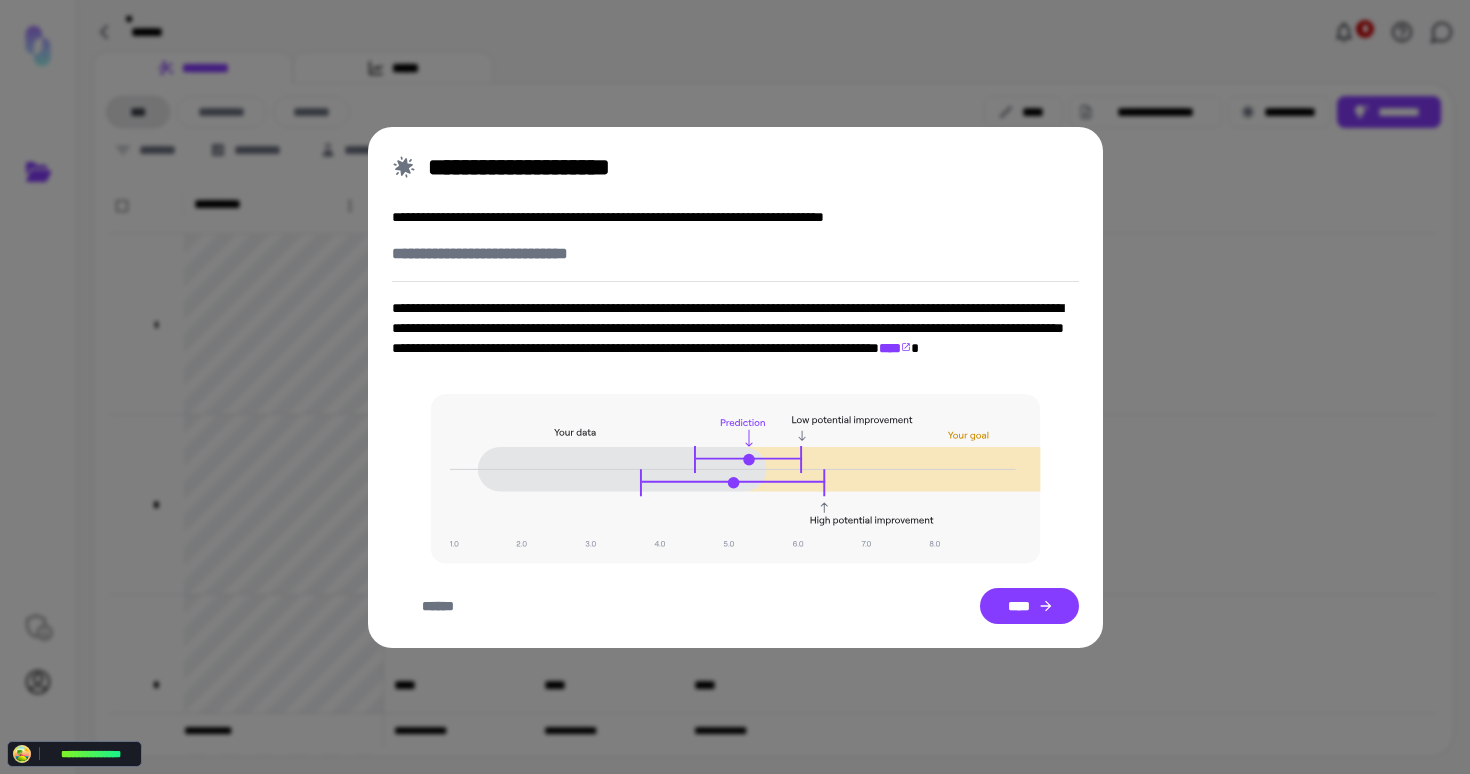 click on "**********" at bounding box center [735, 387] 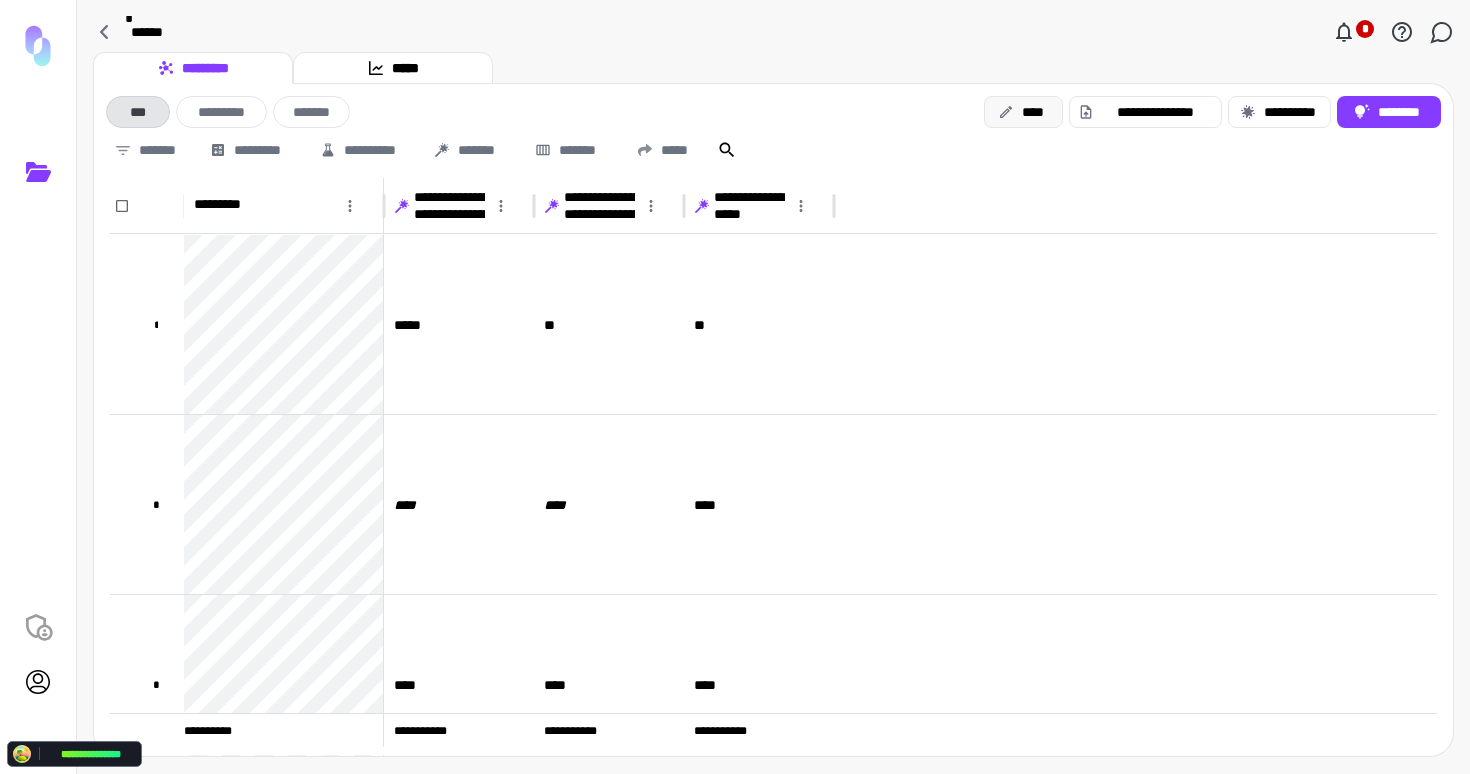 click 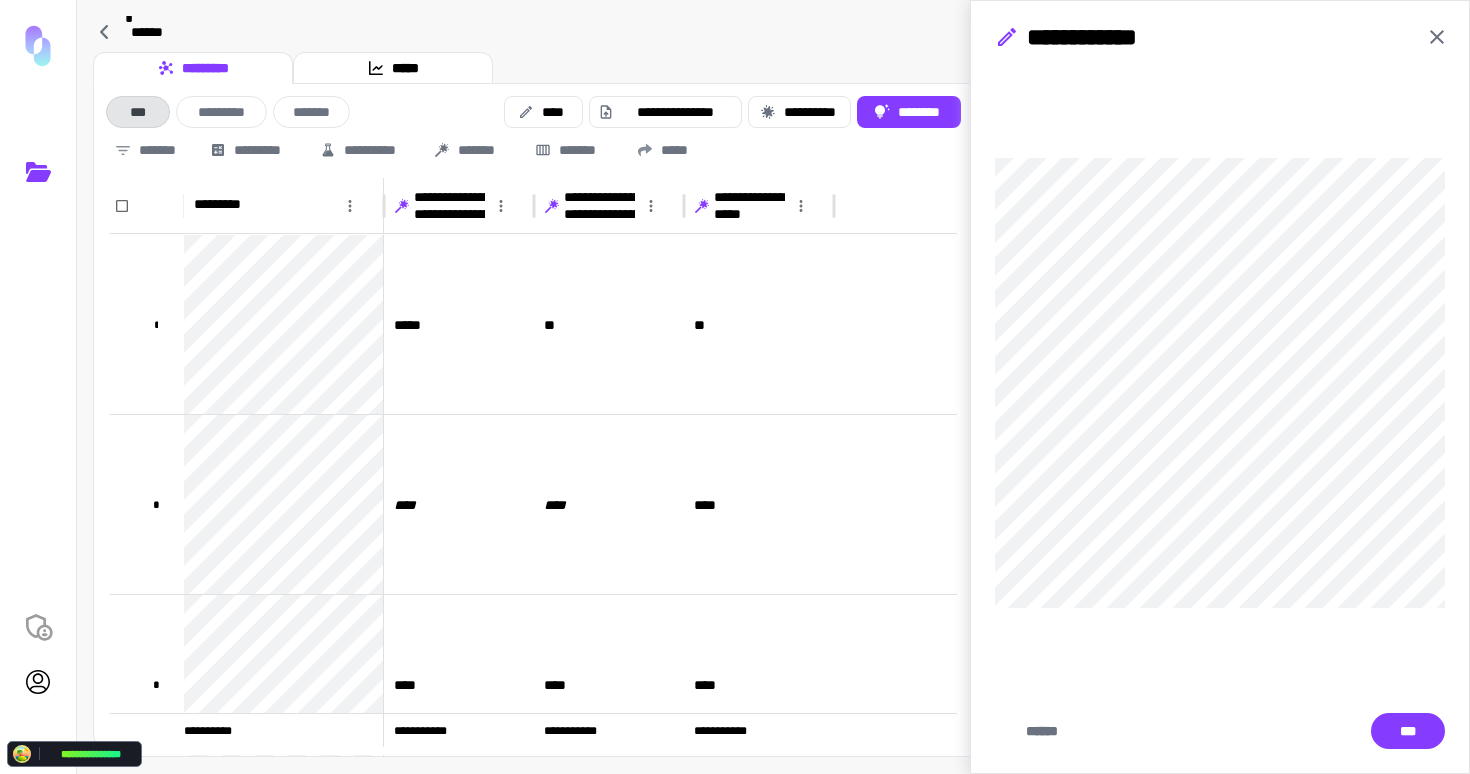 drag, startPoint x: 1436, startPoint y: 31, endPoint x: 732, endPoint y: 67, distance: 704.91986 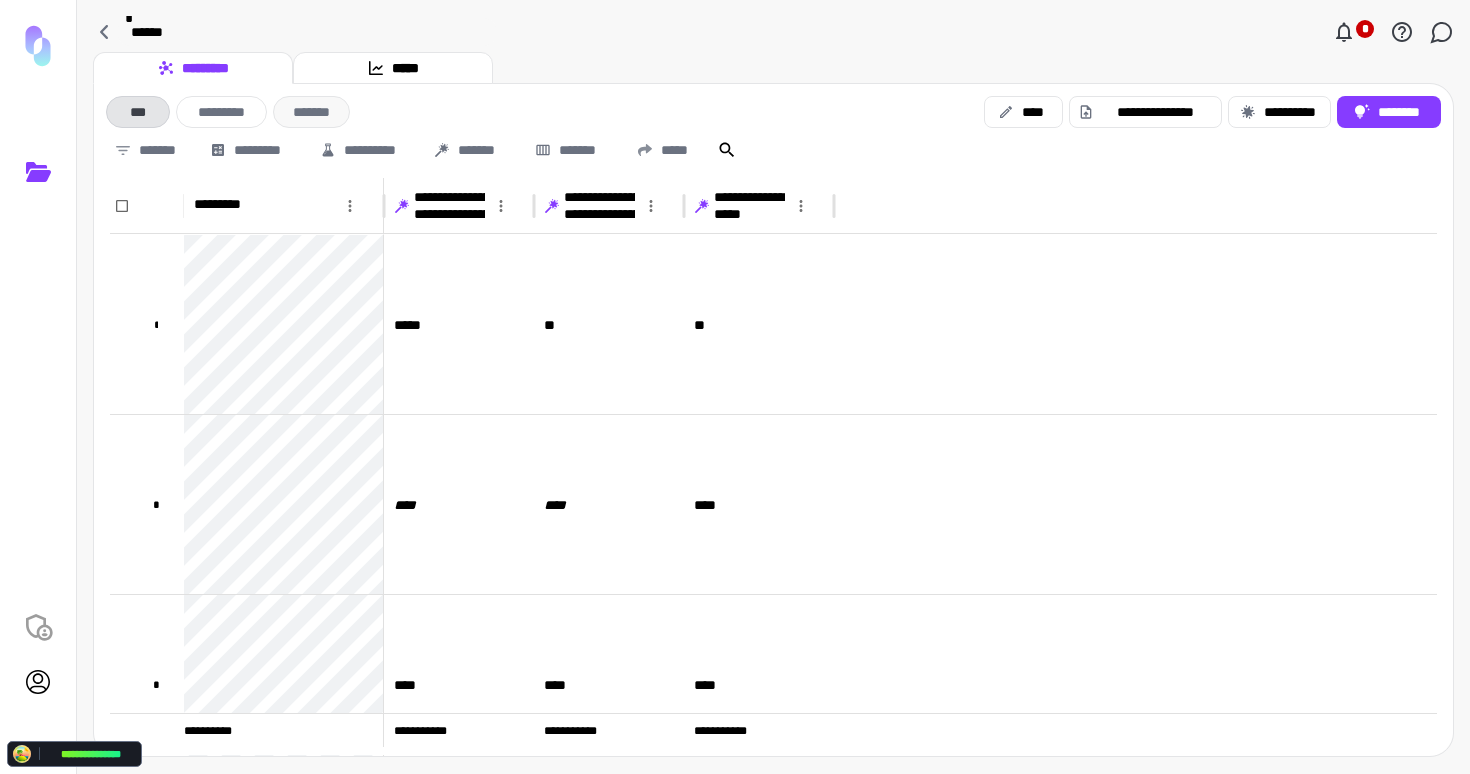 click on "*******" at bounding box center [311, 112] 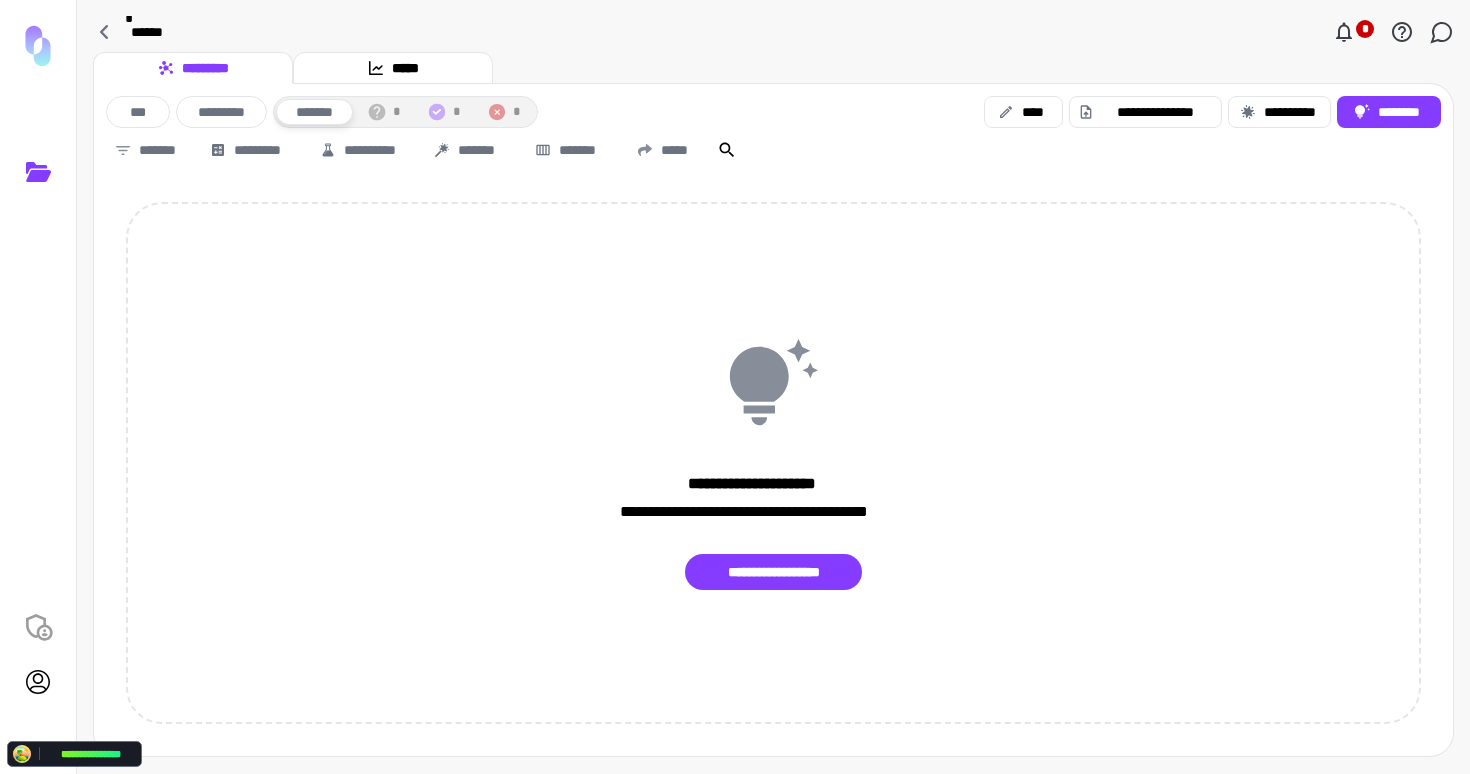 drag, startPoint x: 758, startPoint y: 89, endPoint x: 426, endPoint y: 92, distance: 332.01355 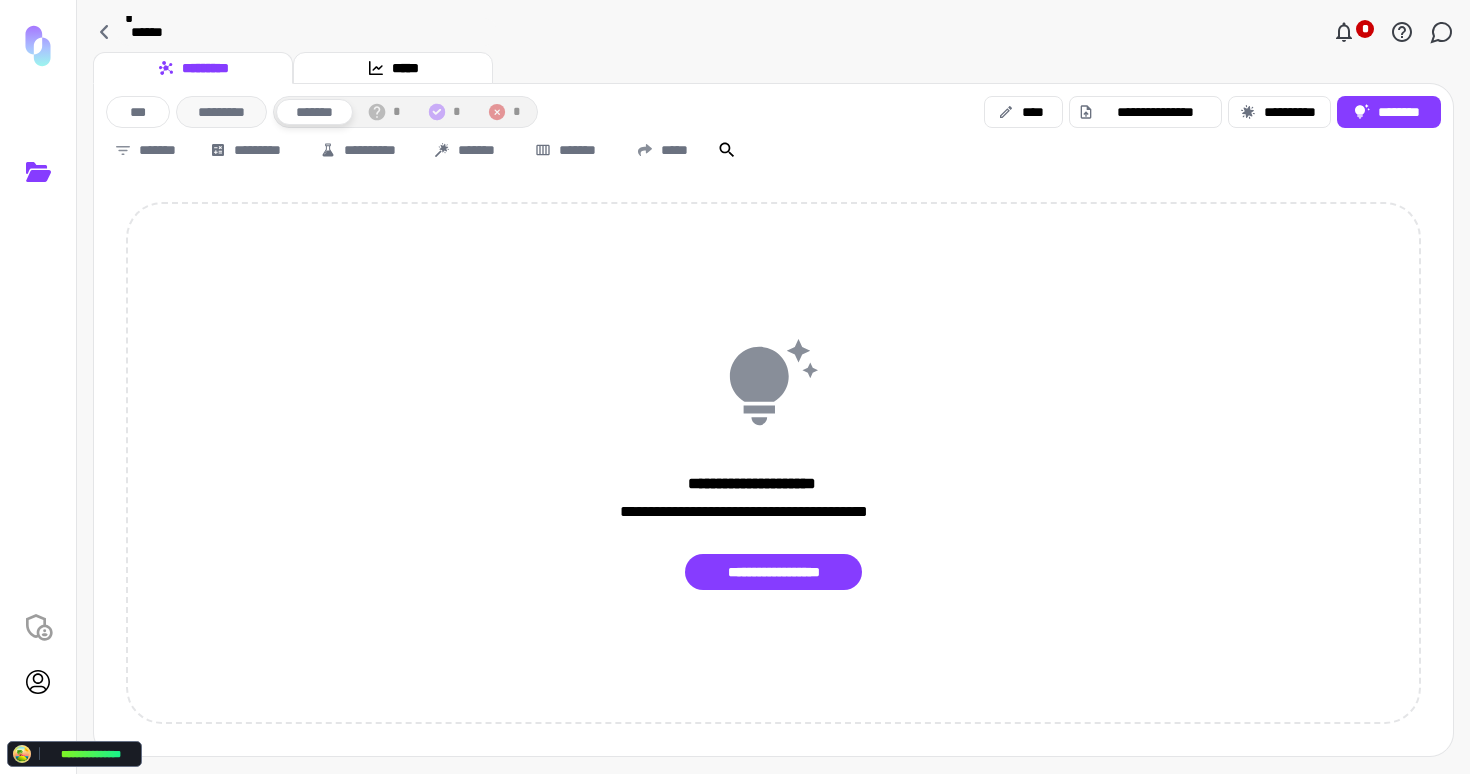 click on "*********" at bounding box center [221, 112] 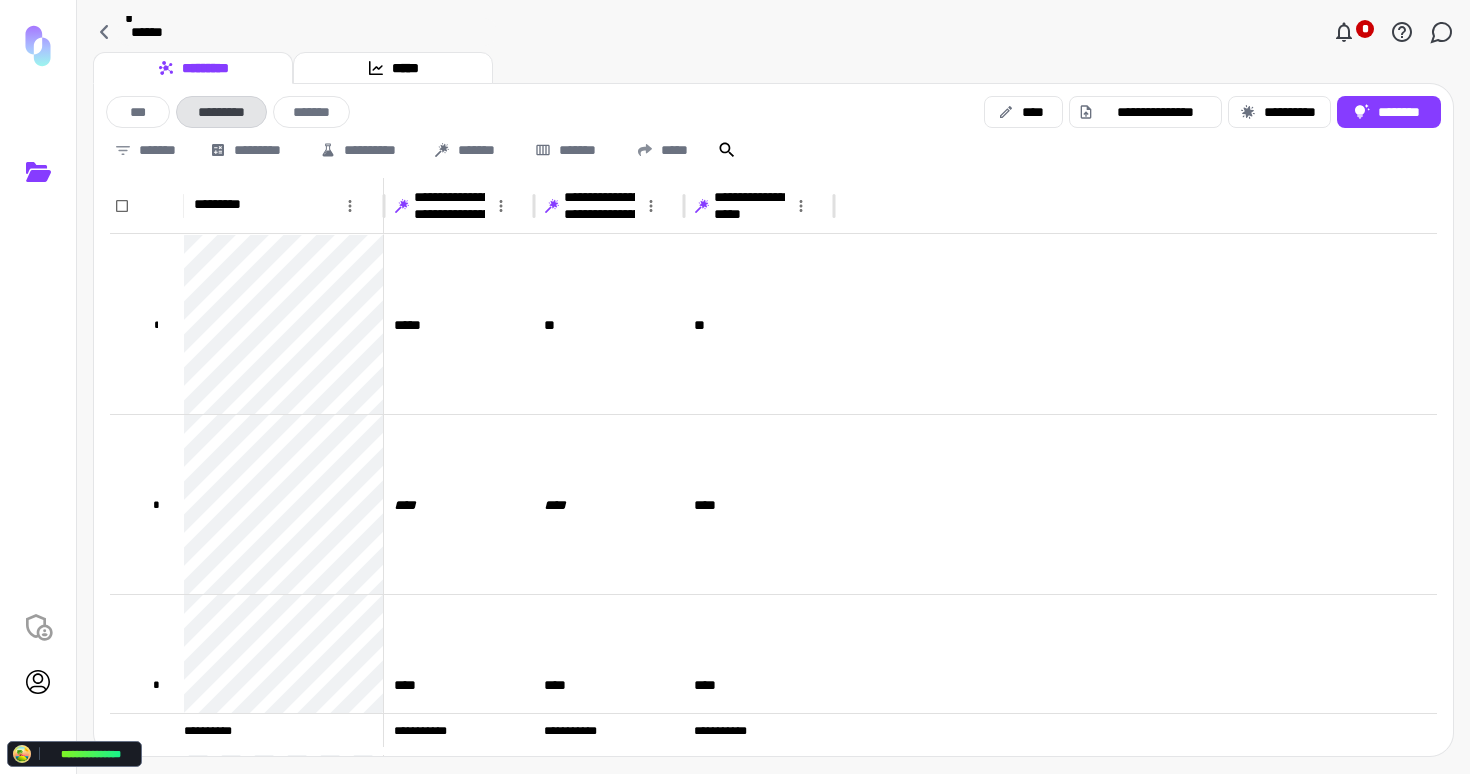 click on "*********" at bounding box center [221, 112] 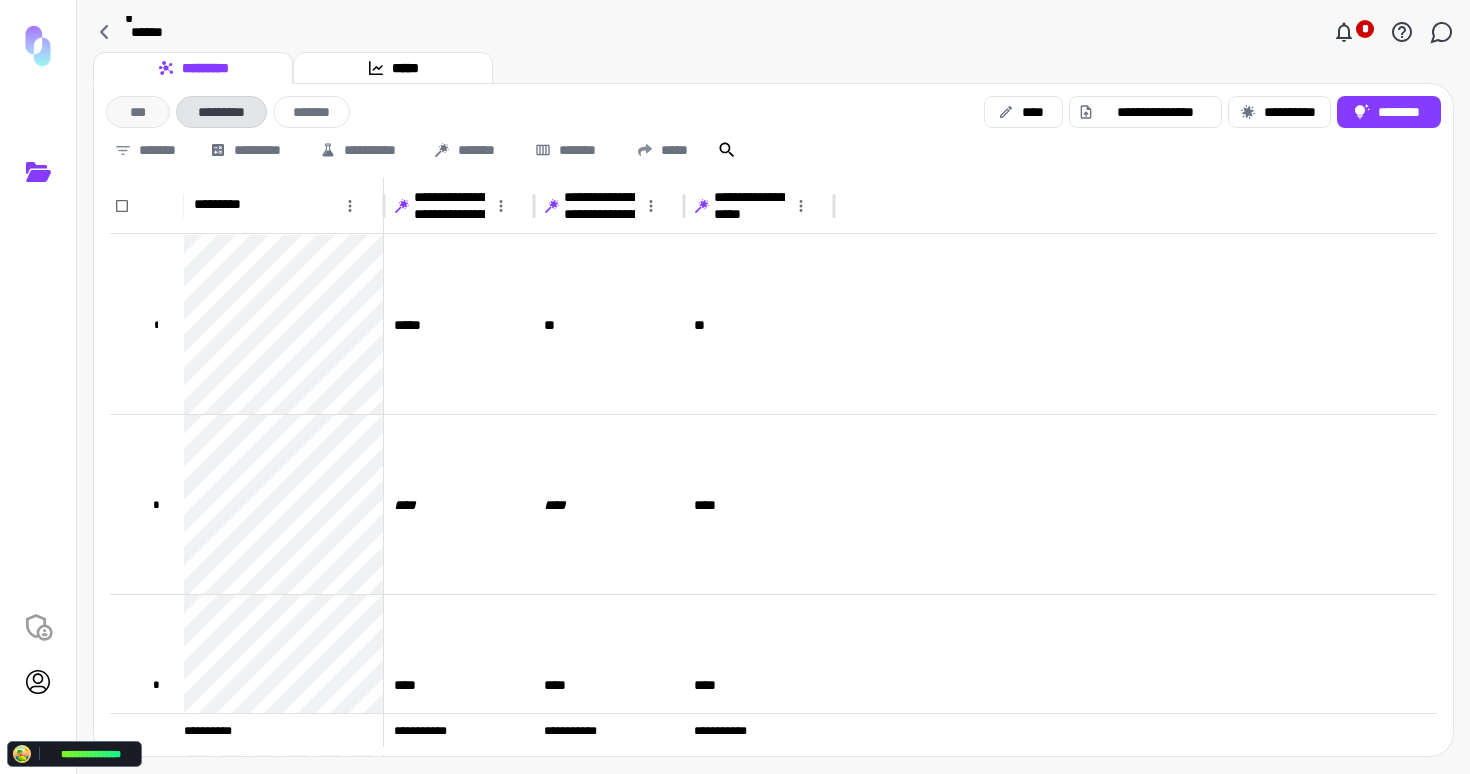 click on "***" at bounding box center [138, 112] 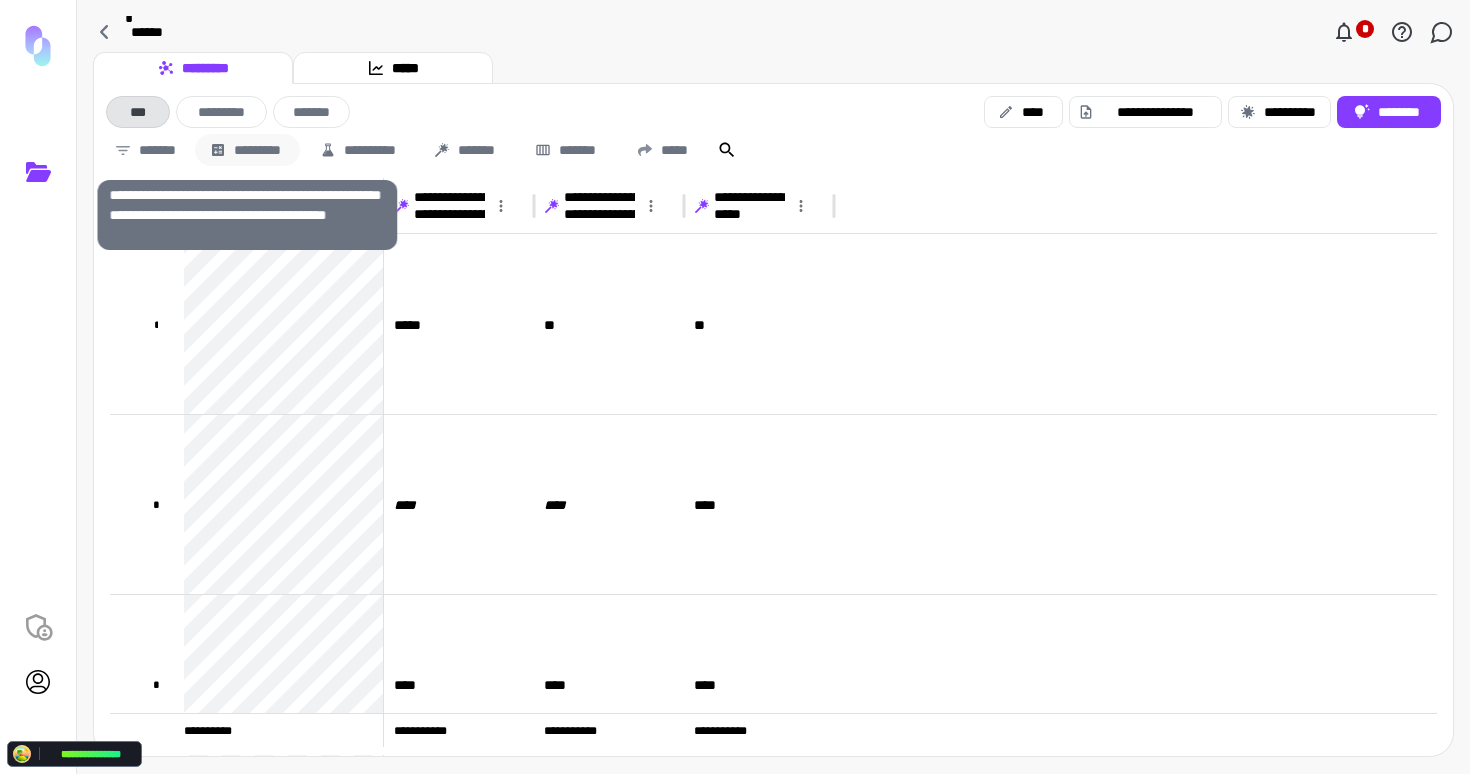 click on "*********" at bounding box center [247, 150] 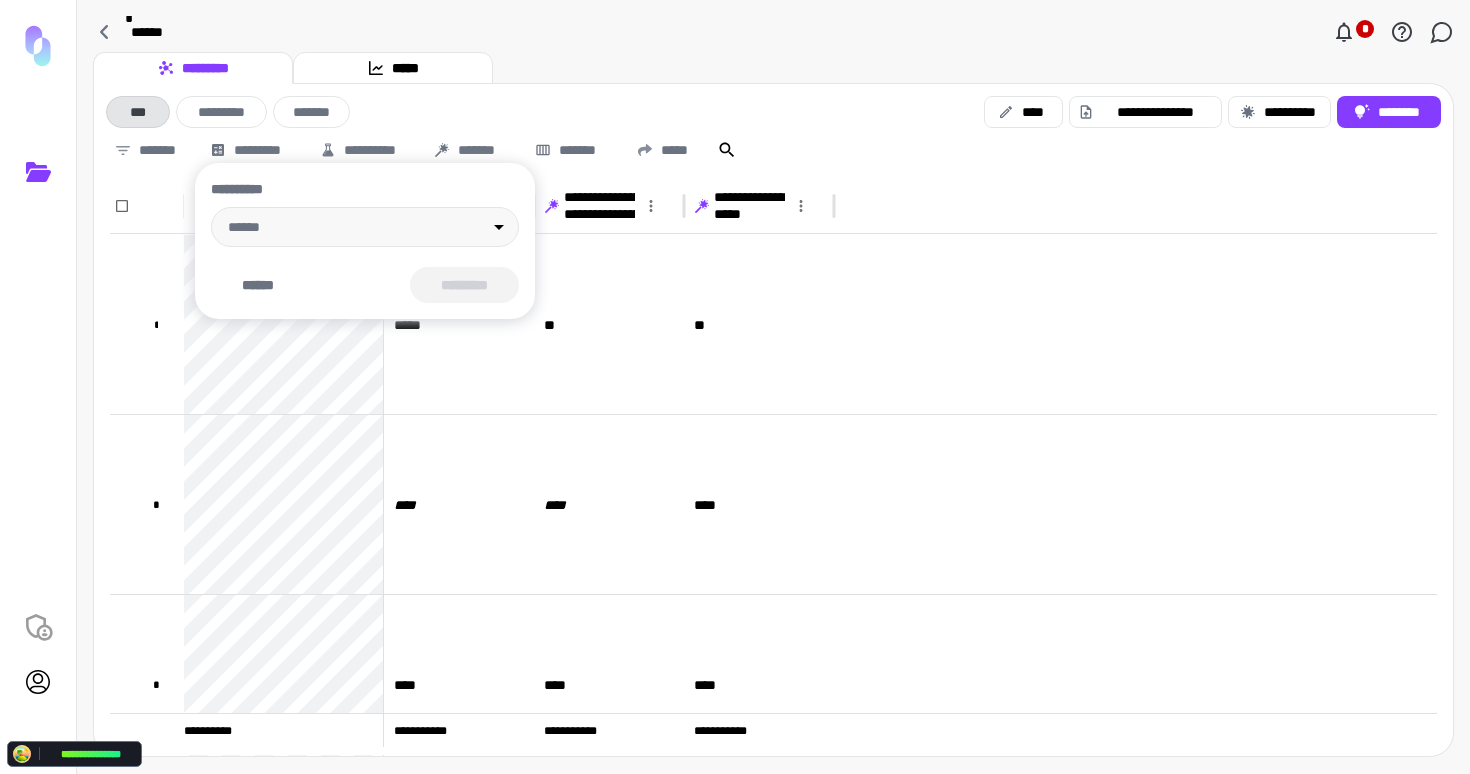 click at bounding box center (735, 387) 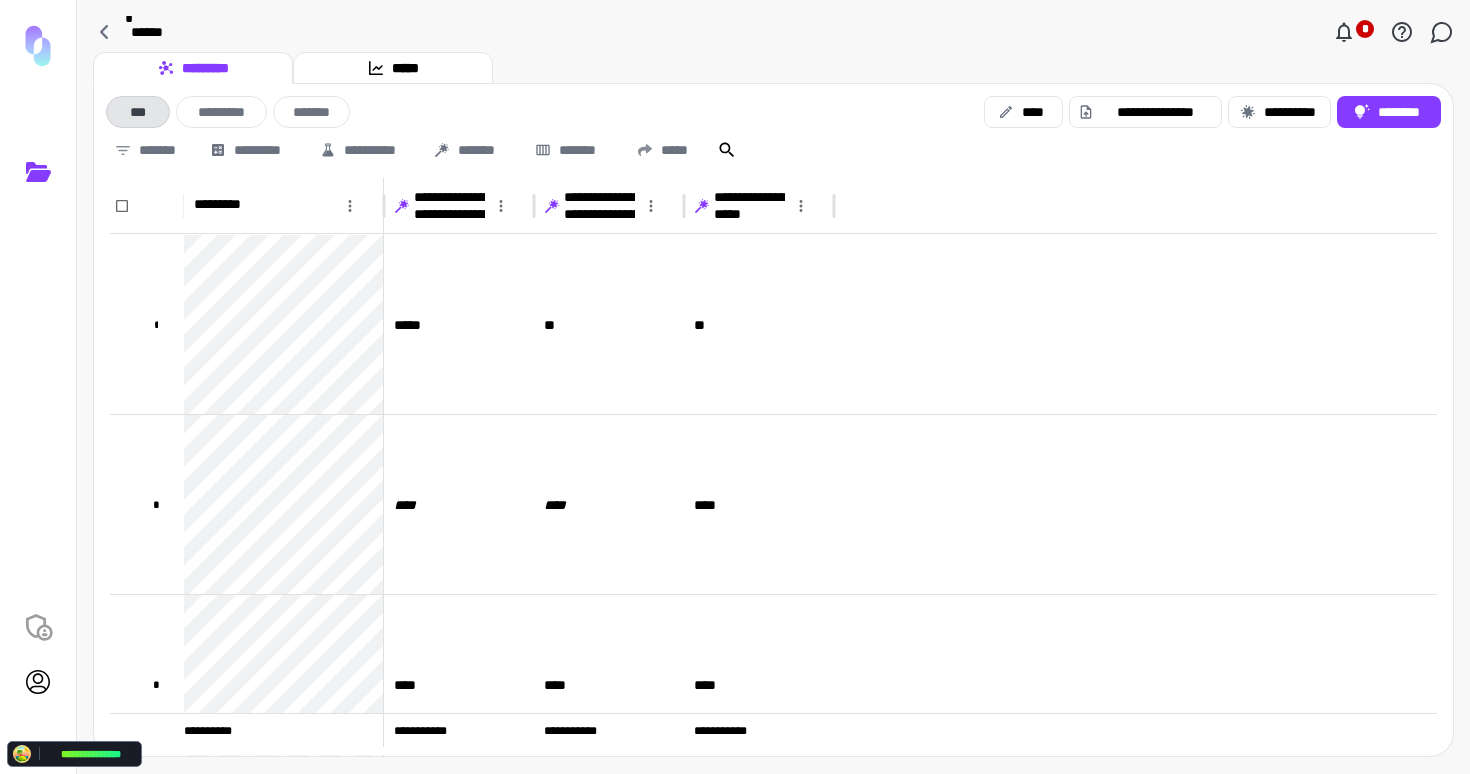 click on "**********" at bounding box center [773, 112] 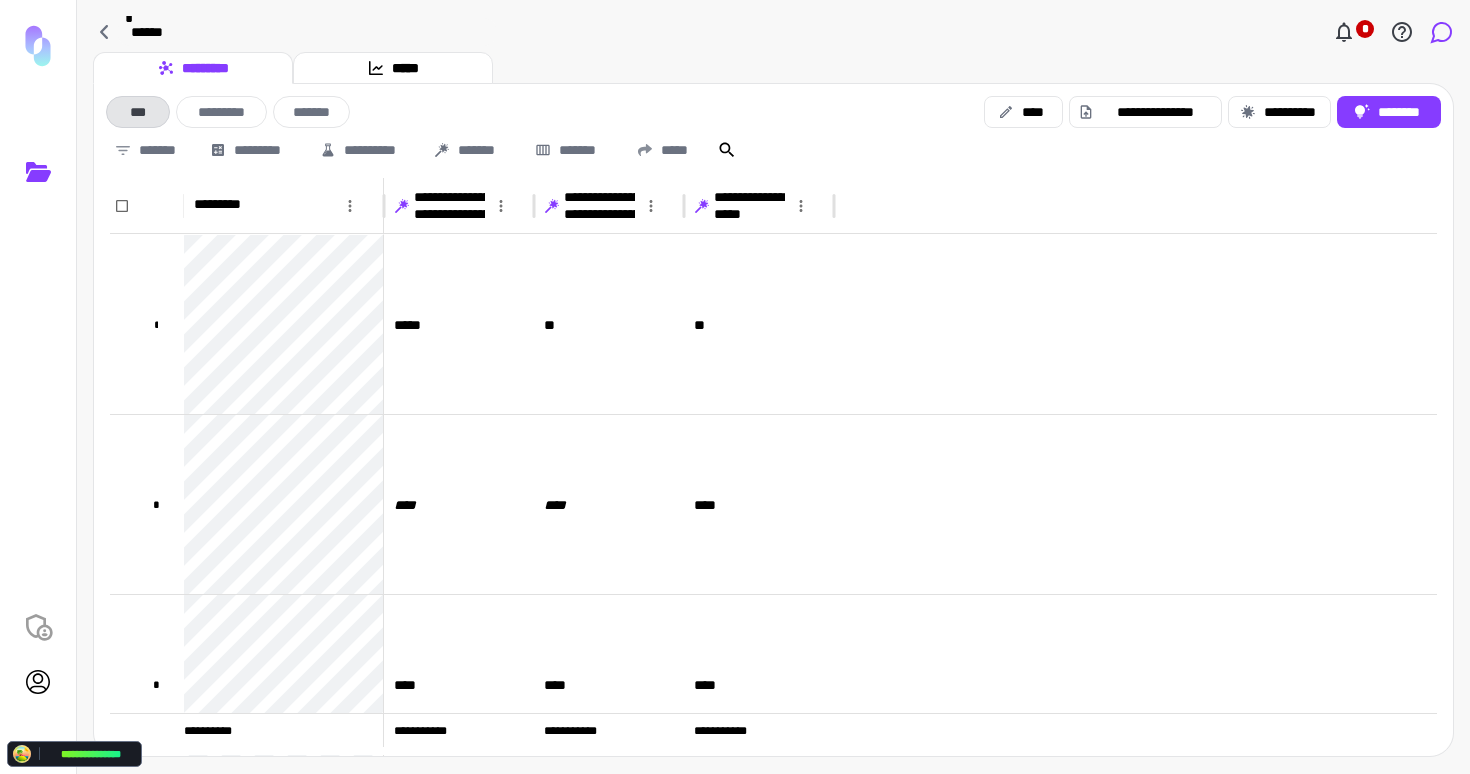 click 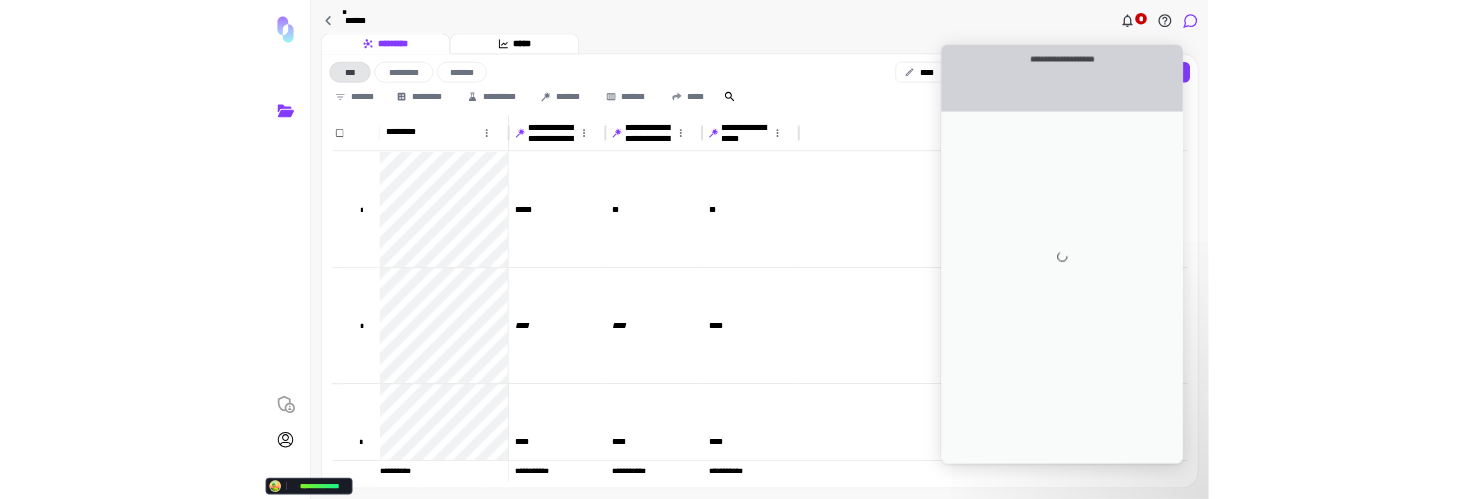 scroll, scrollTop: 0, scrollLeft: 0, axis: both 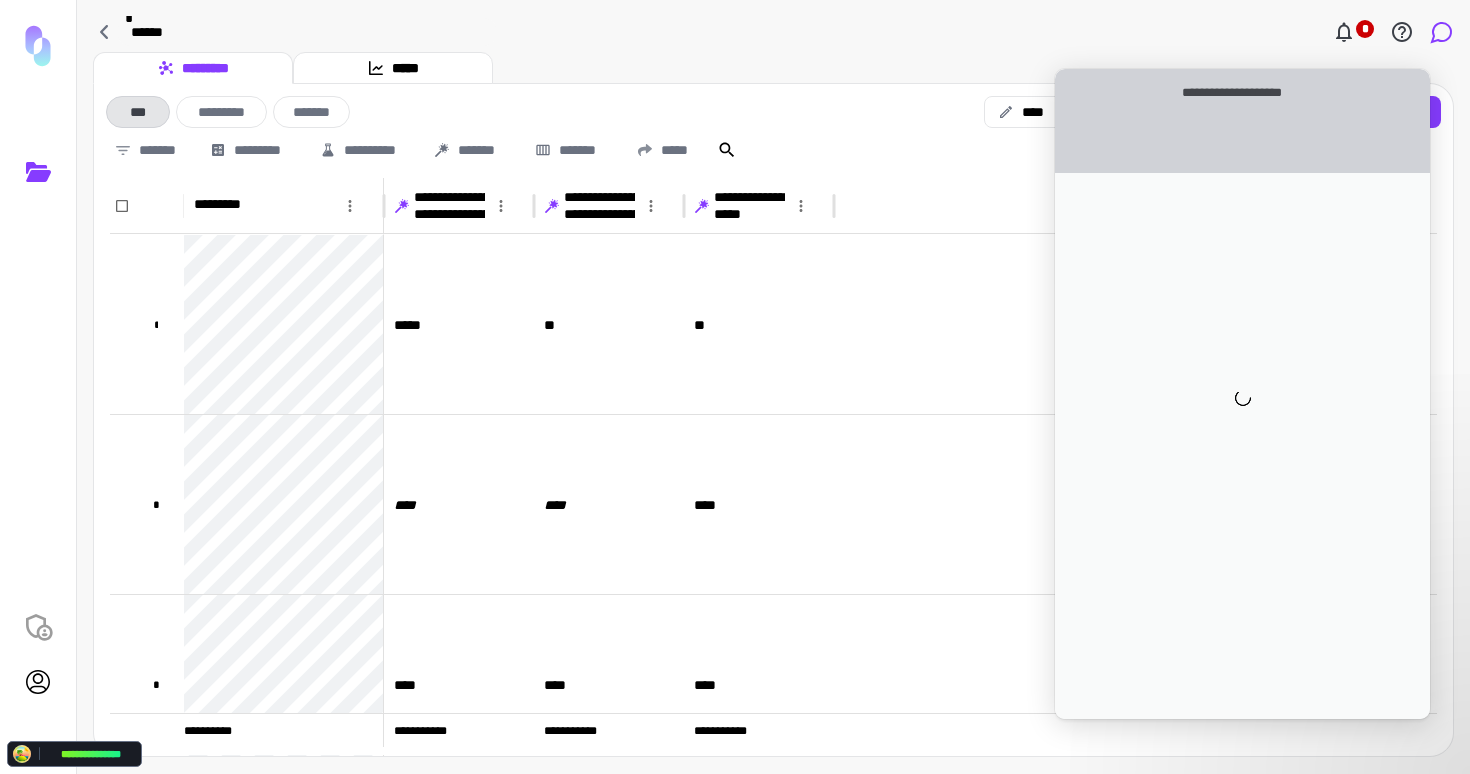 click 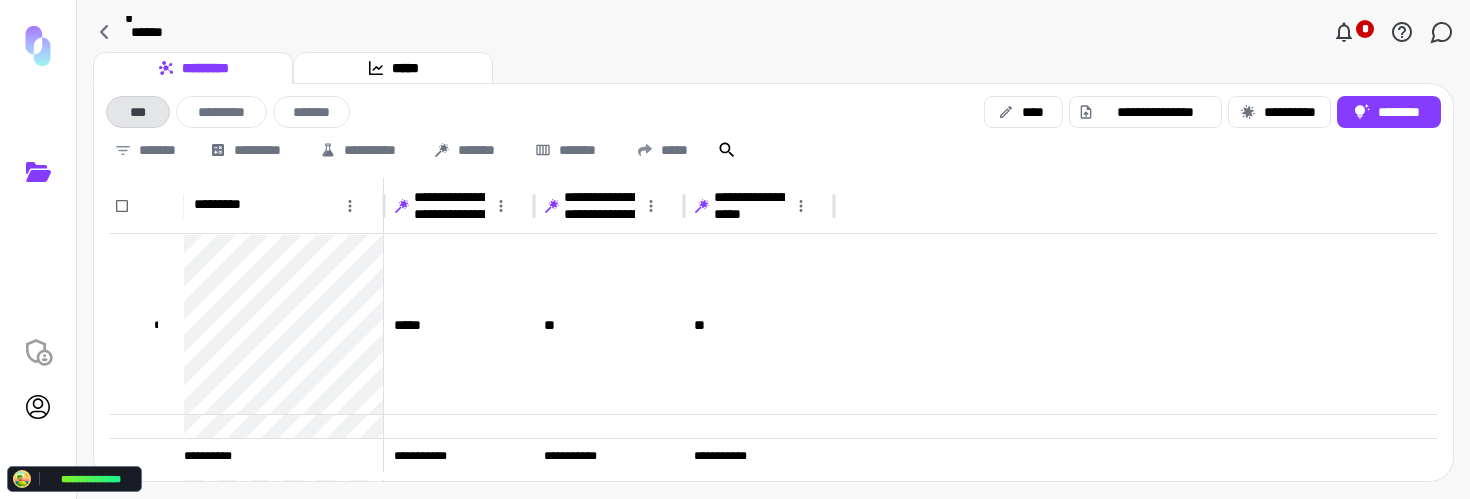 drag, startPoint x: 836, startPoint y: 94, endPoint x: 647, endPoint y: 119, distance: 190.64627 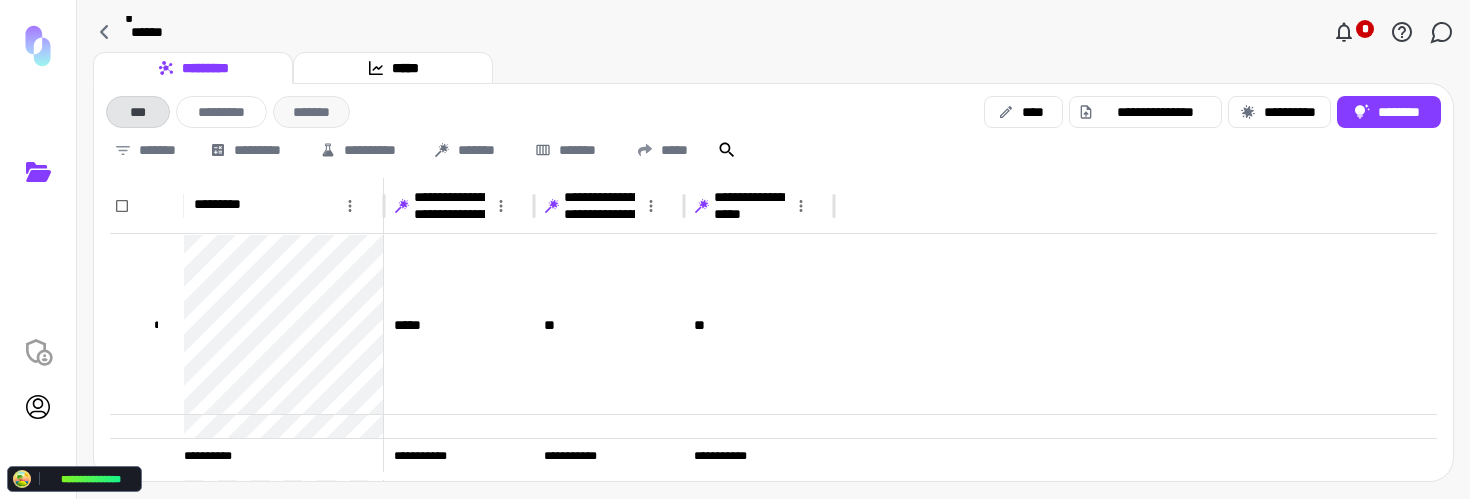 click on "*******" at bounding box center (311, 112) 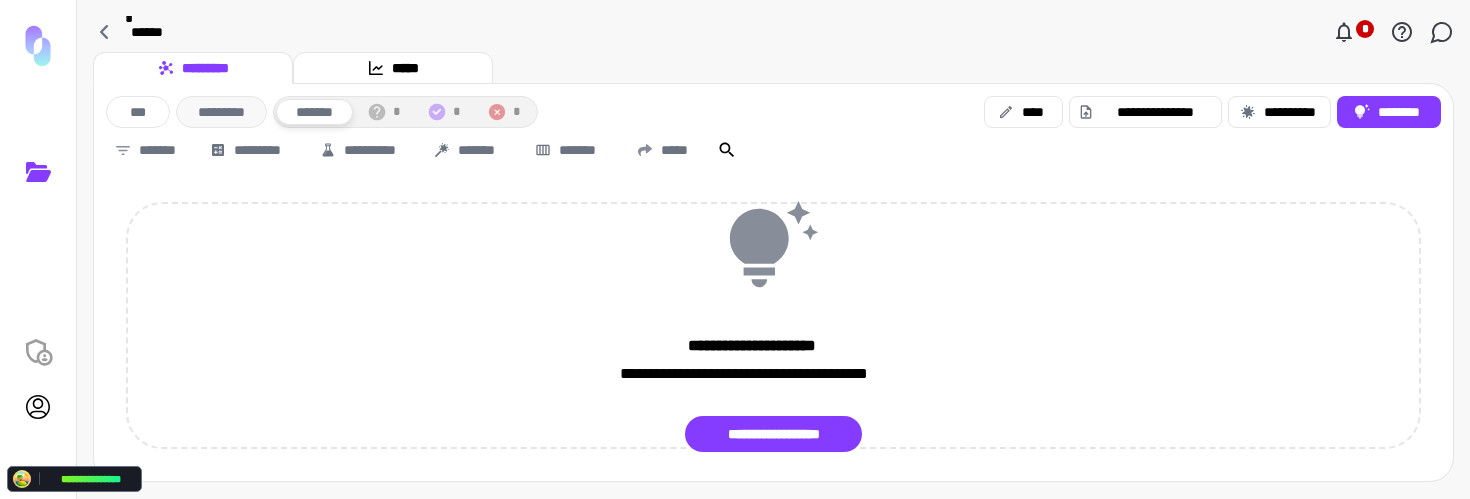 click on "*********" at bounding box center [221, 112] 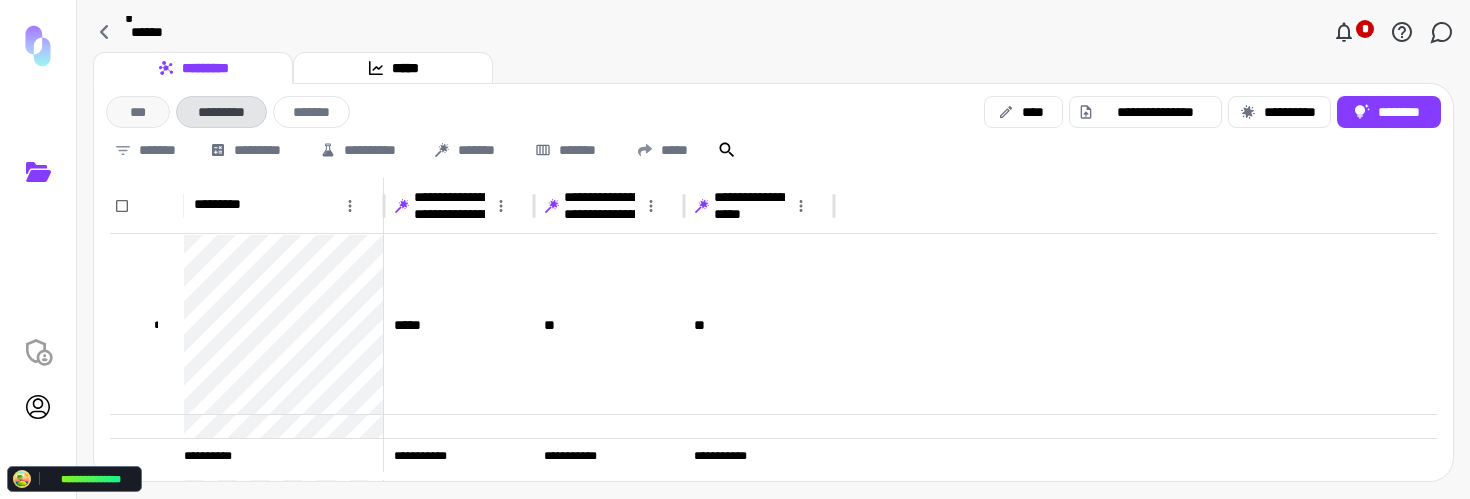 click on "***" at bounding box center [138, 112] 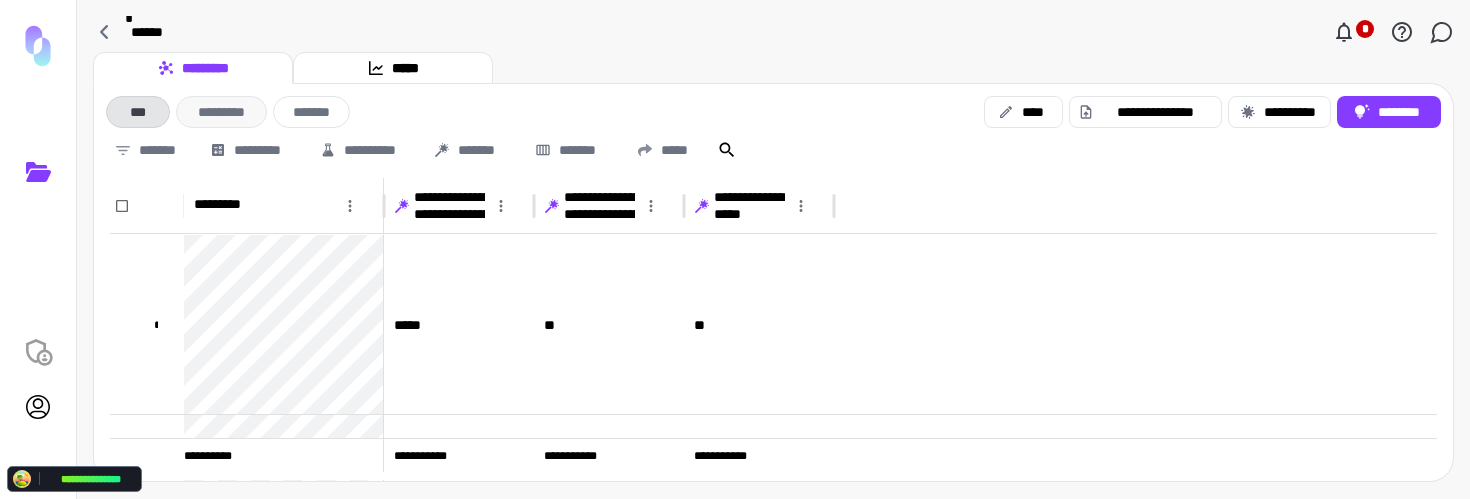 click on "*********" at bounding box center [221, 112] 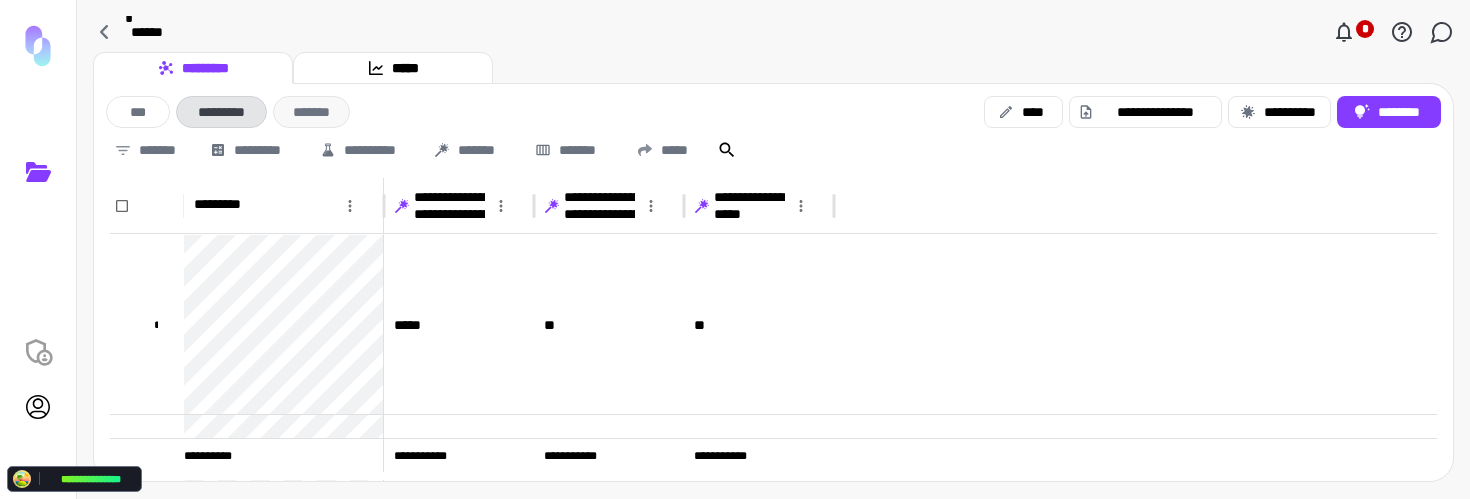 click on "*******" at bounding box center [311, 112] 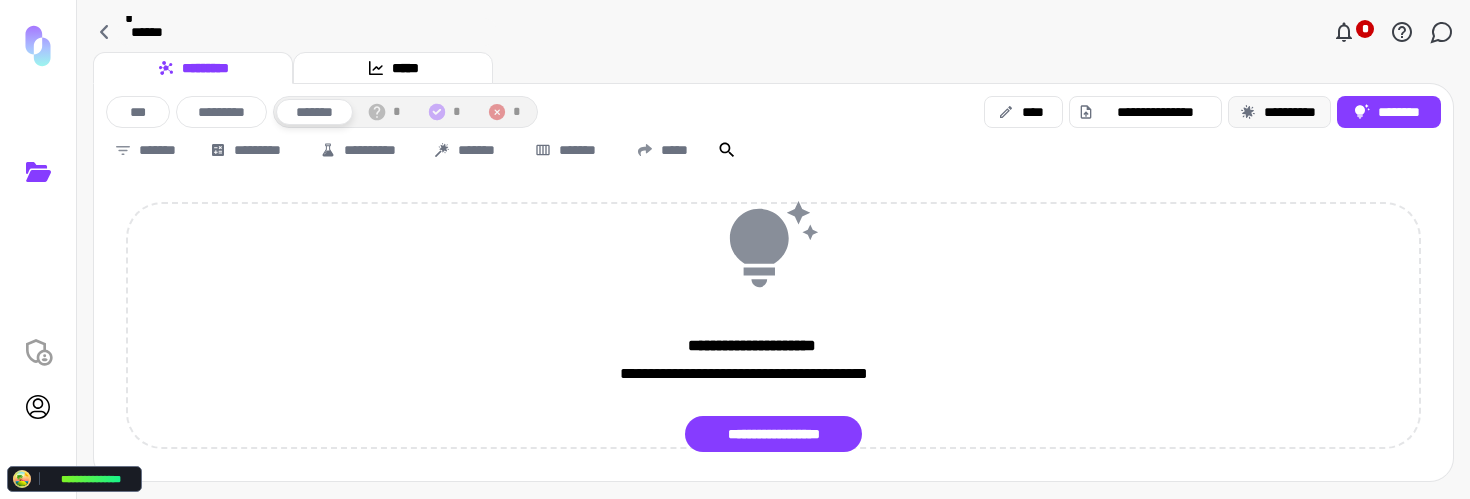 click on "**********" at bounding box center (1279, 112) 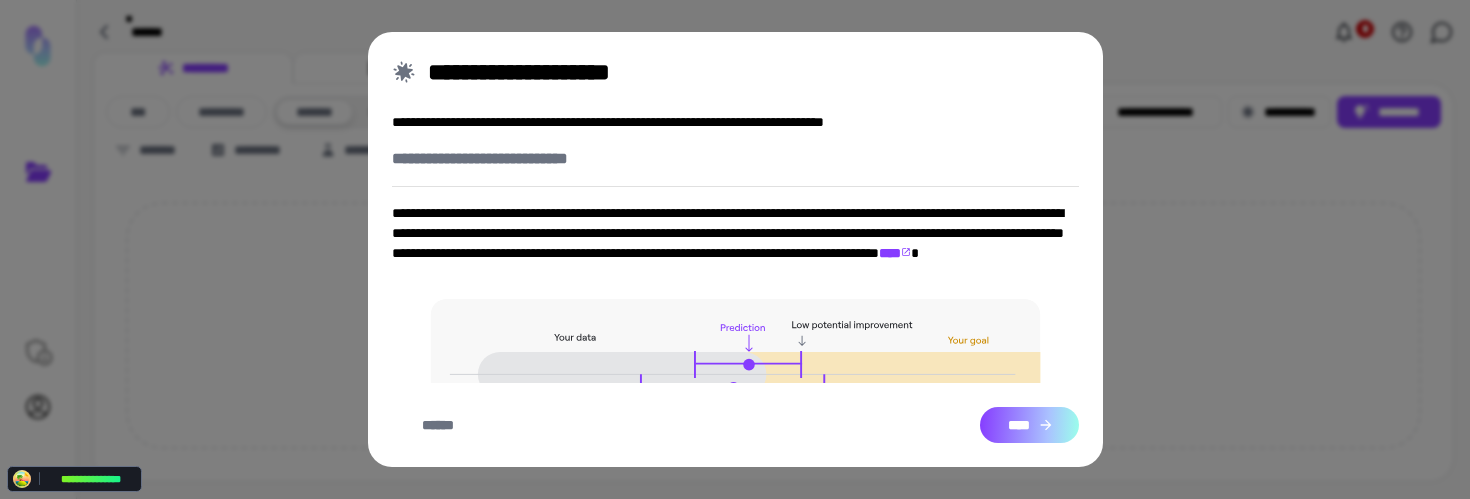 click on "****" at bounding box center (1029, 425) 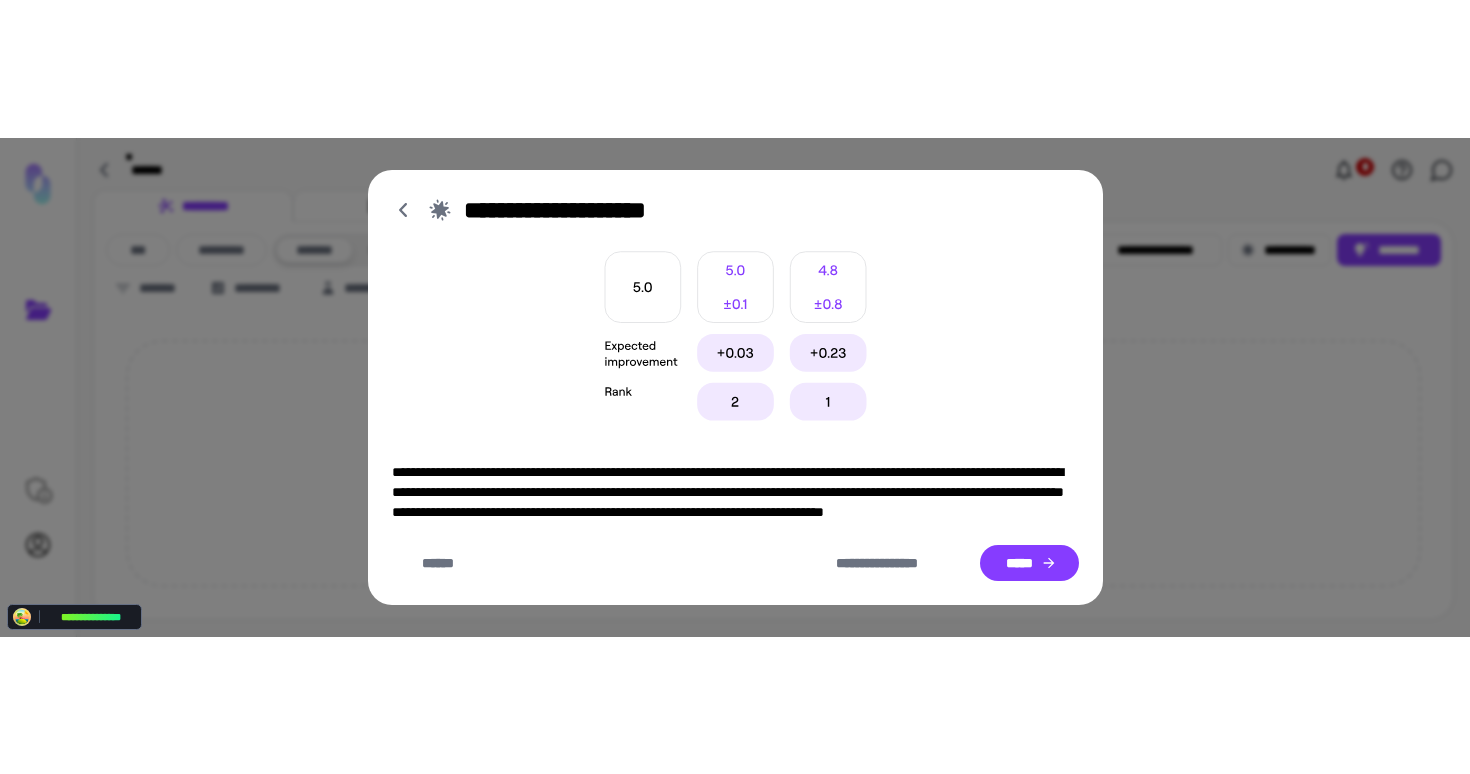 scroll, scrollTop: 199, scrollLeft: 0, axis: vertical 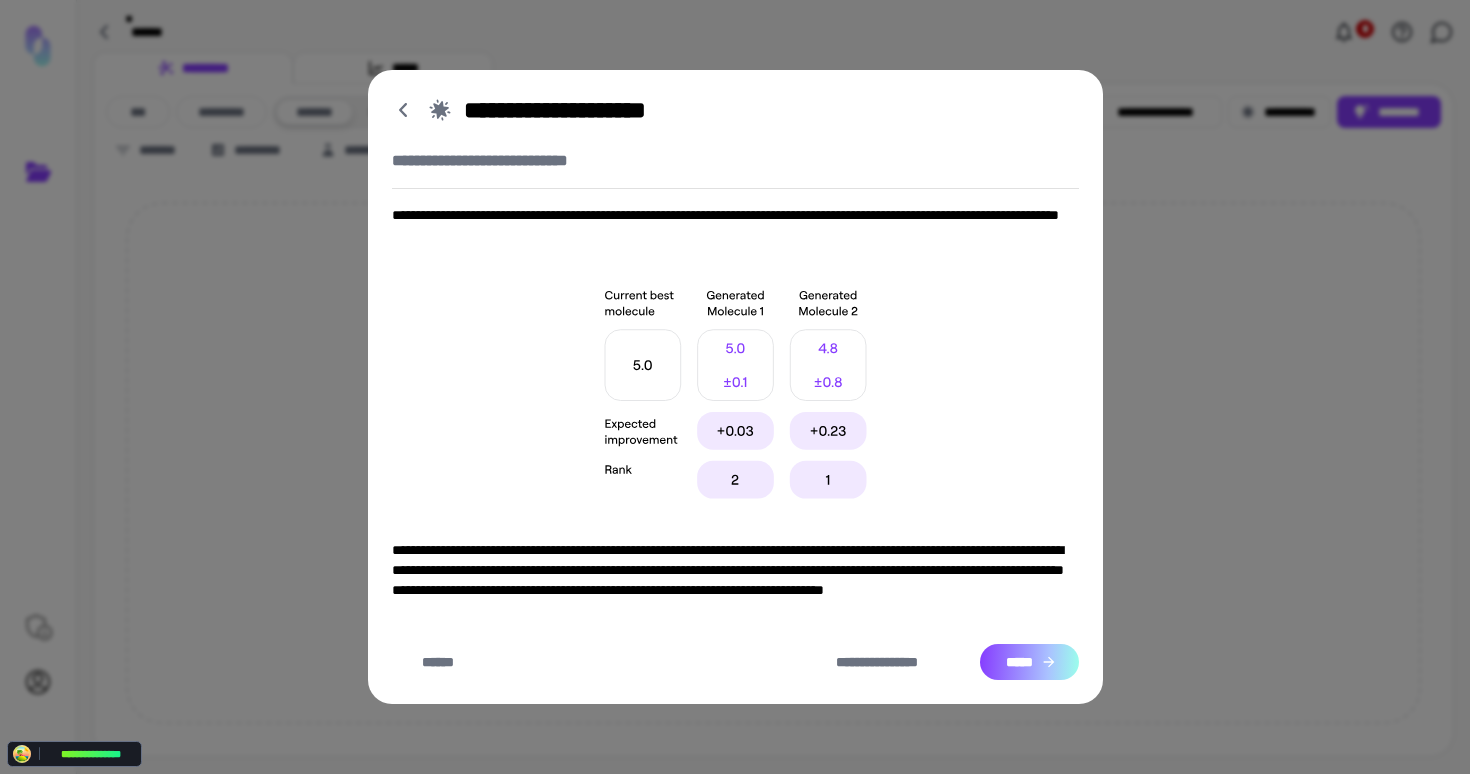 click on "*****" at bounding box center [1029, 662] 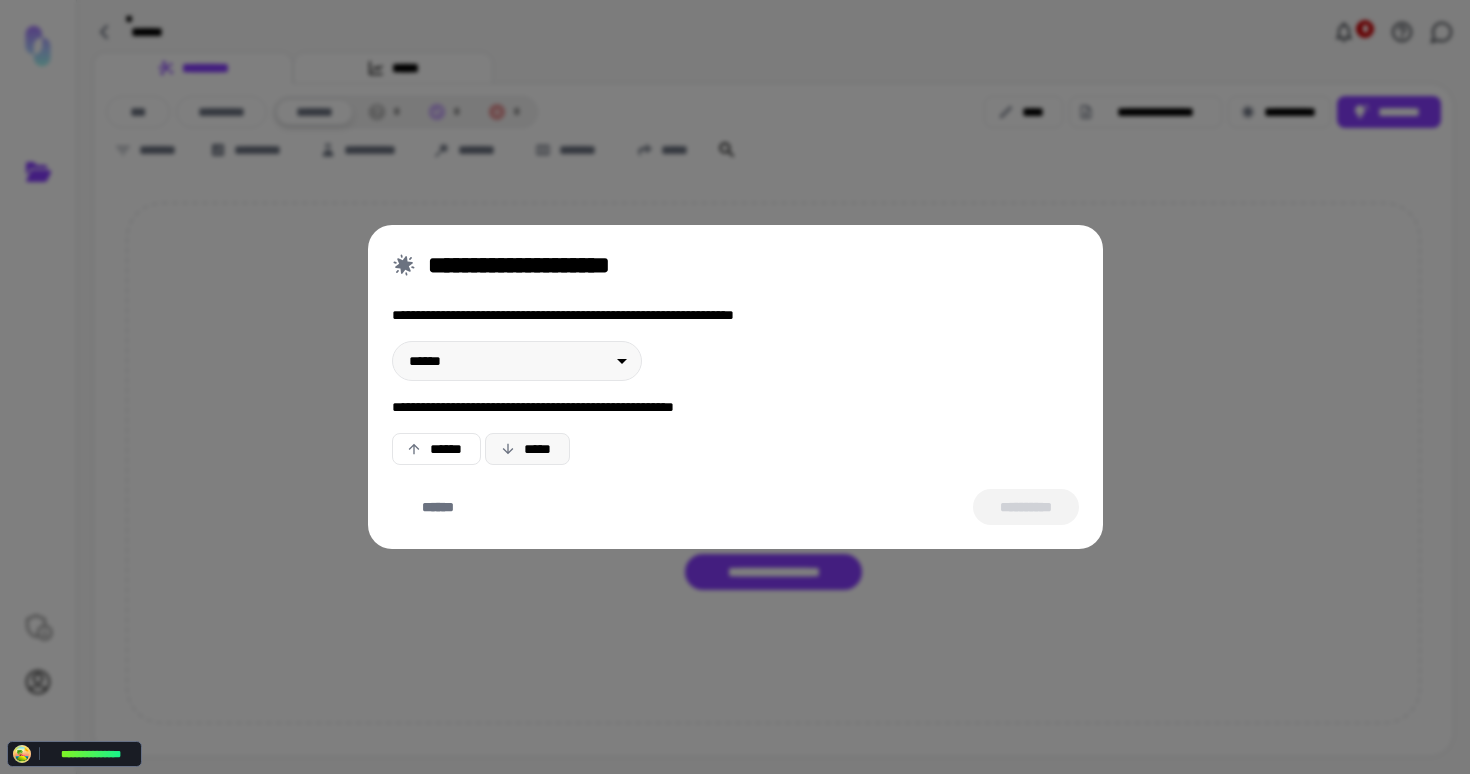 click on "*****" at bounding box center [527, 449] 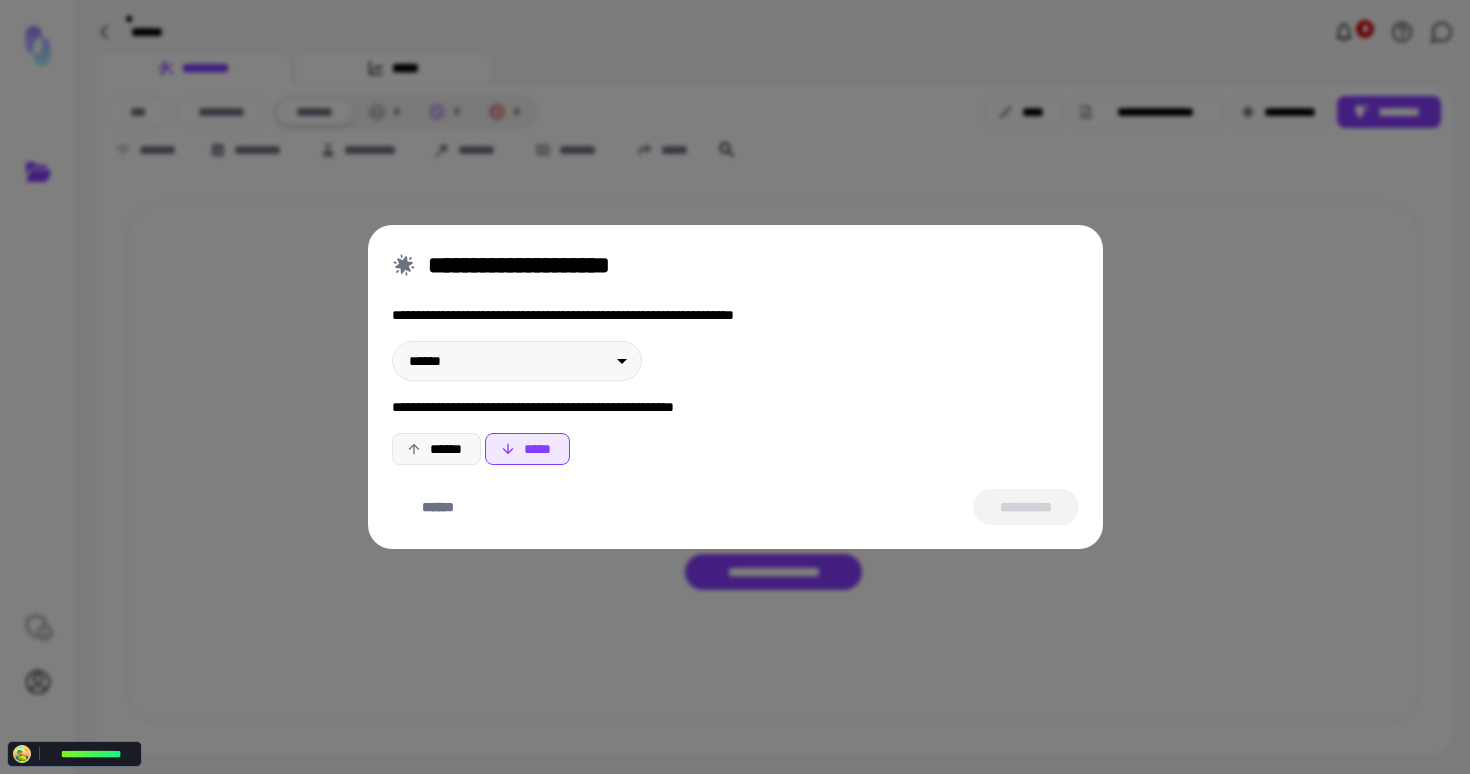 click on "******" at bounding box center (436, 449) 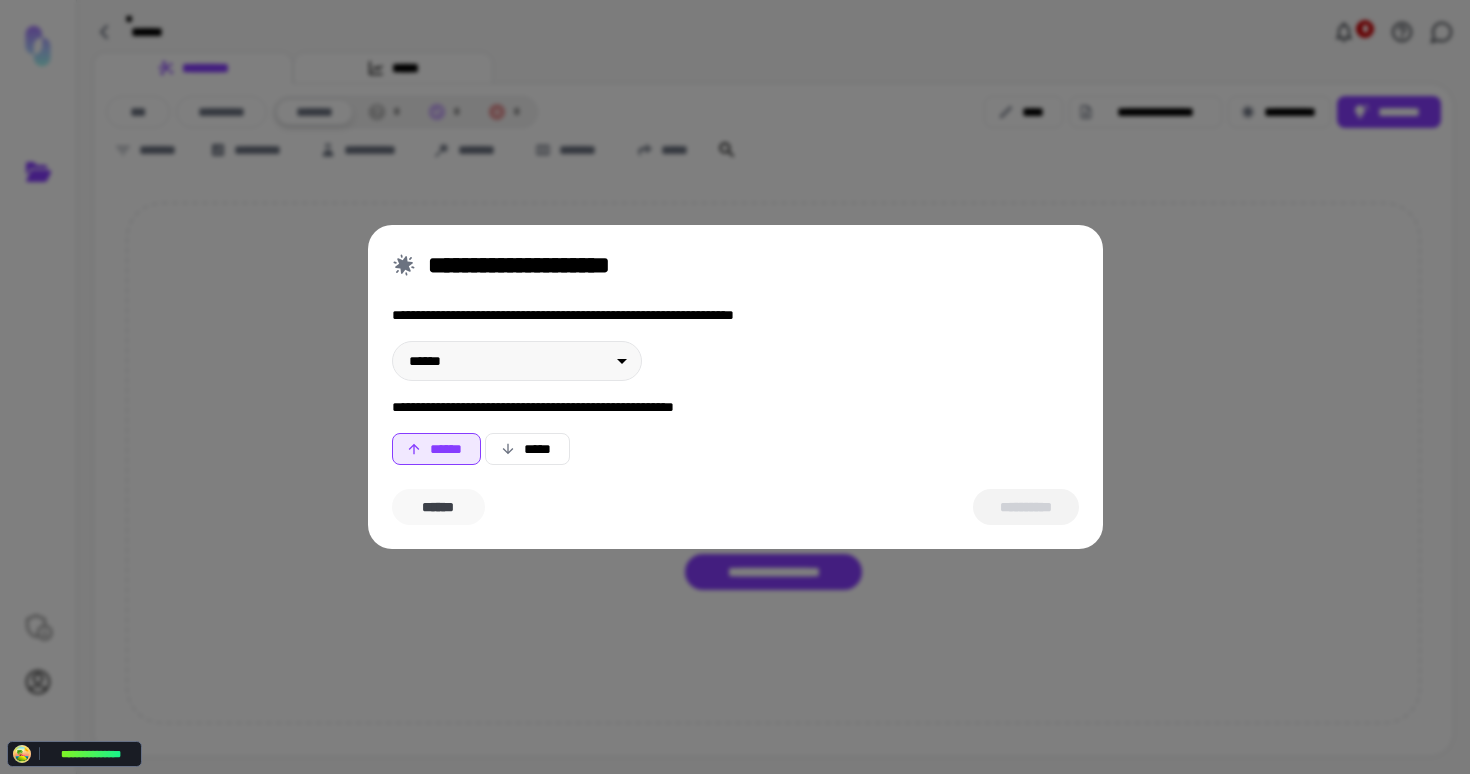 drag, startPoint x: 509, startPoint y: 449, endPoint x: 471, endPoint y: 492, distance: 57.384666 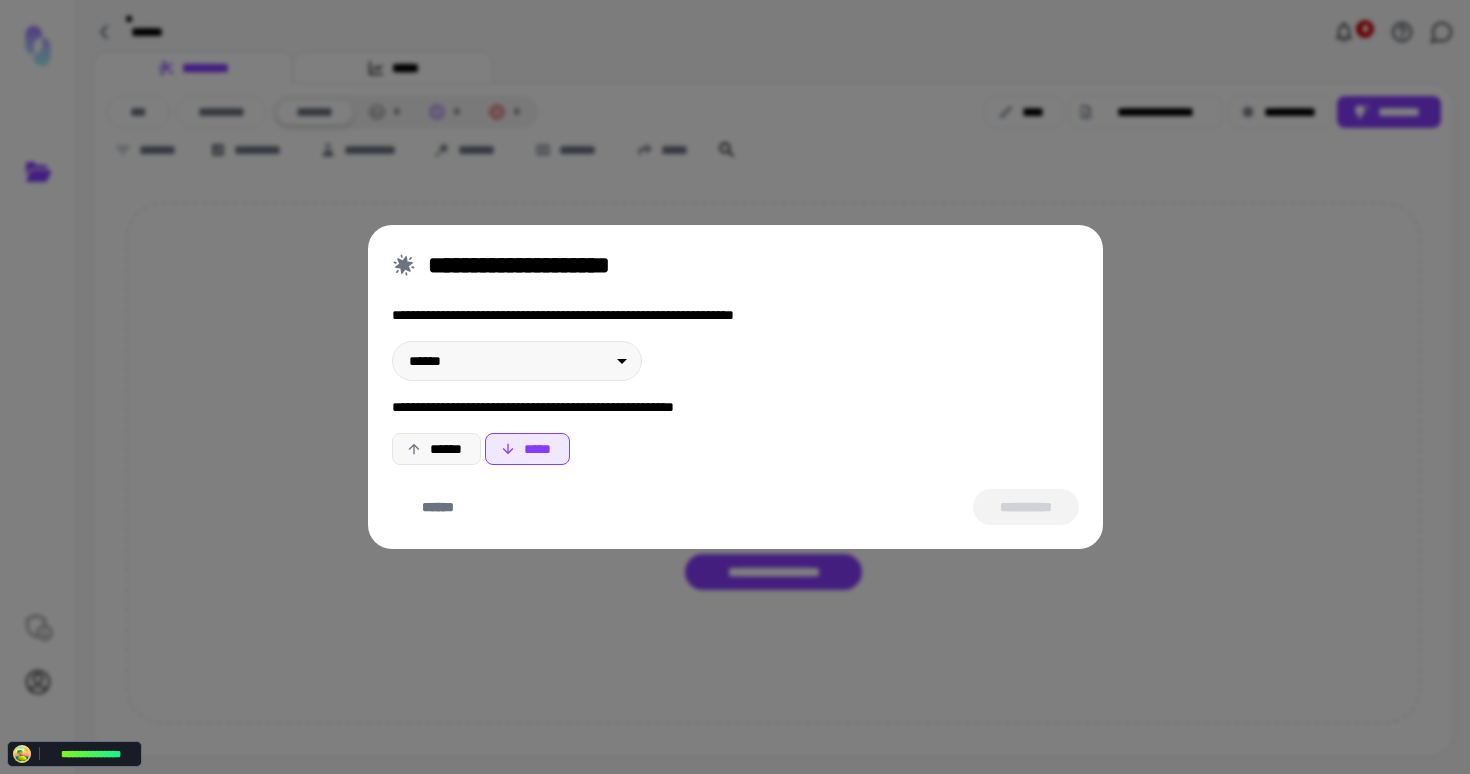 click on "******" at bounding box center [436, 449] 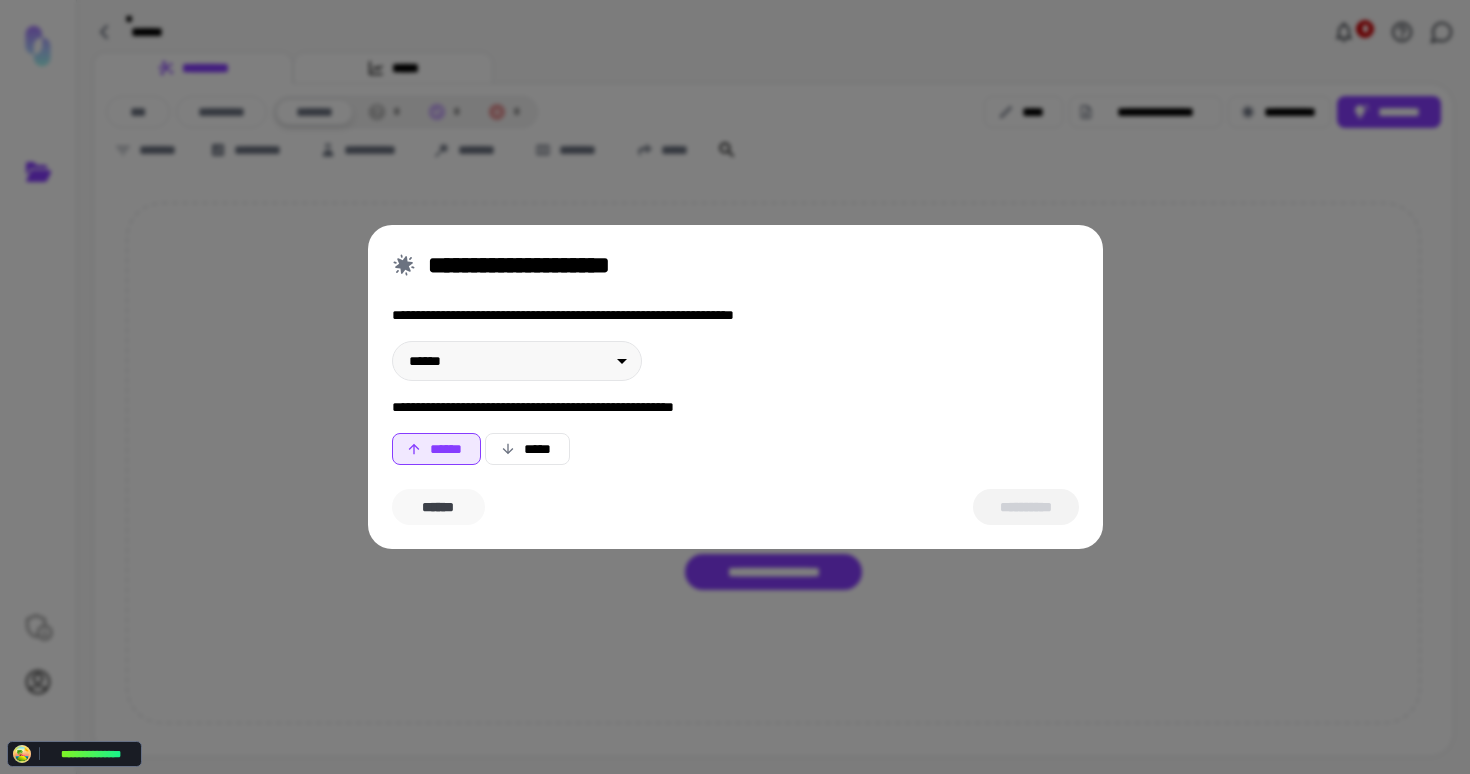 click on "******" at bounding box center (438, 507) 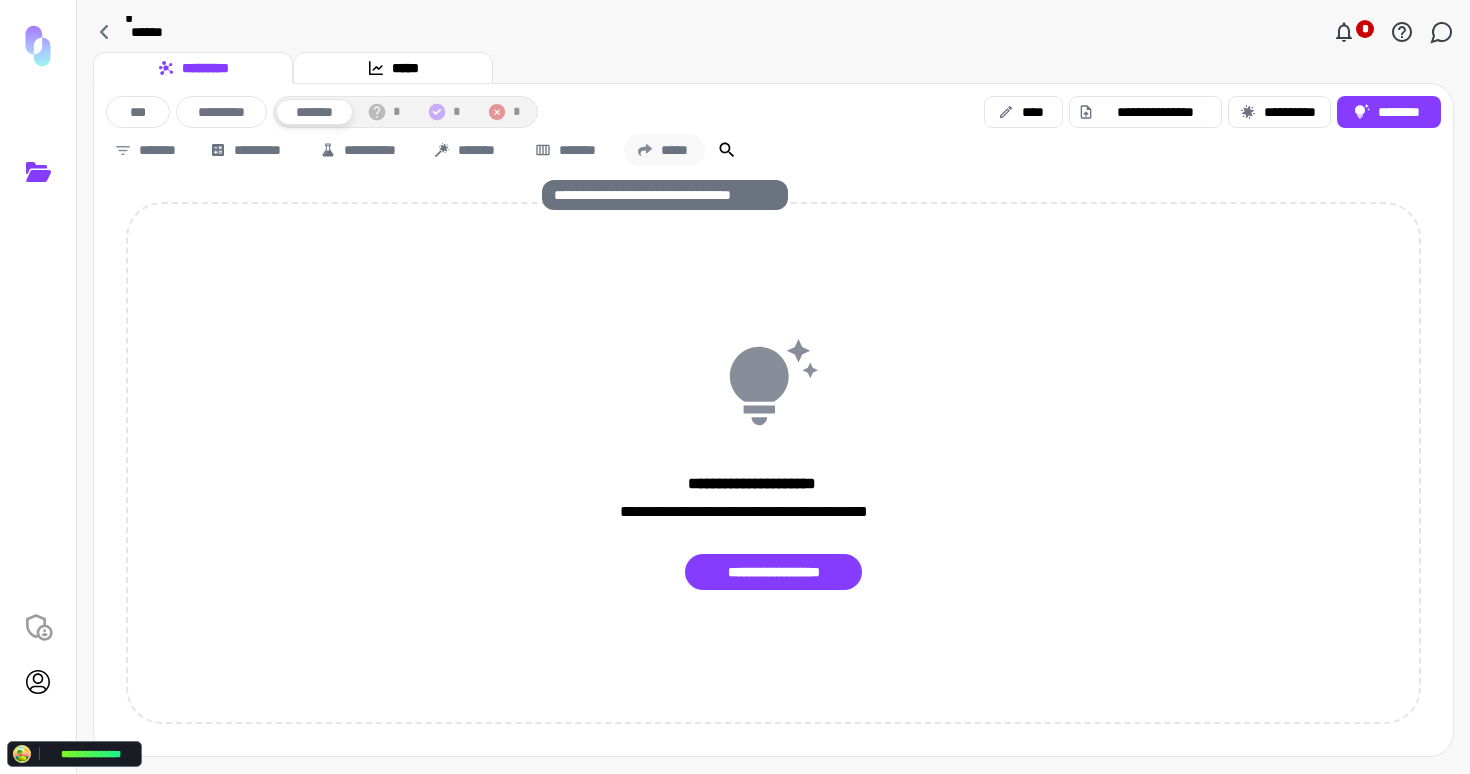click on "*****" at bounding box center (664, 150) 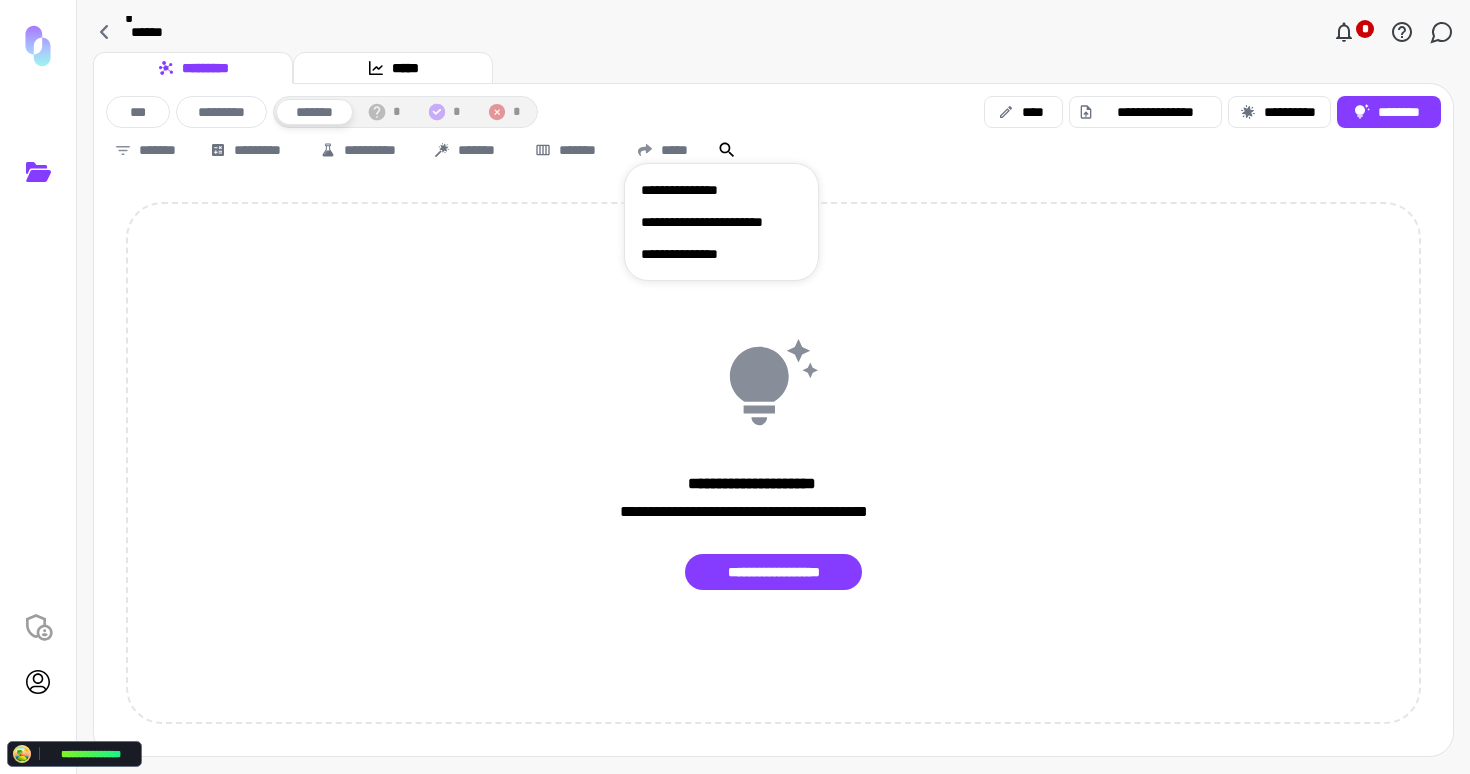 click at bounding box center (735, 387) 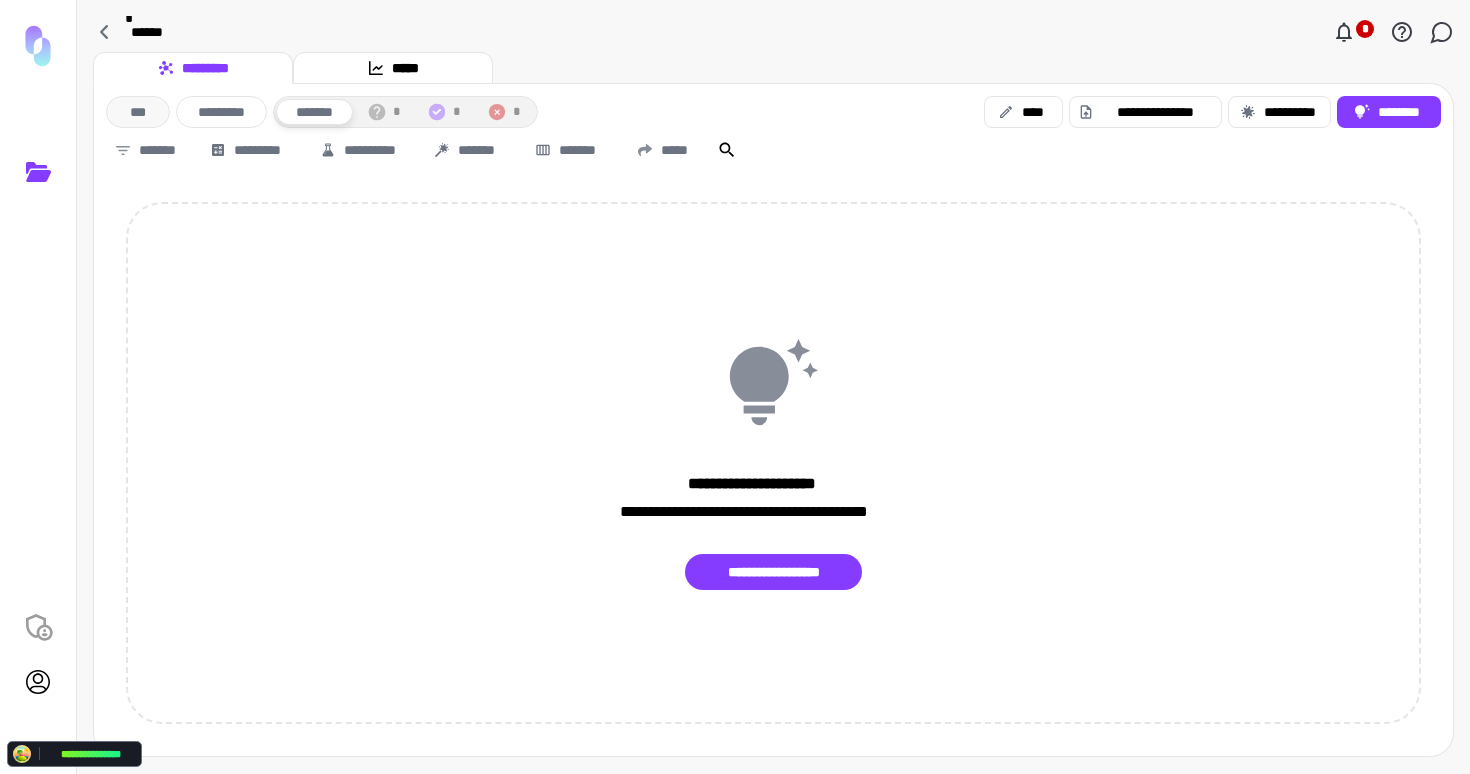click on "***" at bounding box center [138, 112] 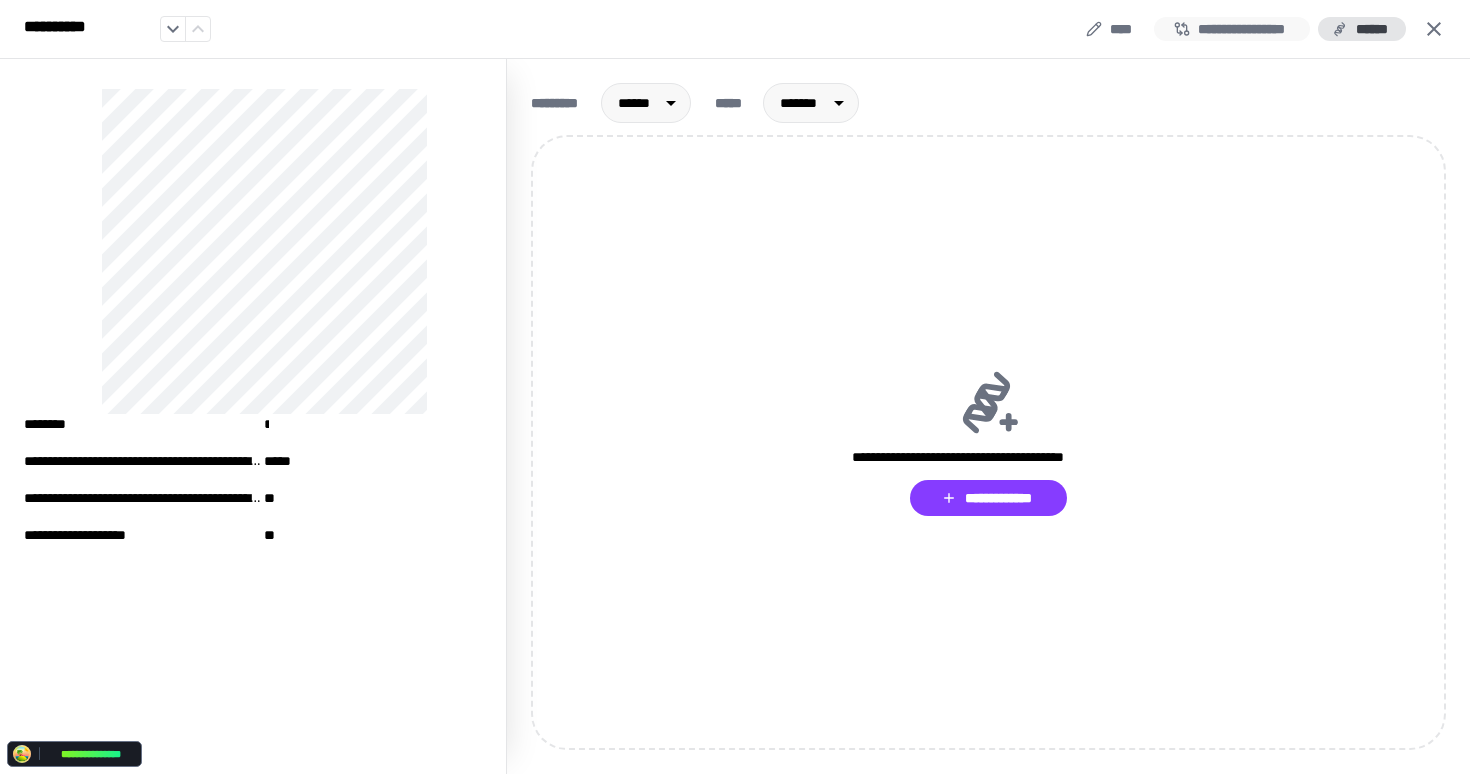 click on "**********" at bounding box center [1232, 29] 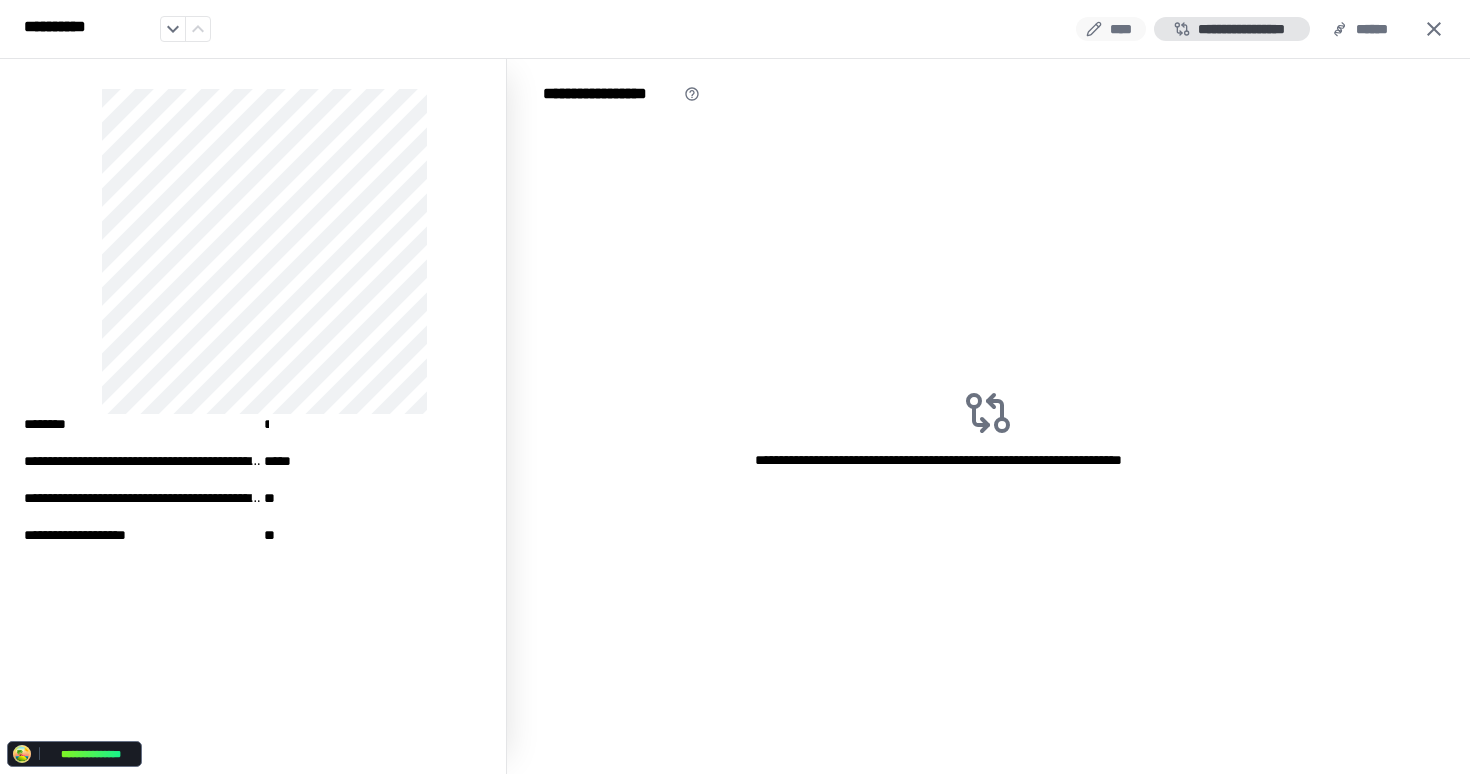 click 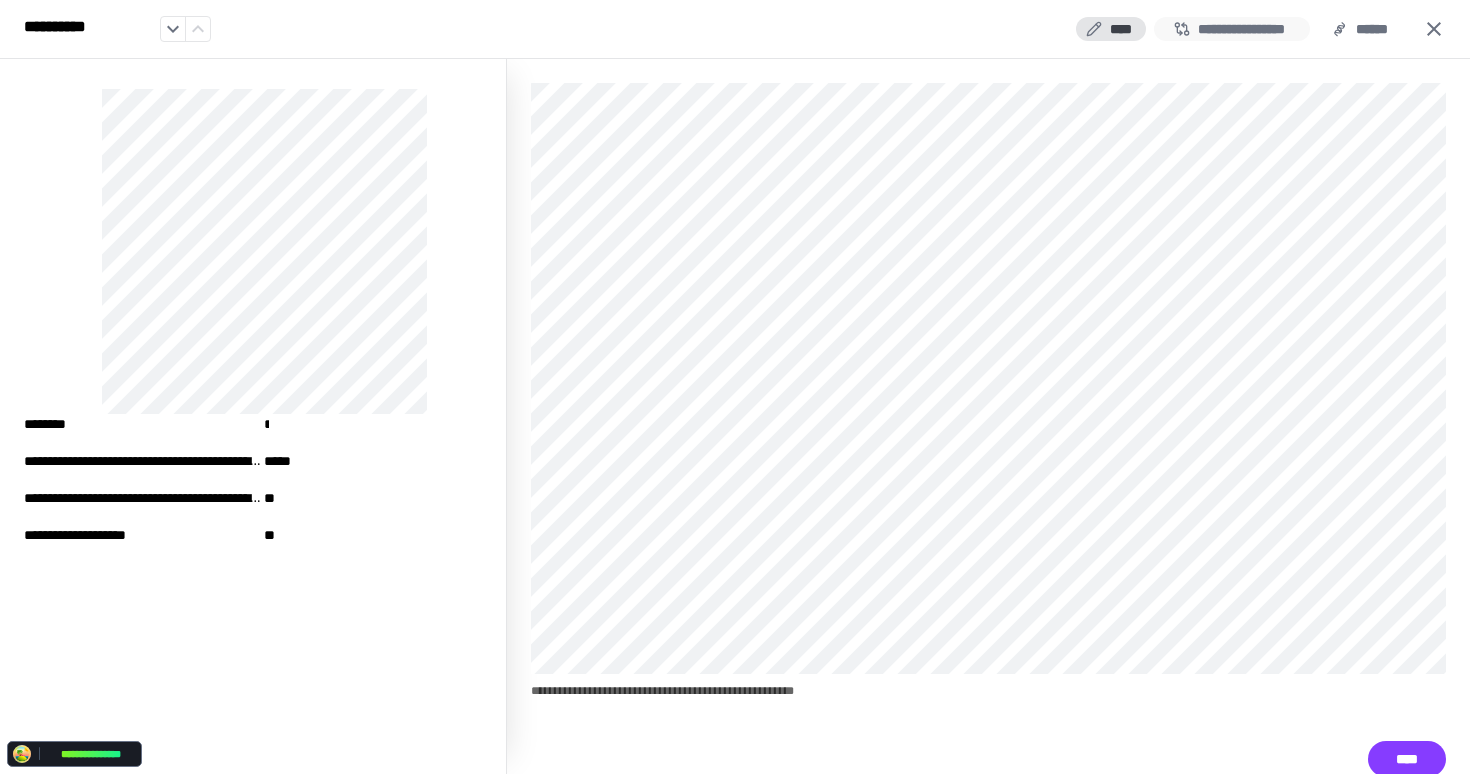 drag, startPoint x: 1233, startPoint y: 29, endPoint x: 1305, endPoint y: 25, distance: 72.11102 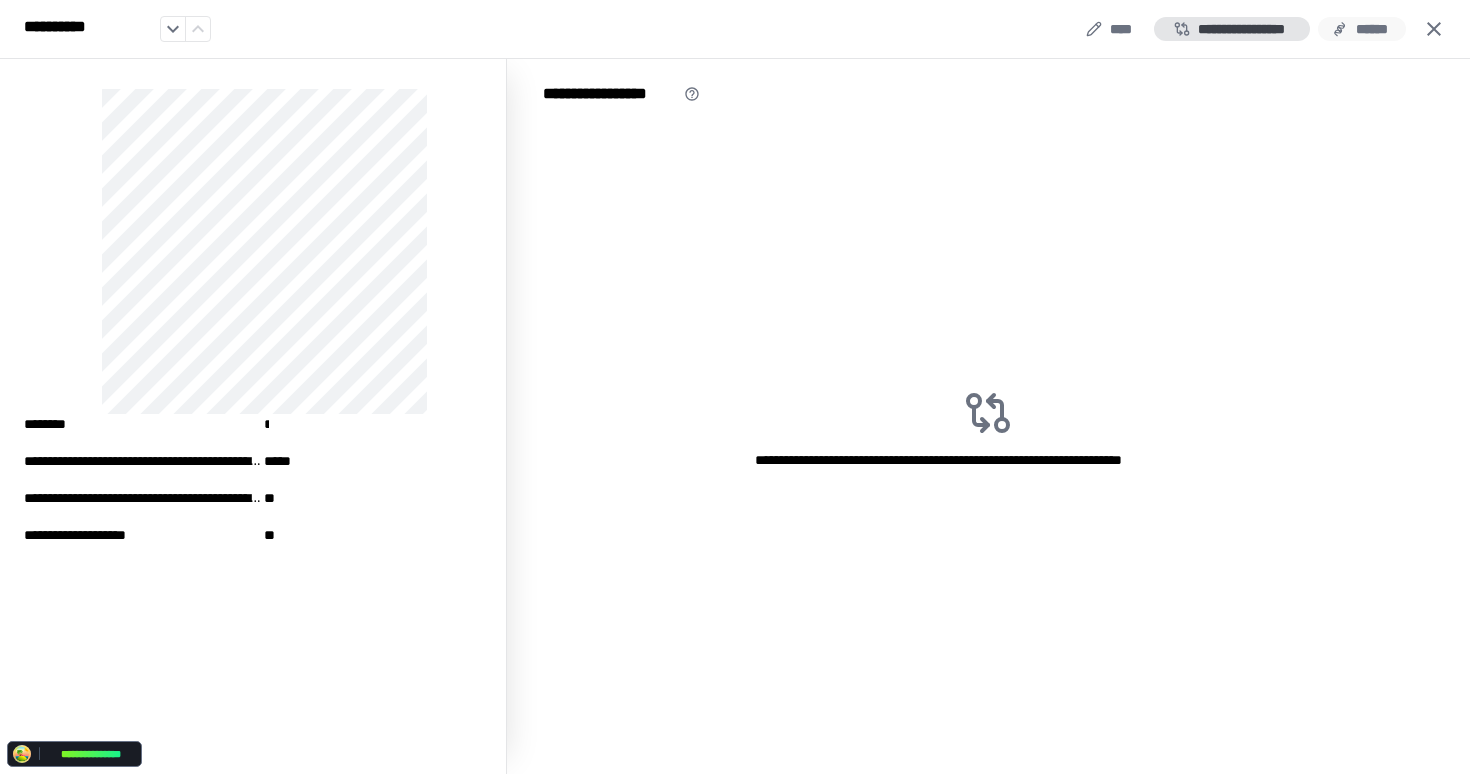 click on "******" at bounding box center (1362, 29) 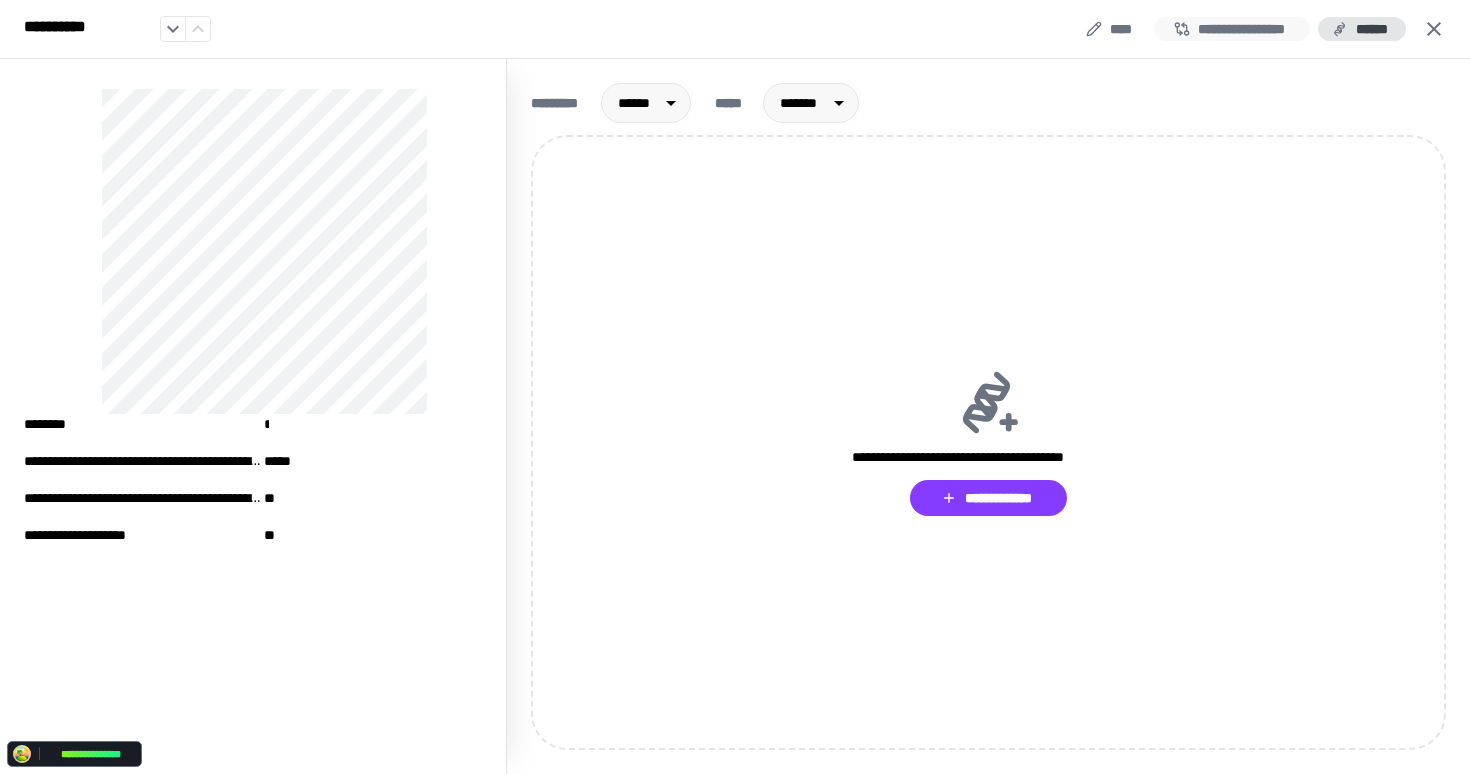 click on "**********" at bounding box center (1232, 29) 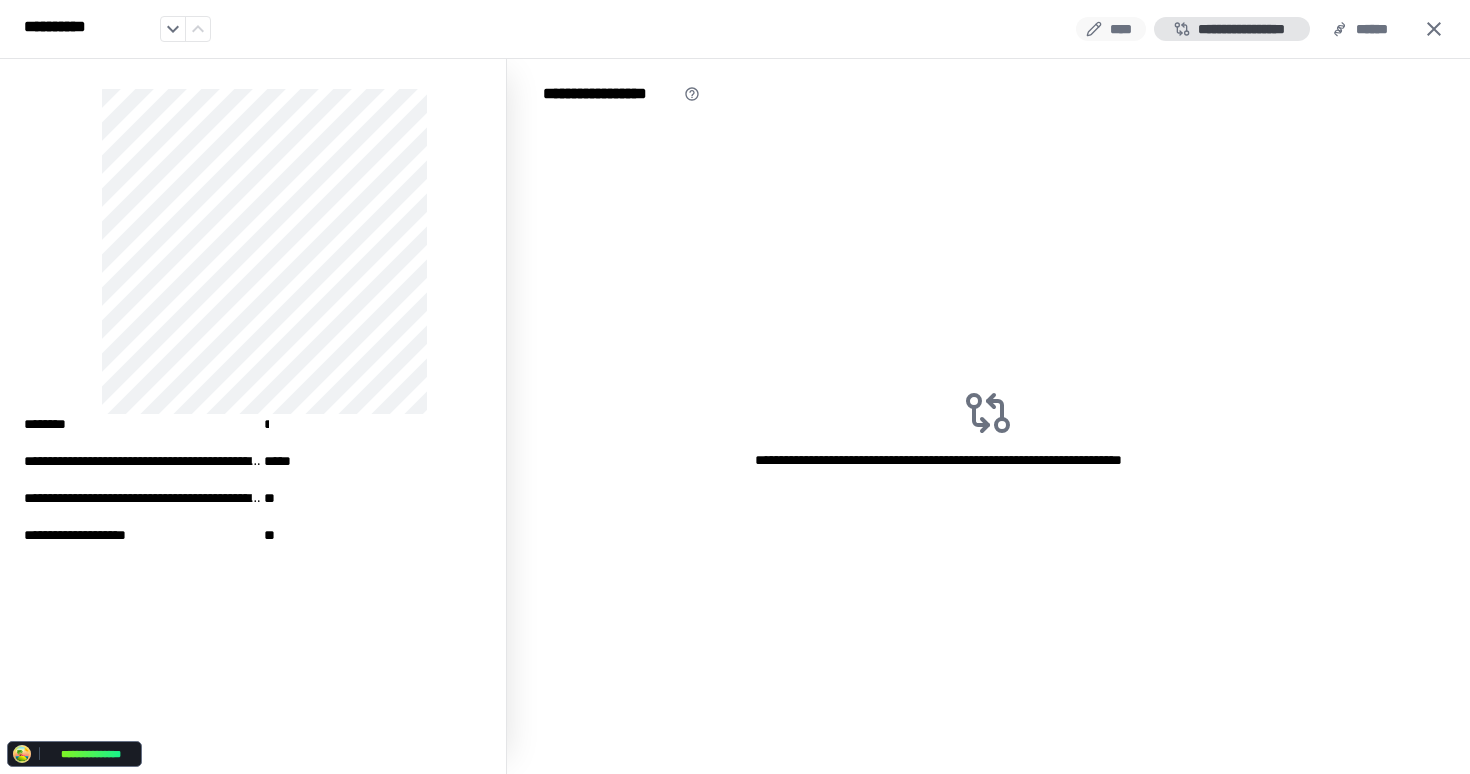 click on "****" at bounding box center [1110, 29] 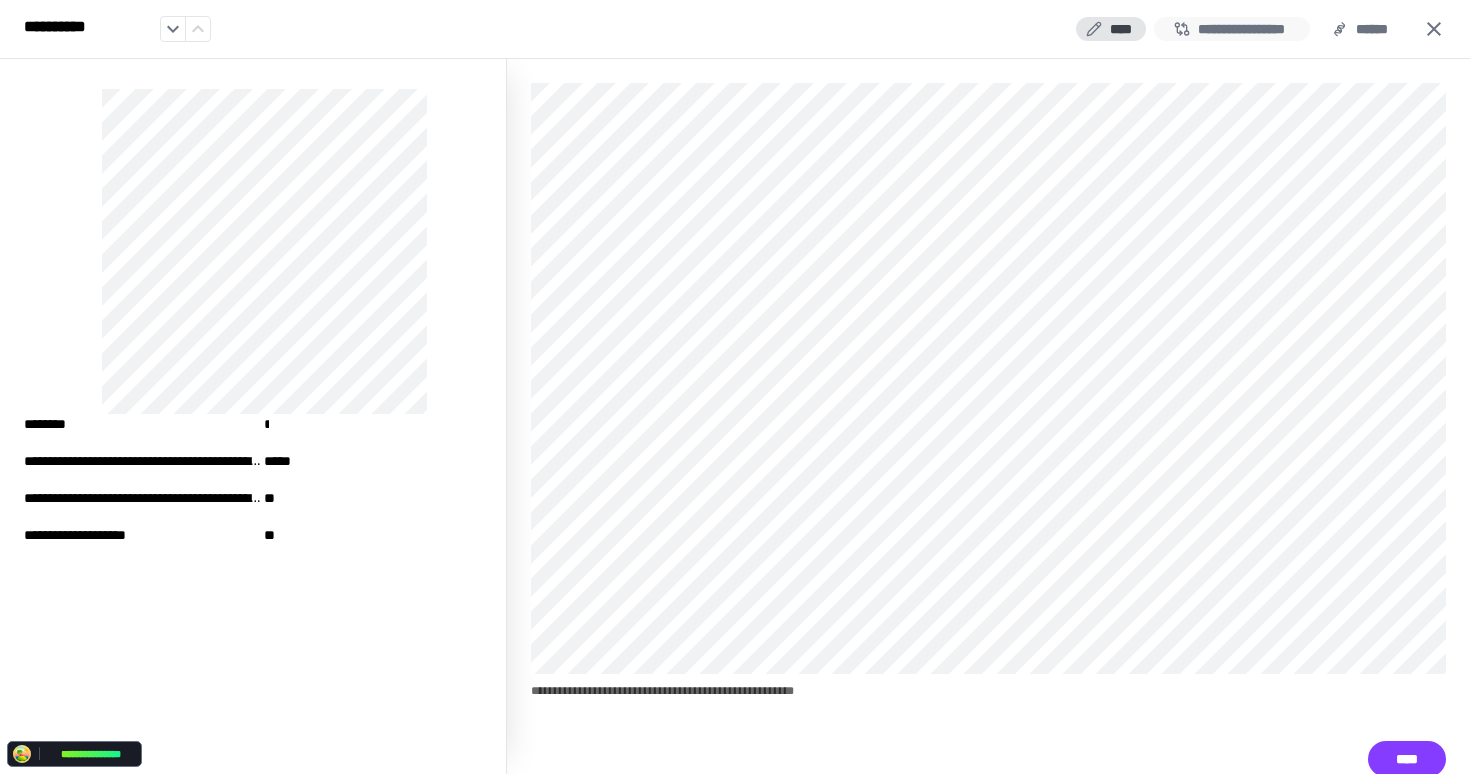 click on "**********" at bounding box center [1232, 29] 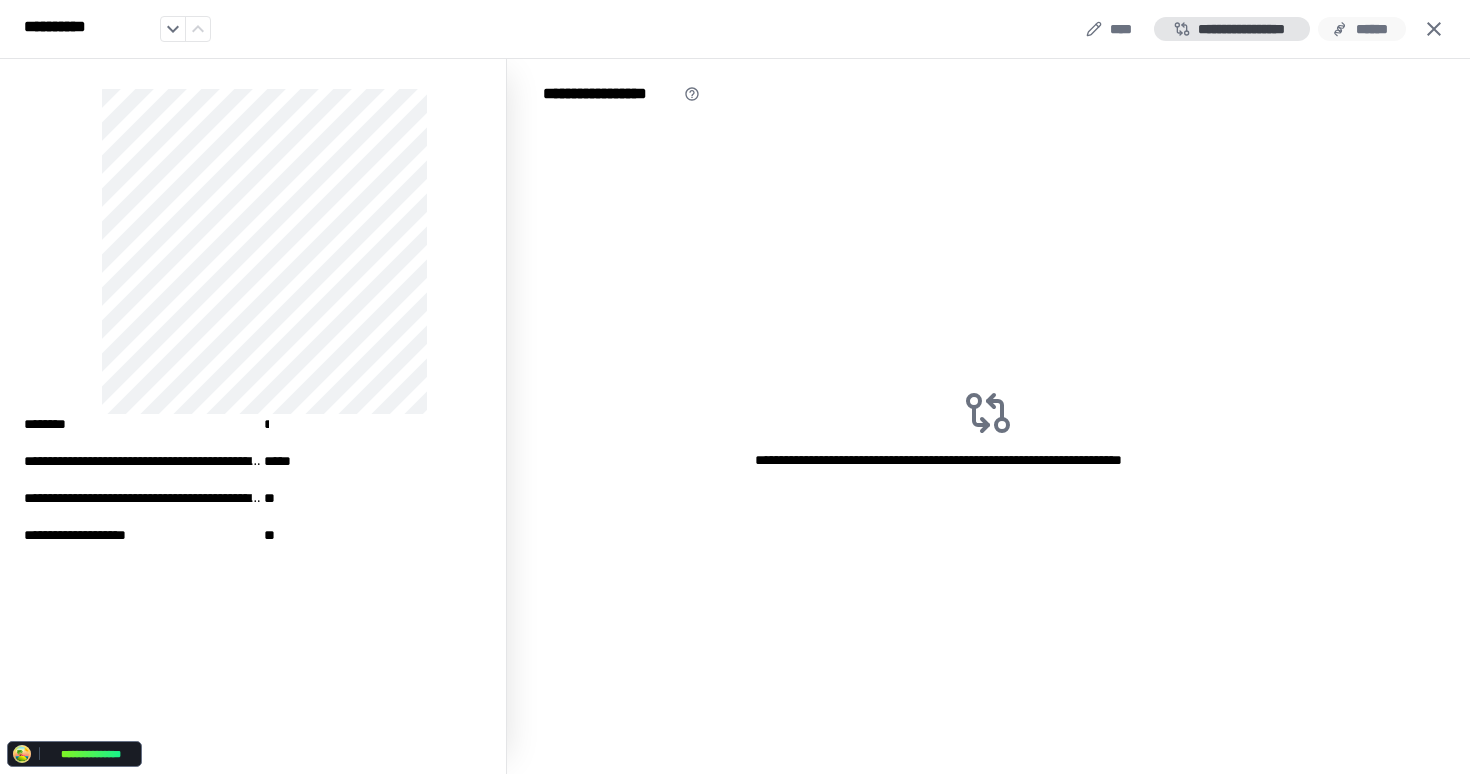 click on "******" at bounding box center (1362, 29) 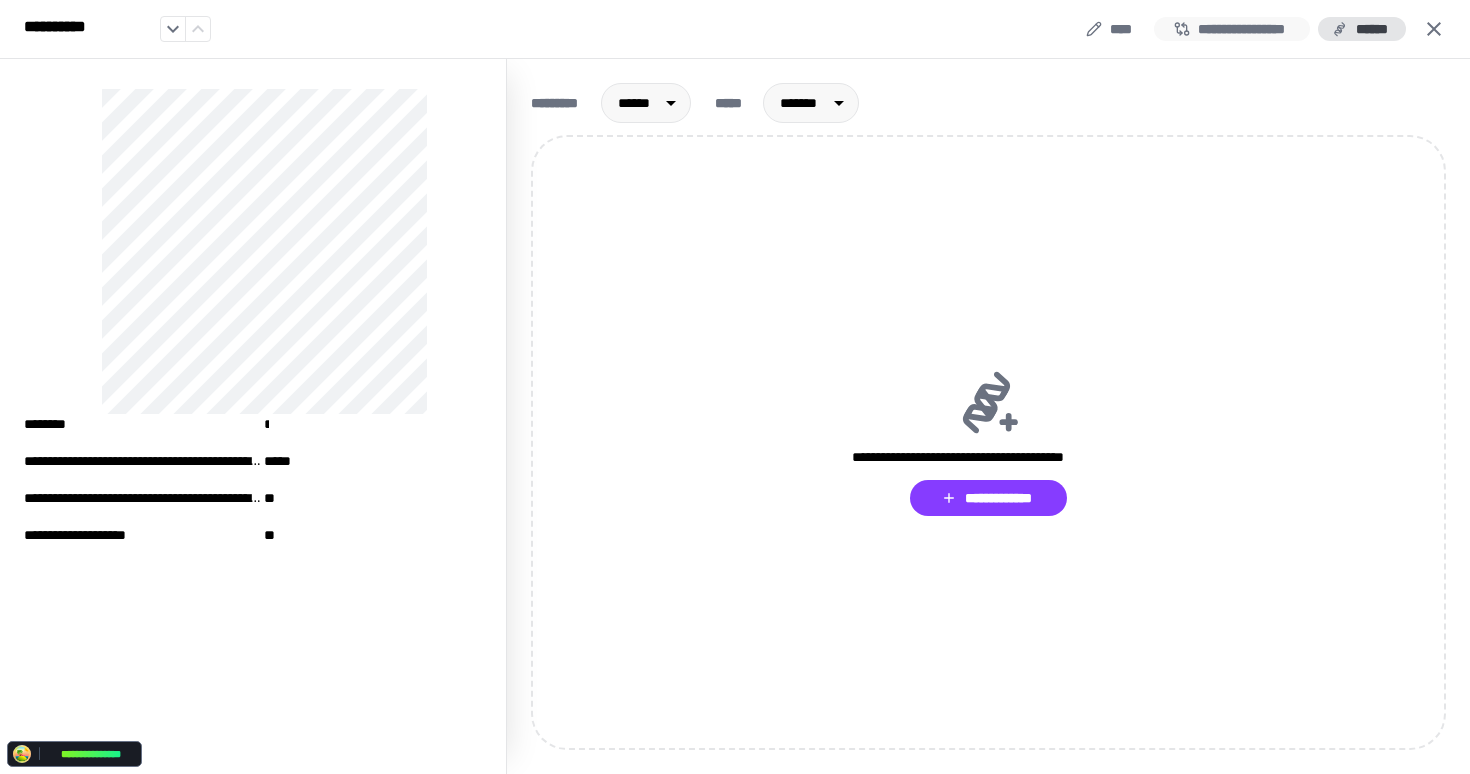 click on "**********" at bounding box center (1232, 29) 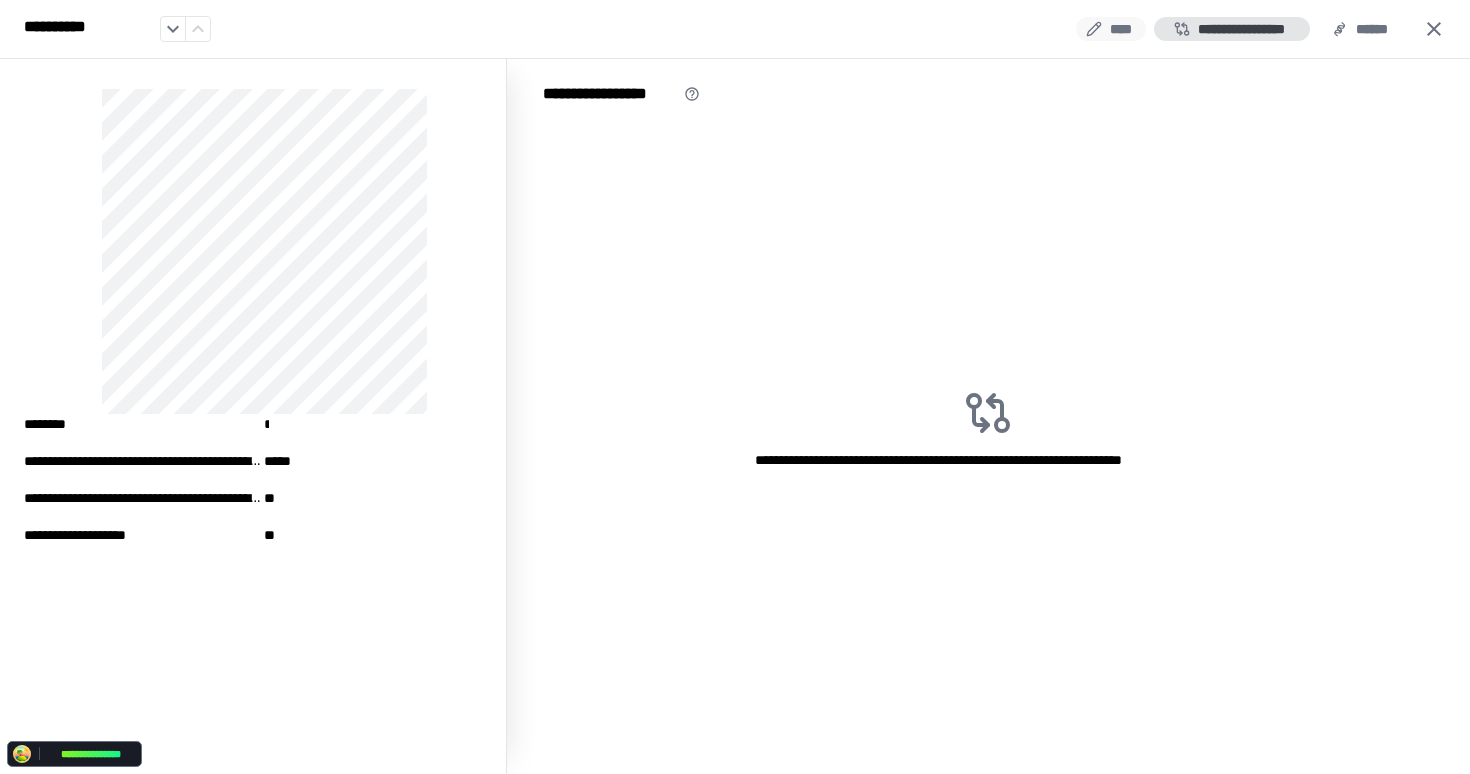 click on "****" at bounding box center [1110, 29] 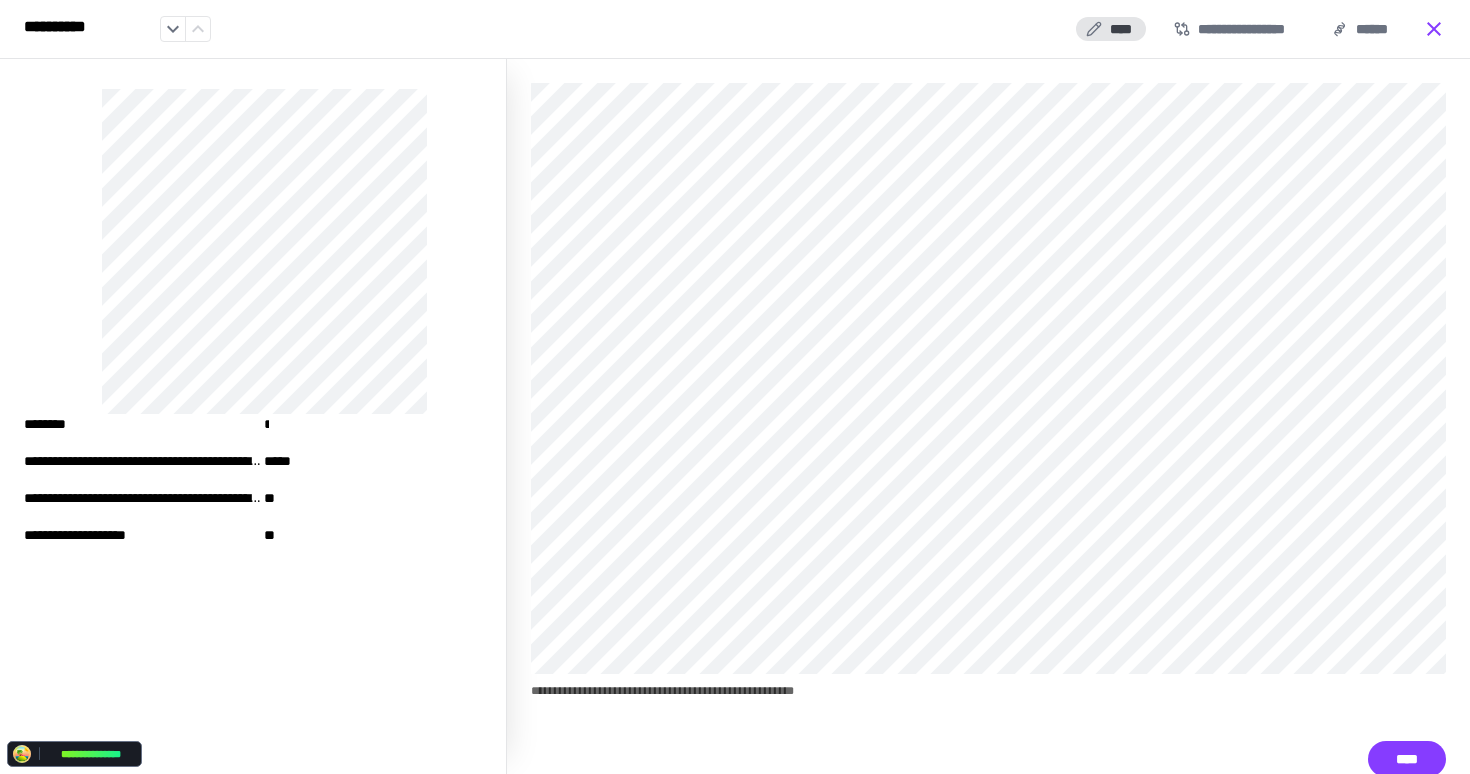 click 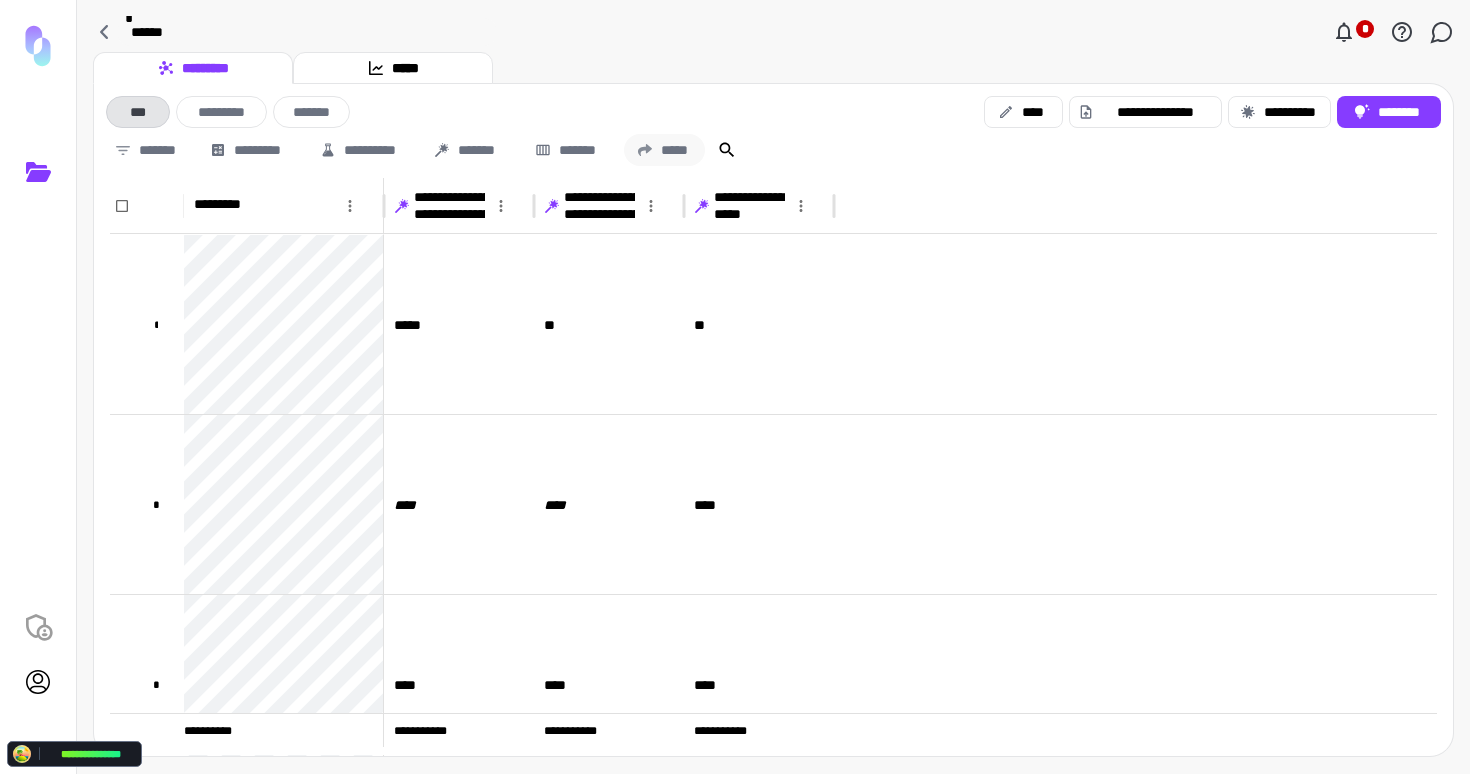 drag, startPoint x: 670, startPoint y: 147, endPoint x: 737, endPoint y: 90, distance: 87.965904 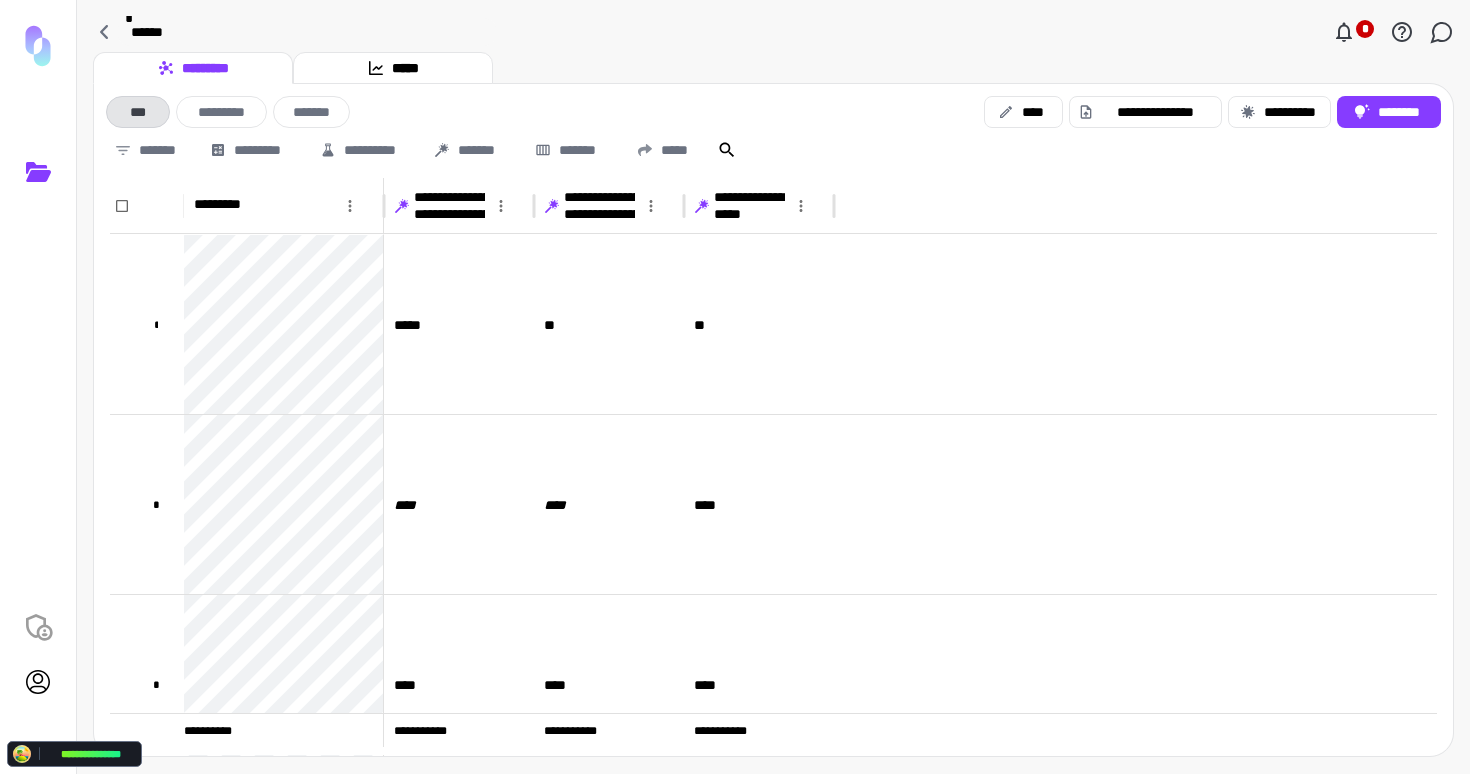 click on "**********" at bounding box center [773, 112] 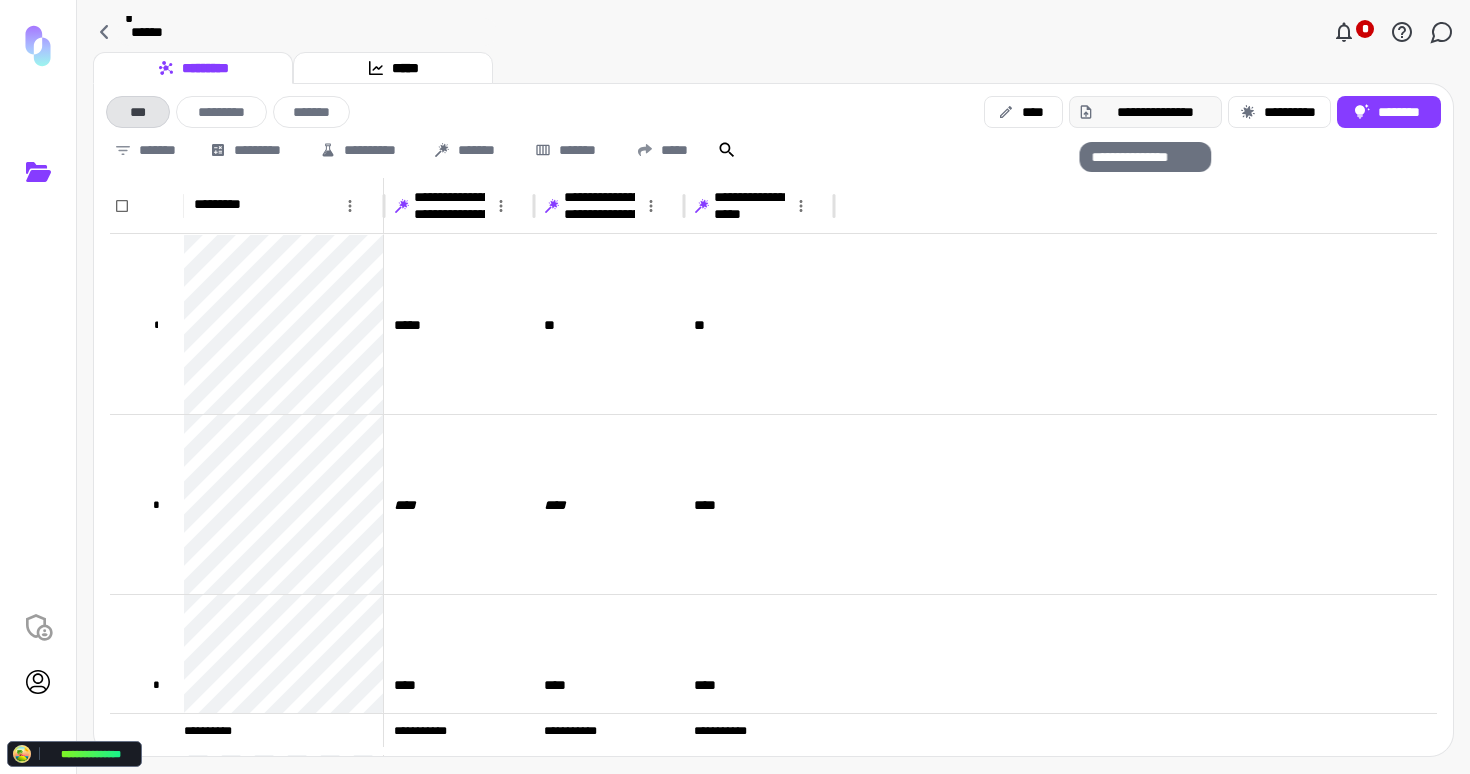 click on "**********" at bounding box center [1156, 112] 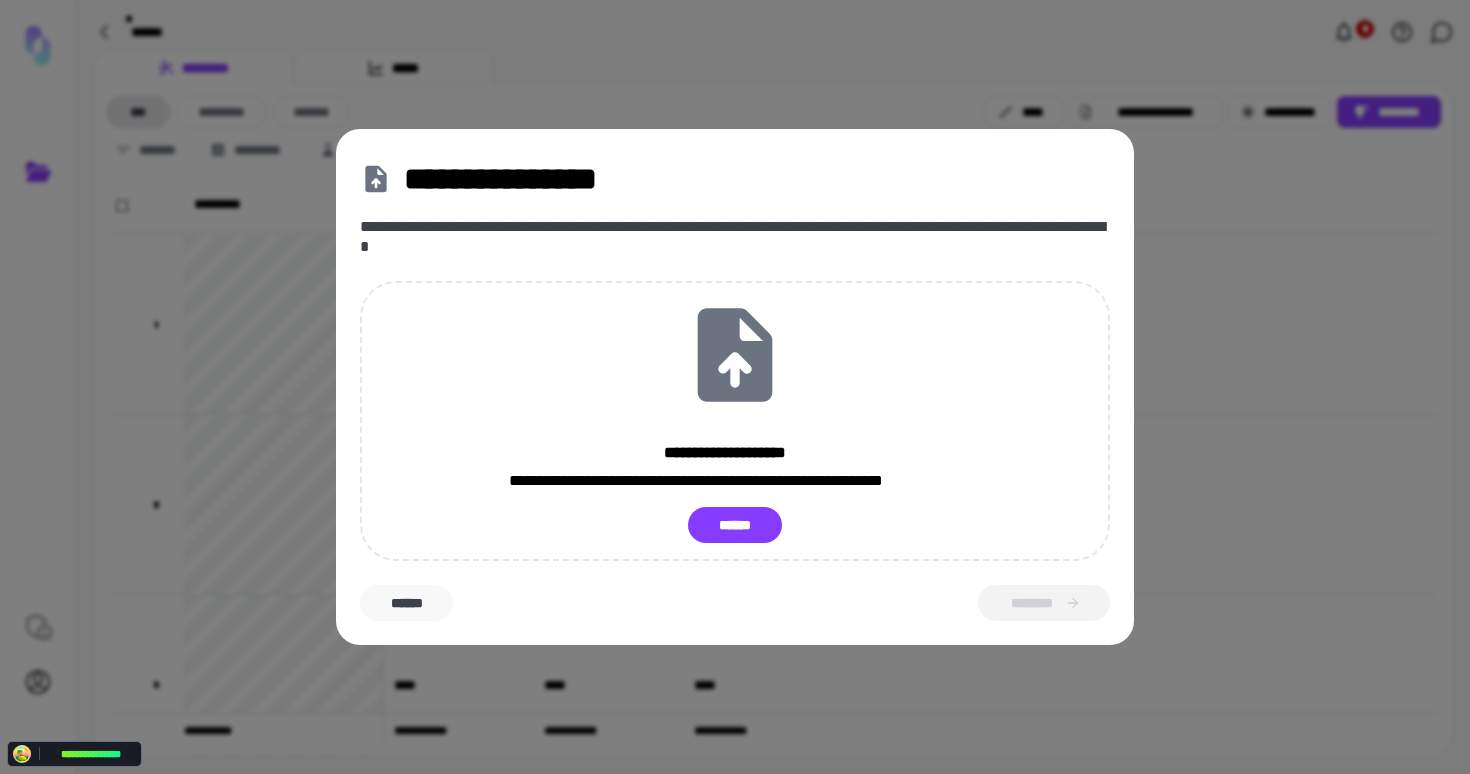 click on "******" at bounding box center [406, 603] 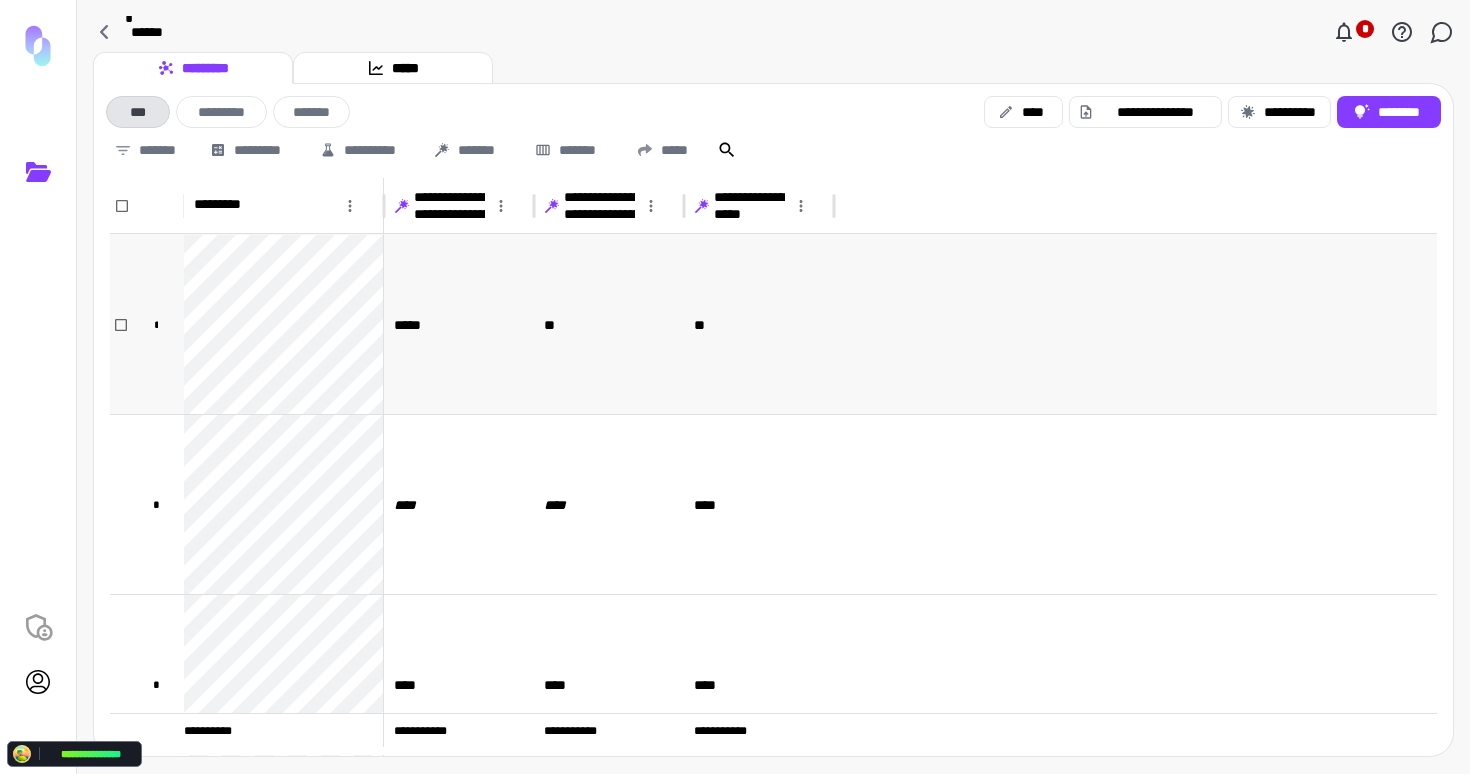 scroll, scrollTop: 34, scrollLeft: 0, axis: vertical 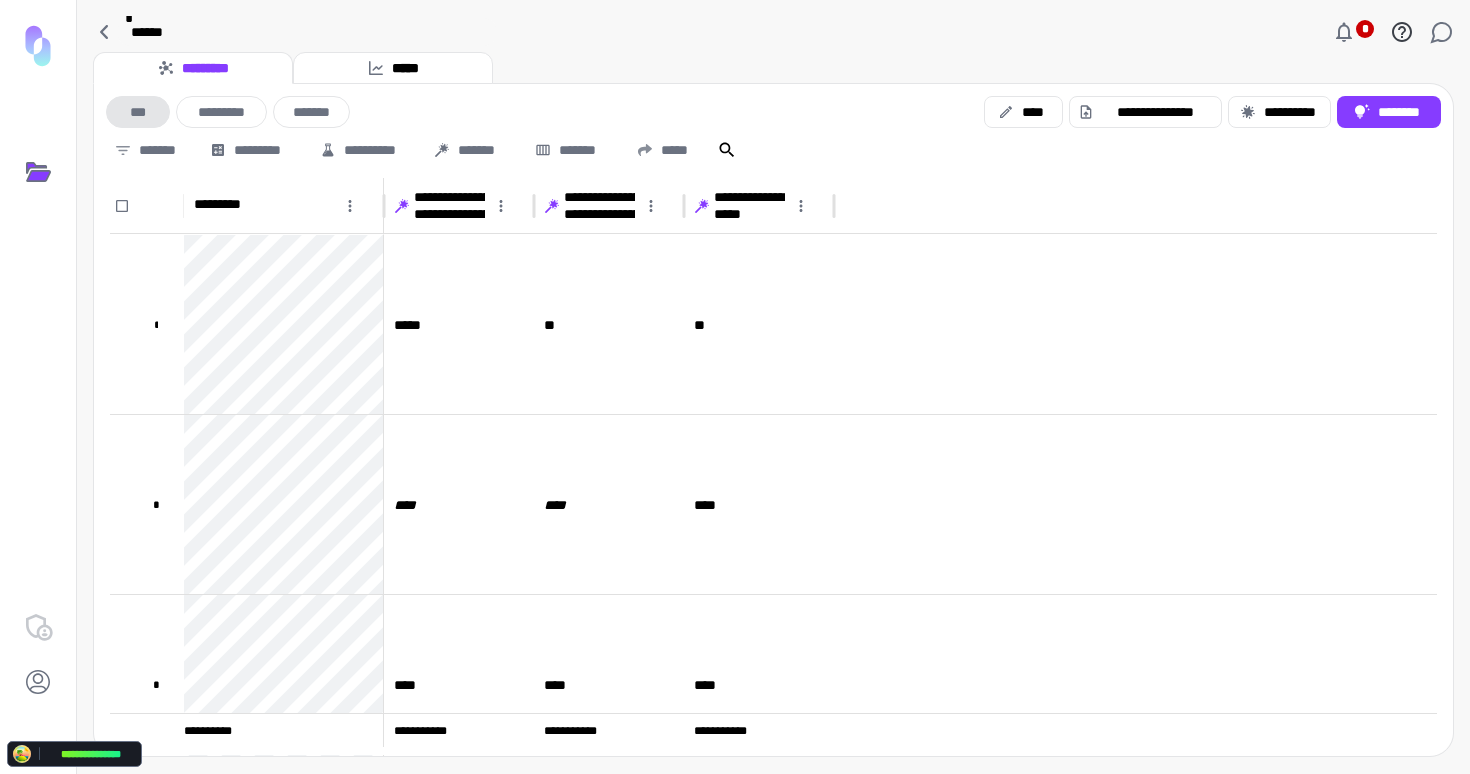 click on "***" at bounding box center (138, 112) 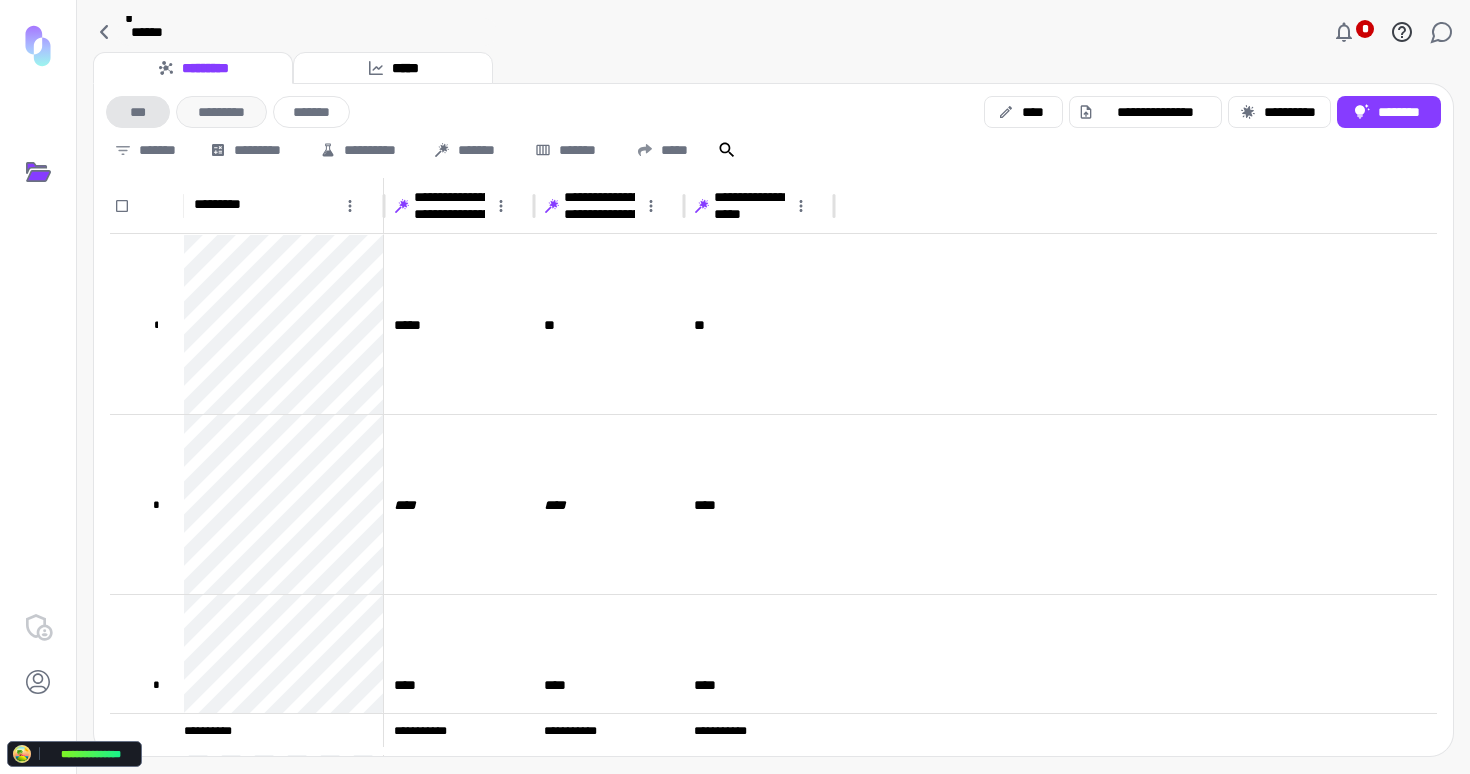 click on "*********" at bounding box center [221, 112] 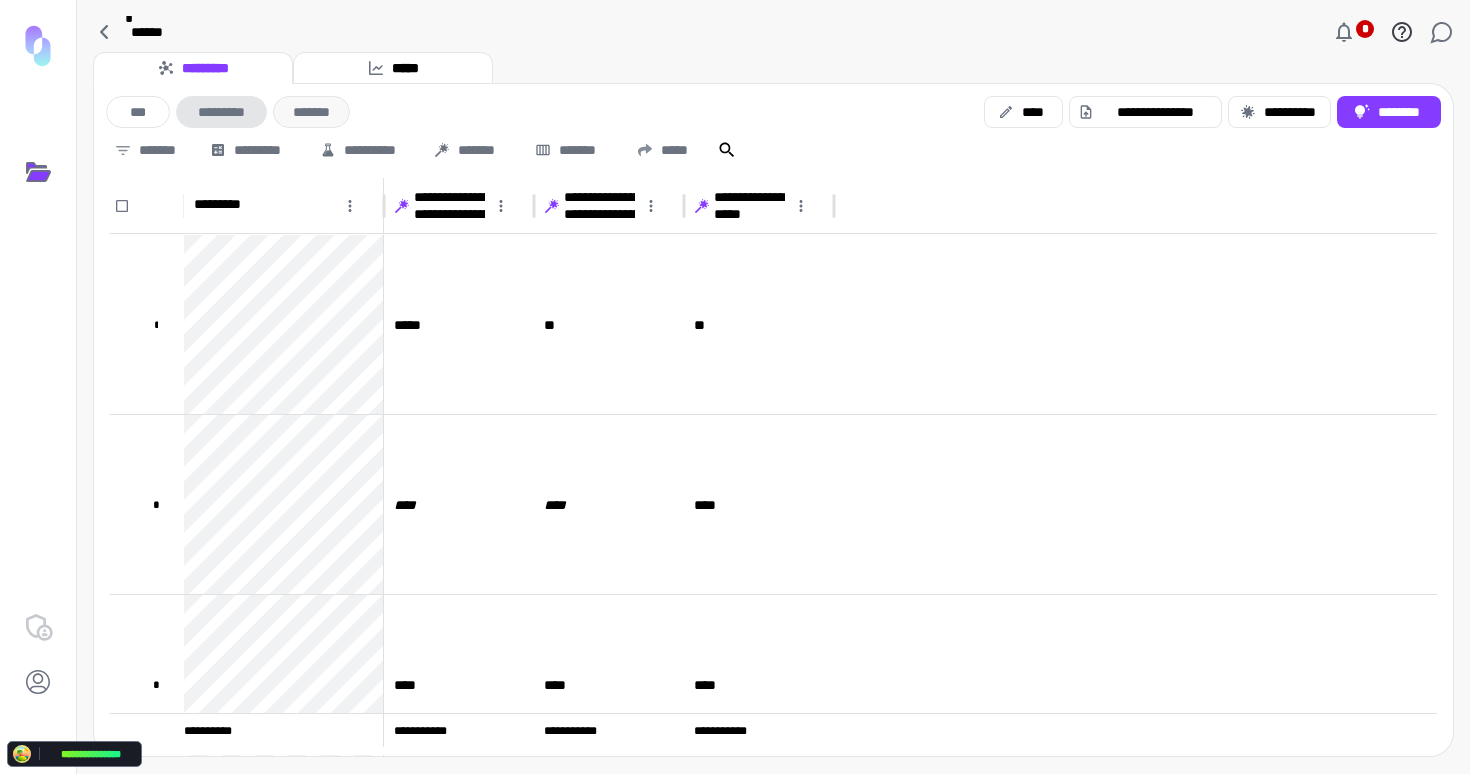 click on "*******" at bounding box center (311, 112) 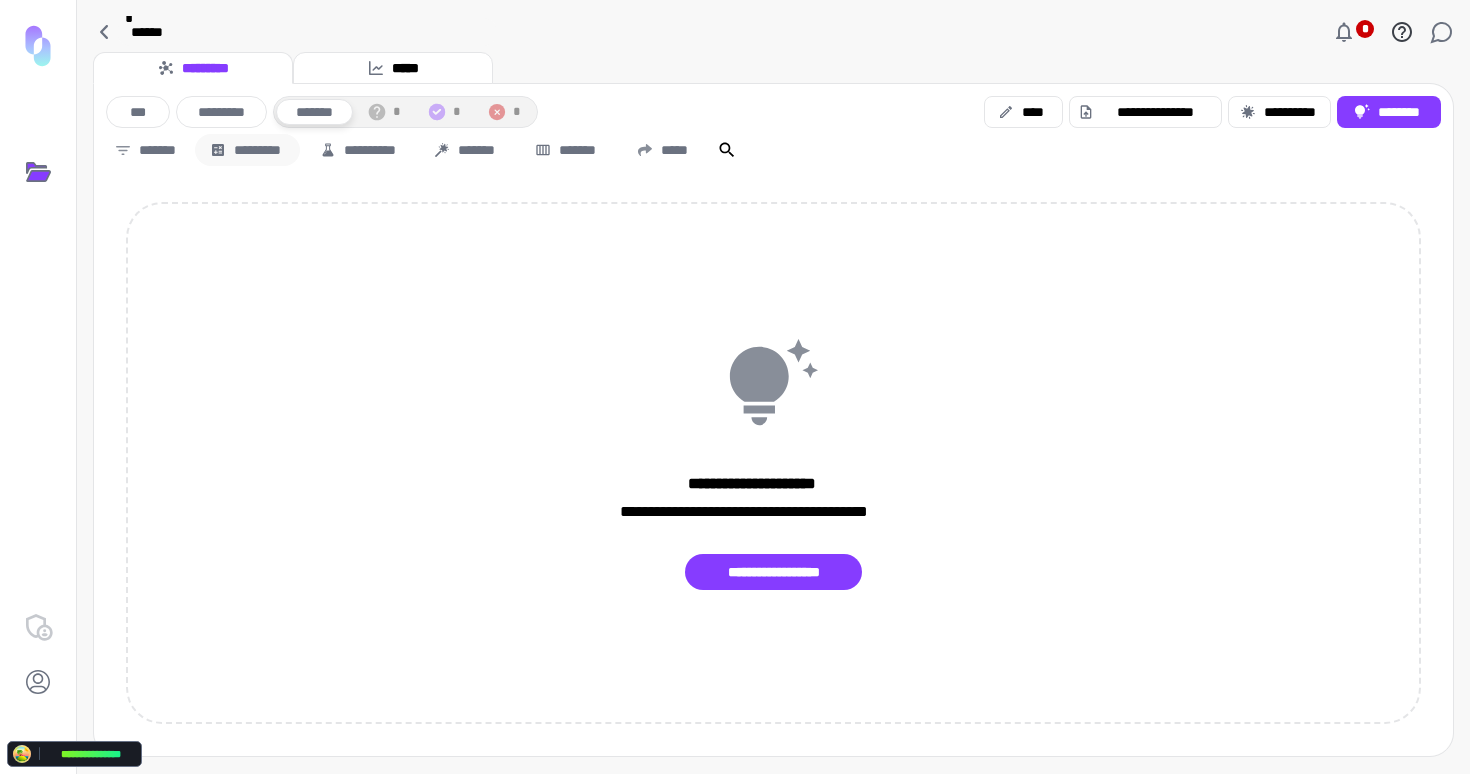 click on "*********" at bounding box center [247, 150] 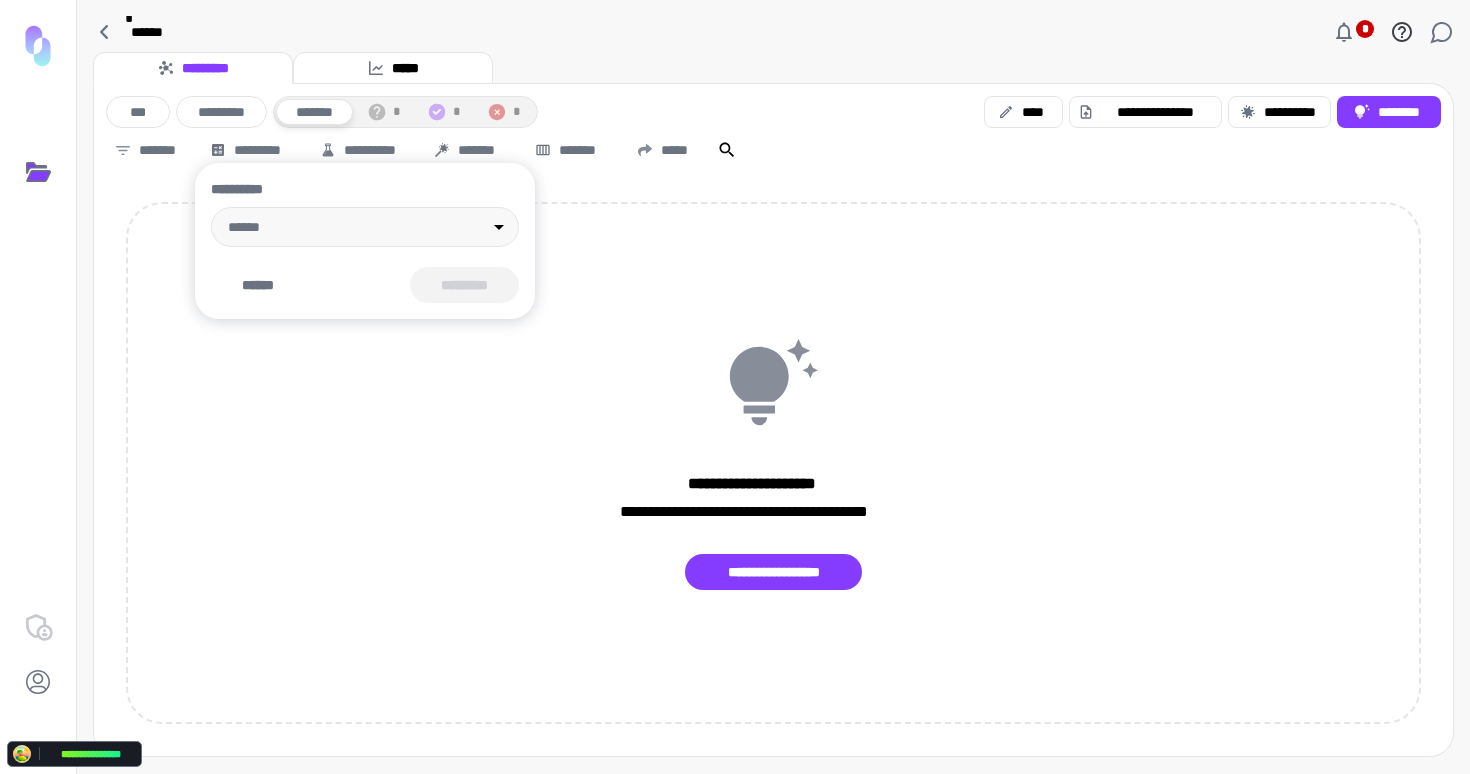 click at bounding box center (735, 387) 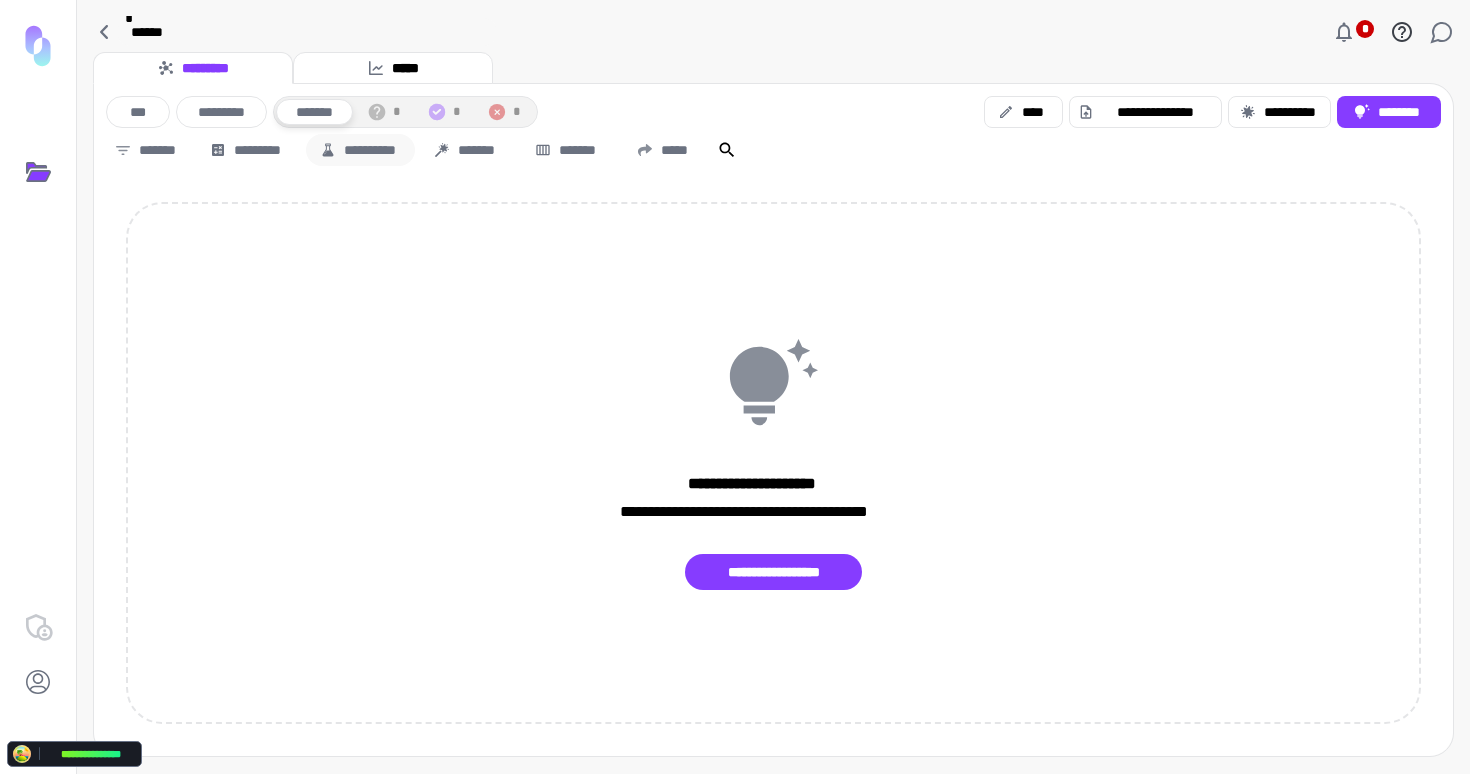 click on "**********" at bounding box center (360, 150) 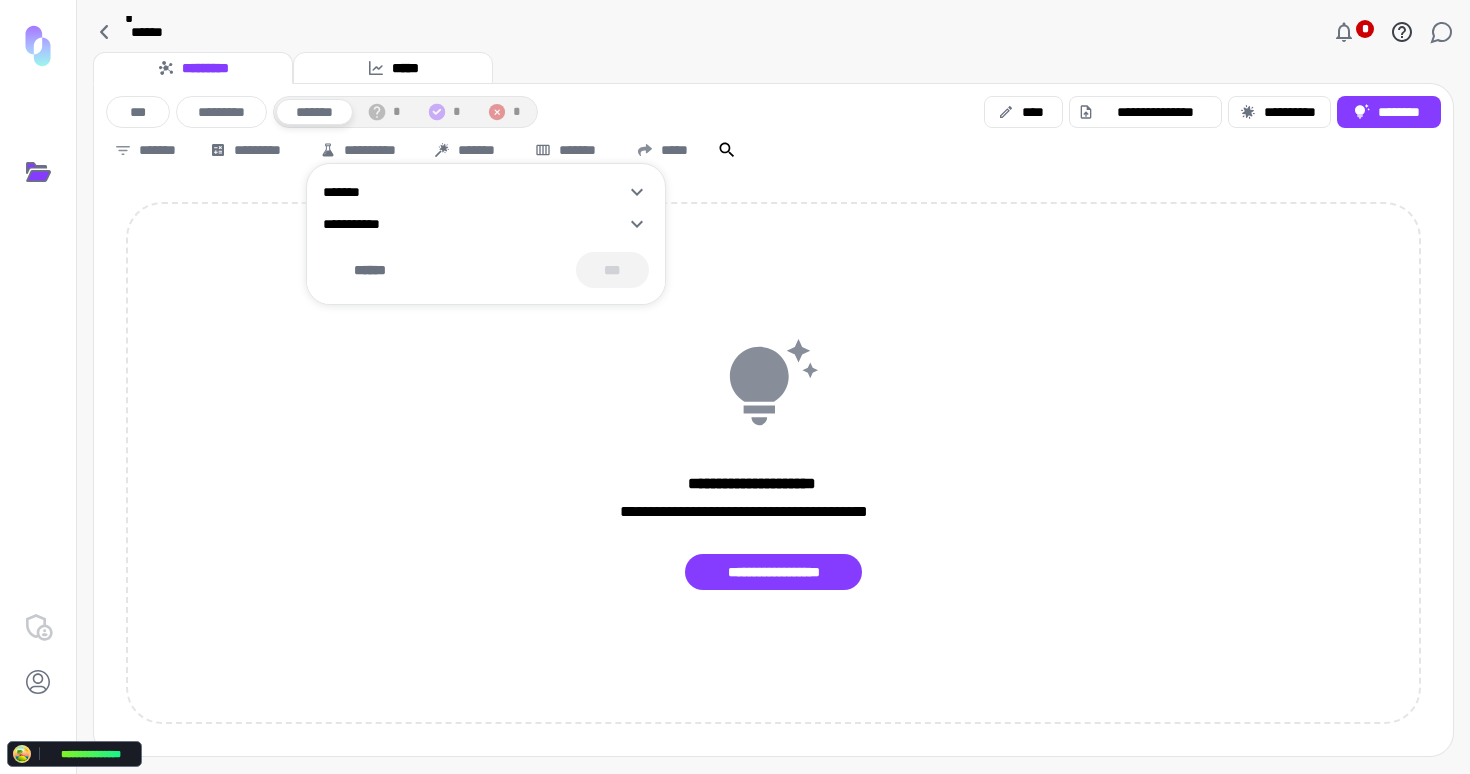 click at bounding box center (735, 387) 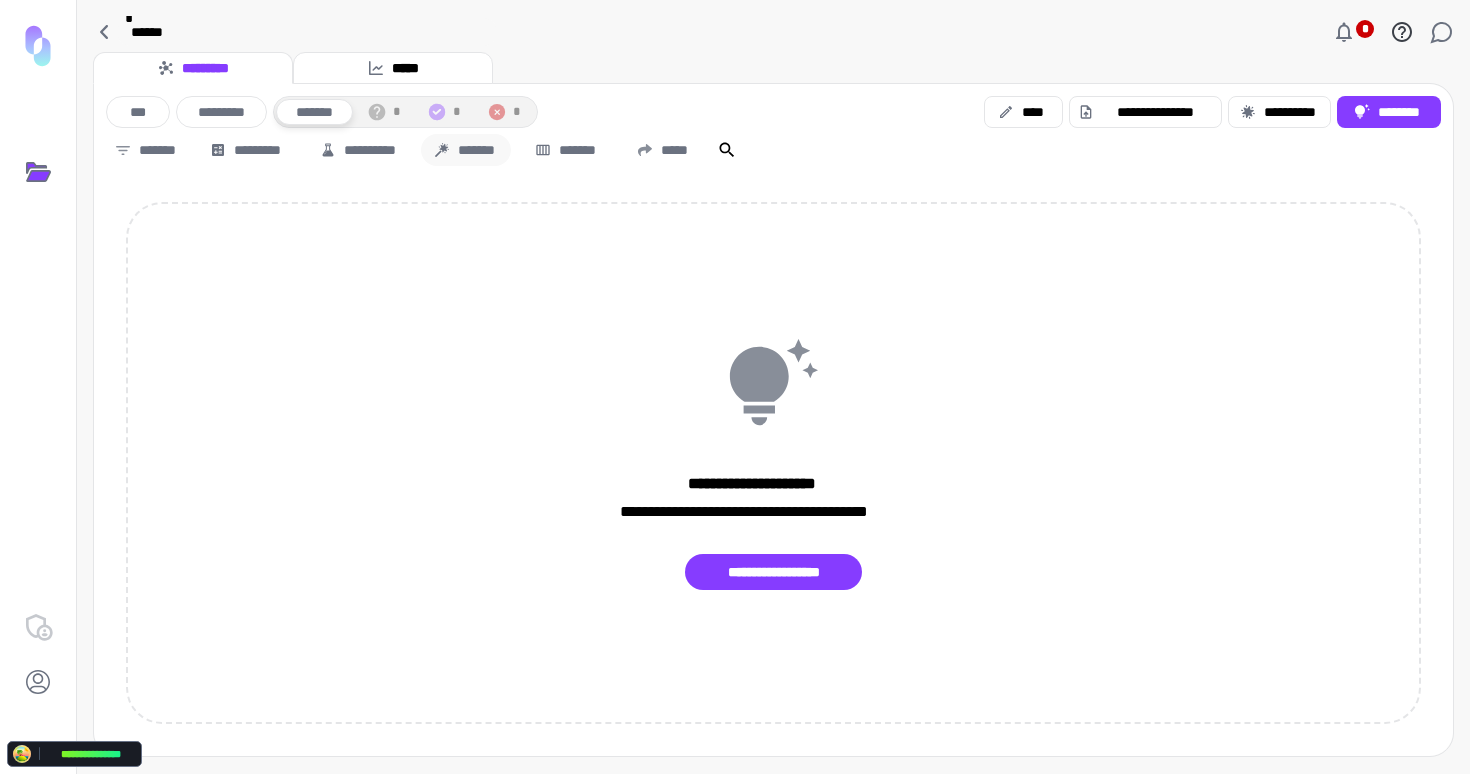 click on "*******" at bounding box center [466, 150] 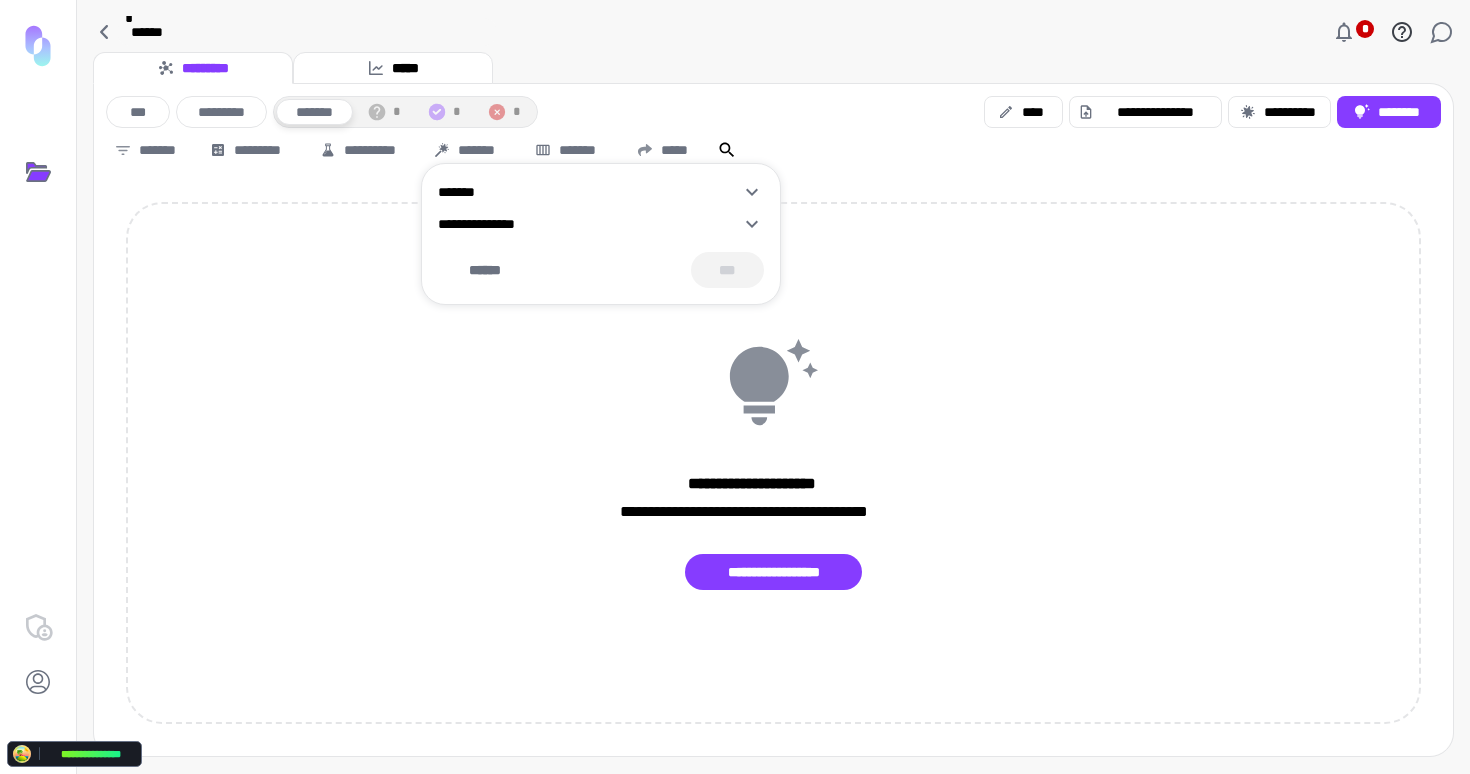 click at bounding box center (735, 387) 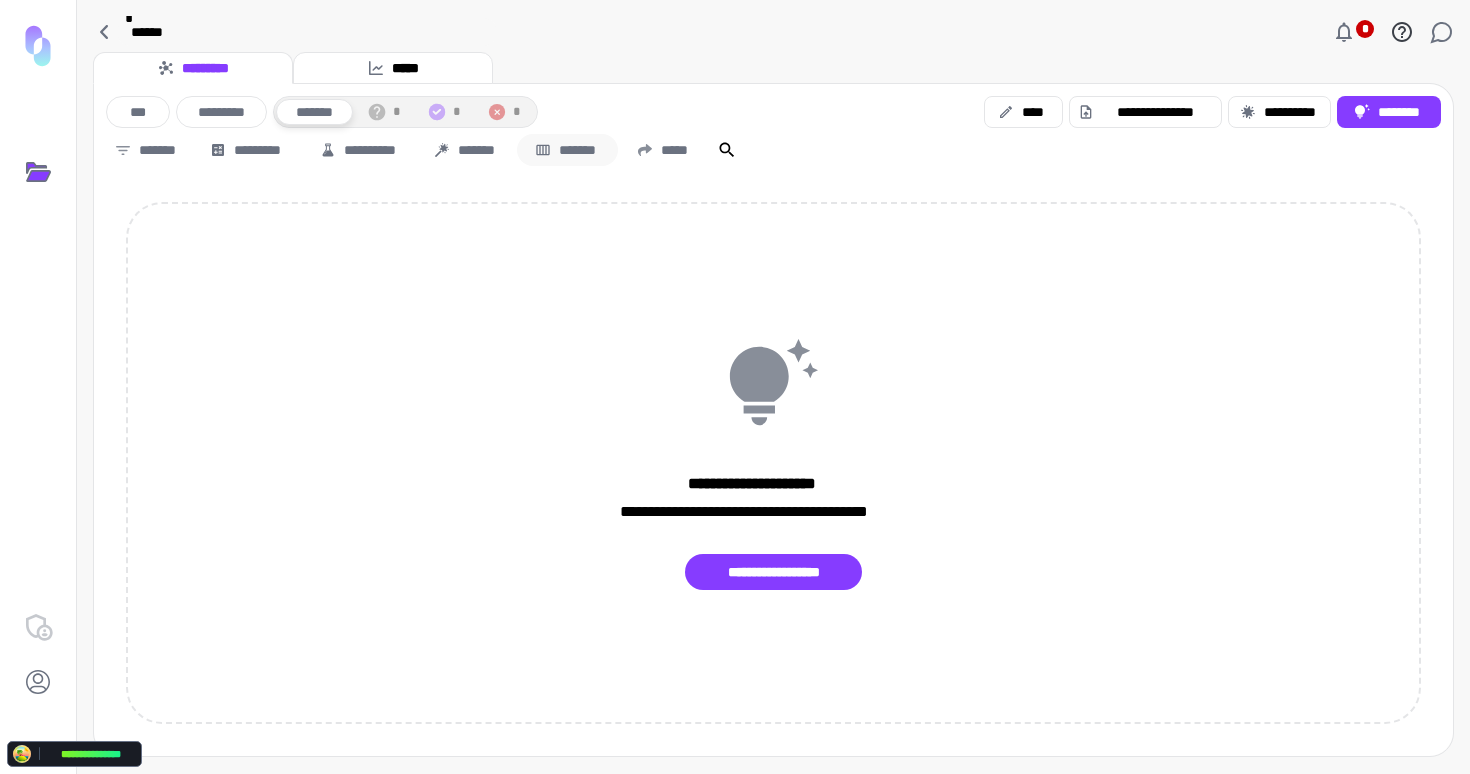 click on "*******" at bounding box center [567, 150] 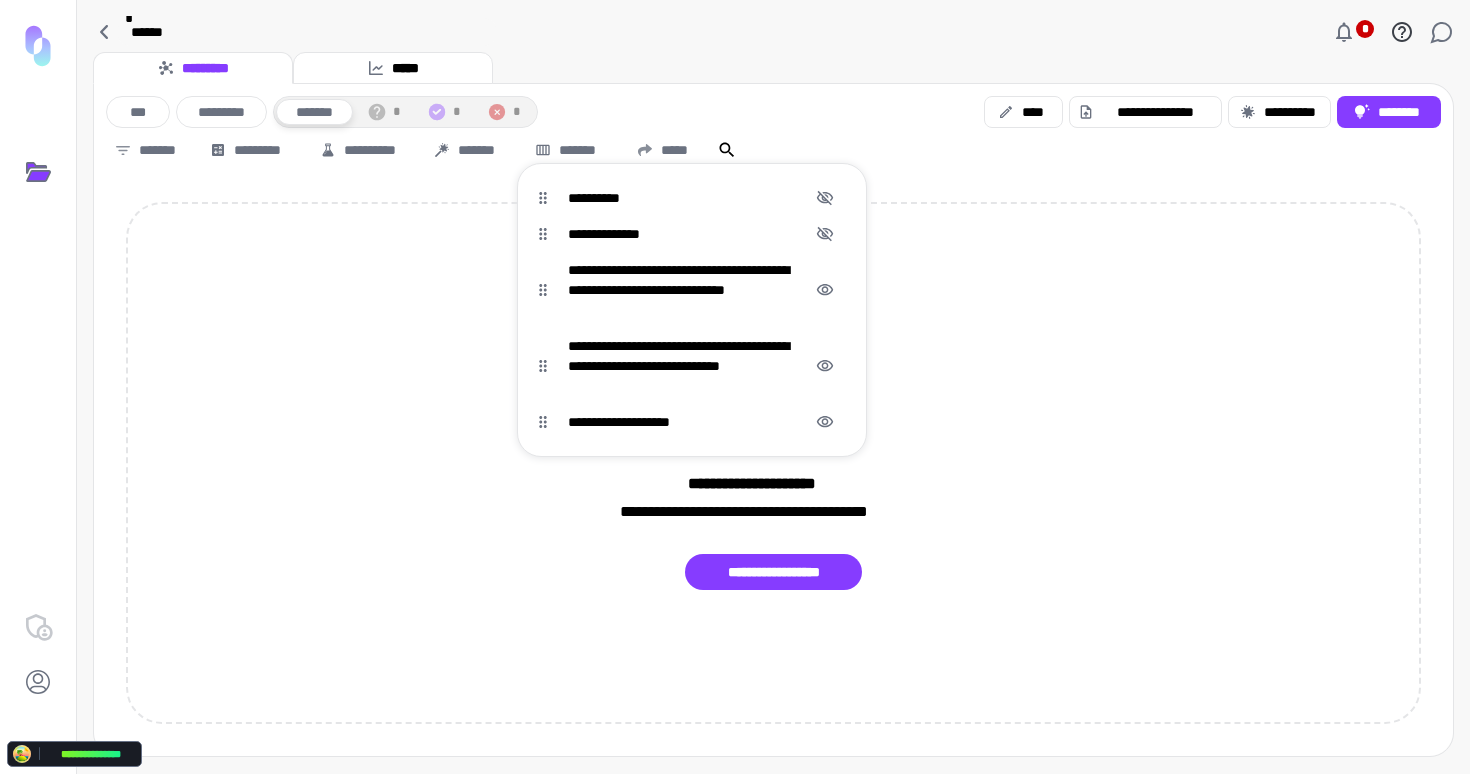 click at bounding box center [735, 387] 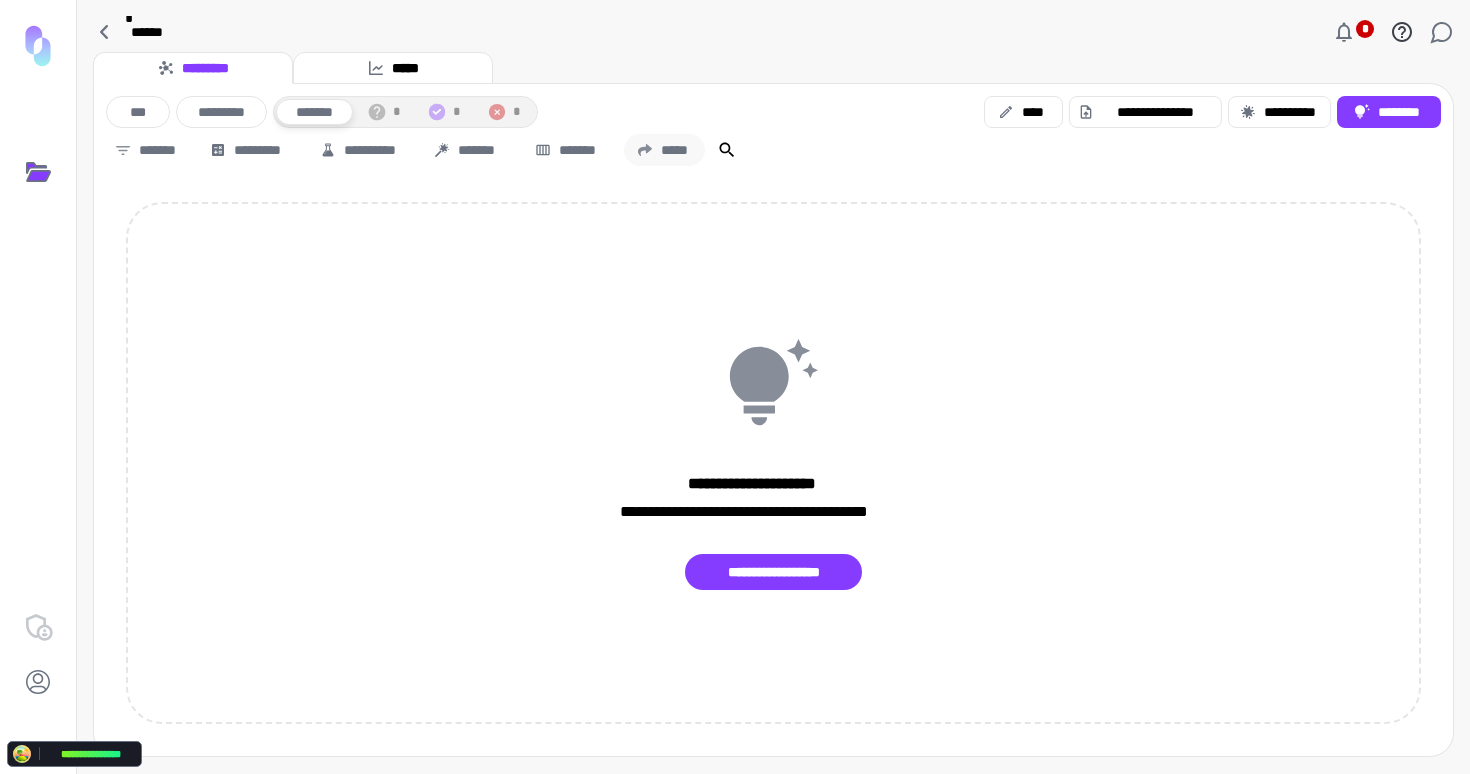 click 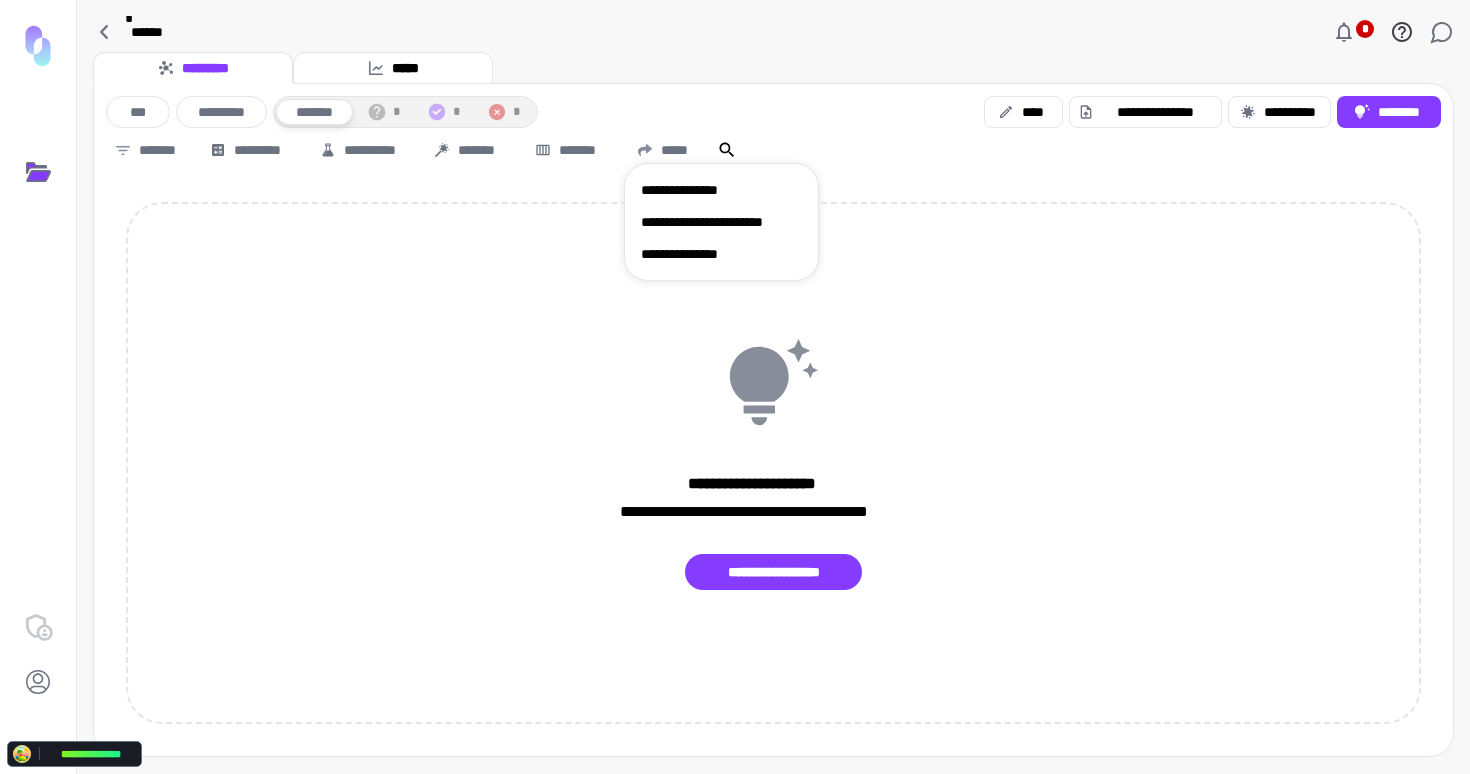 drag, startPoint x: 687, startPoint y: 102, endPoint x: 947, endPoint y: 115, distance: 260.3248 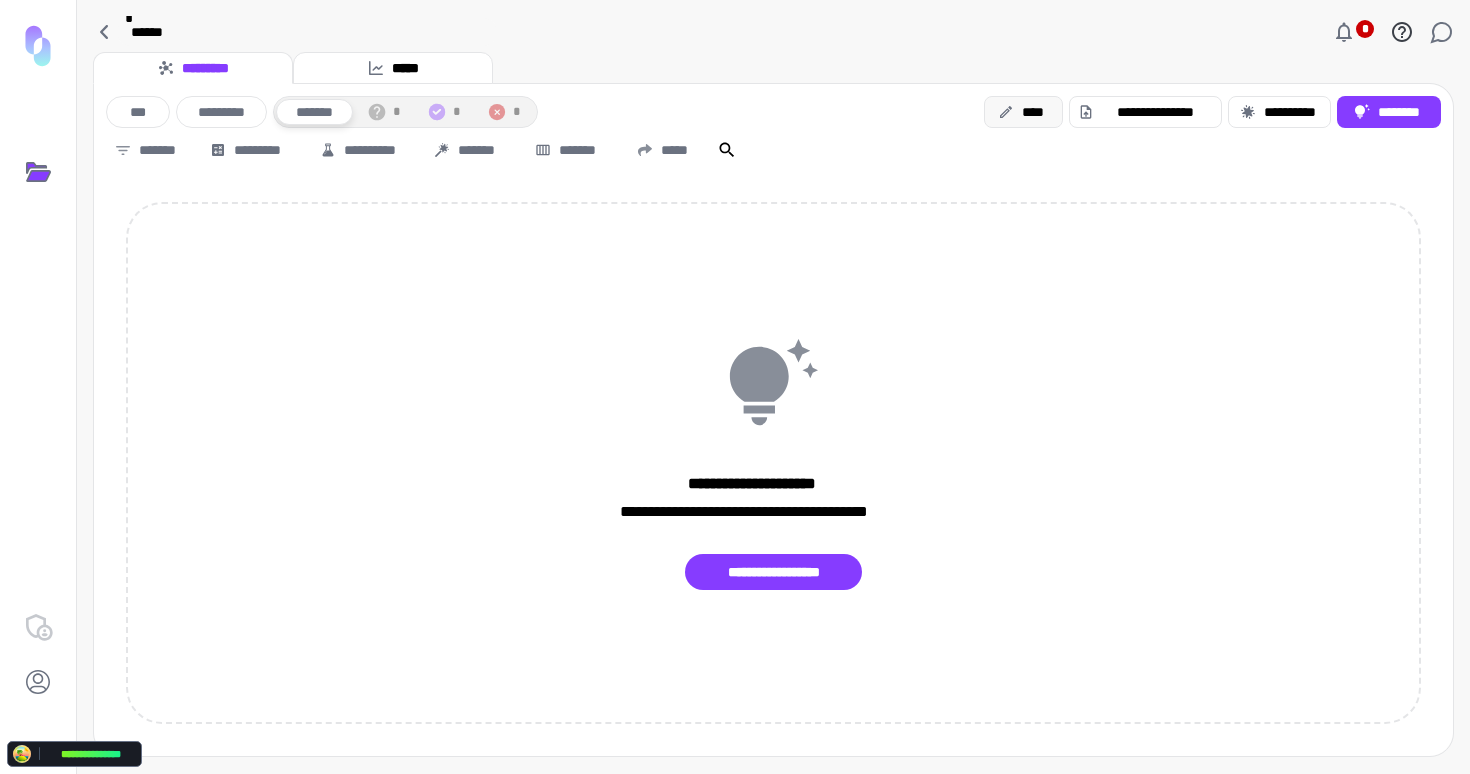click on "****" at bounding box center [1023, 112] 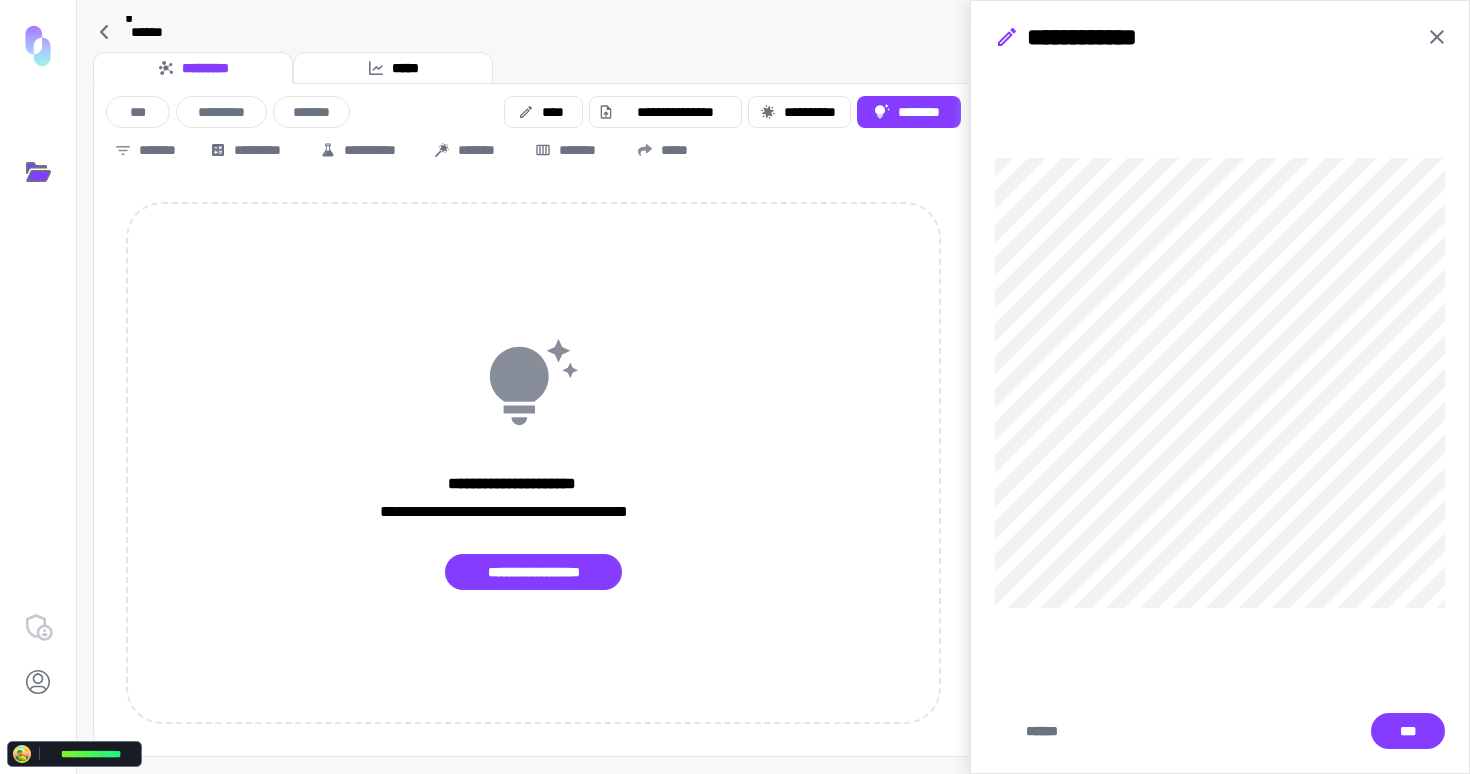 click 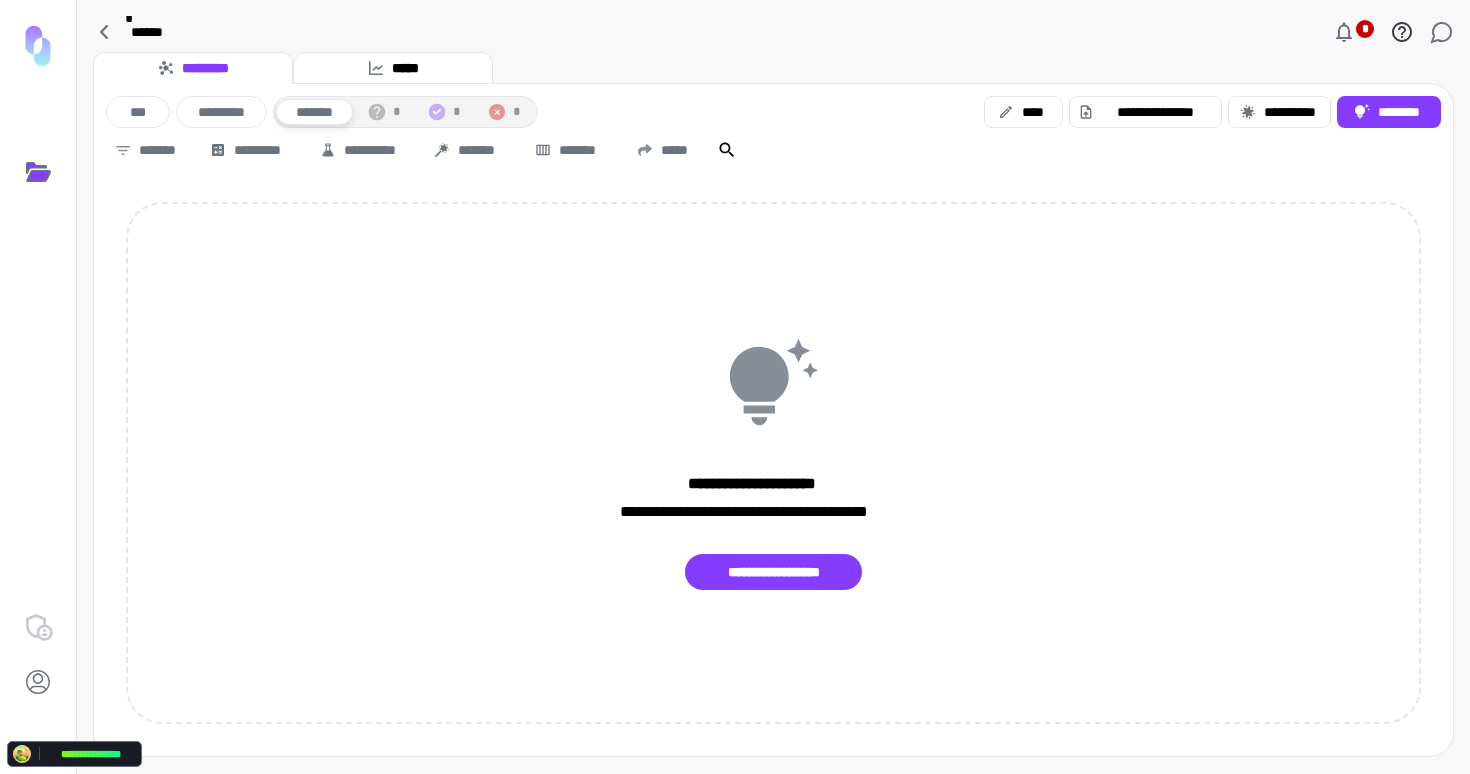 drag, startPoint x: 1233, startPoint y: 113, endPoint x: 1222, endPoint y: 67, distance: 47.296936 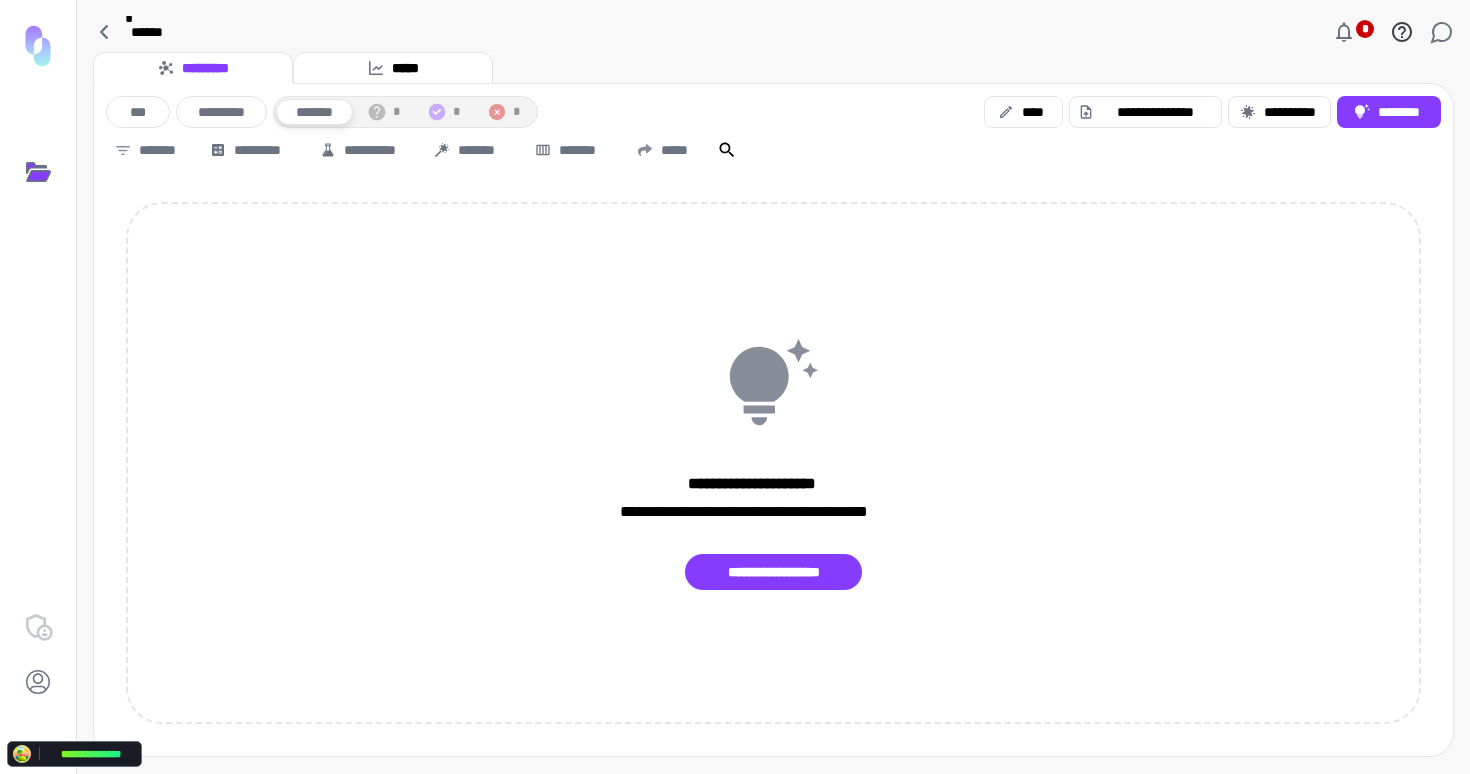 drag, startPoint x: 1144, startPoint y: 110, endPoint x: 1137, endPoint y: 54, distance: 56.435802 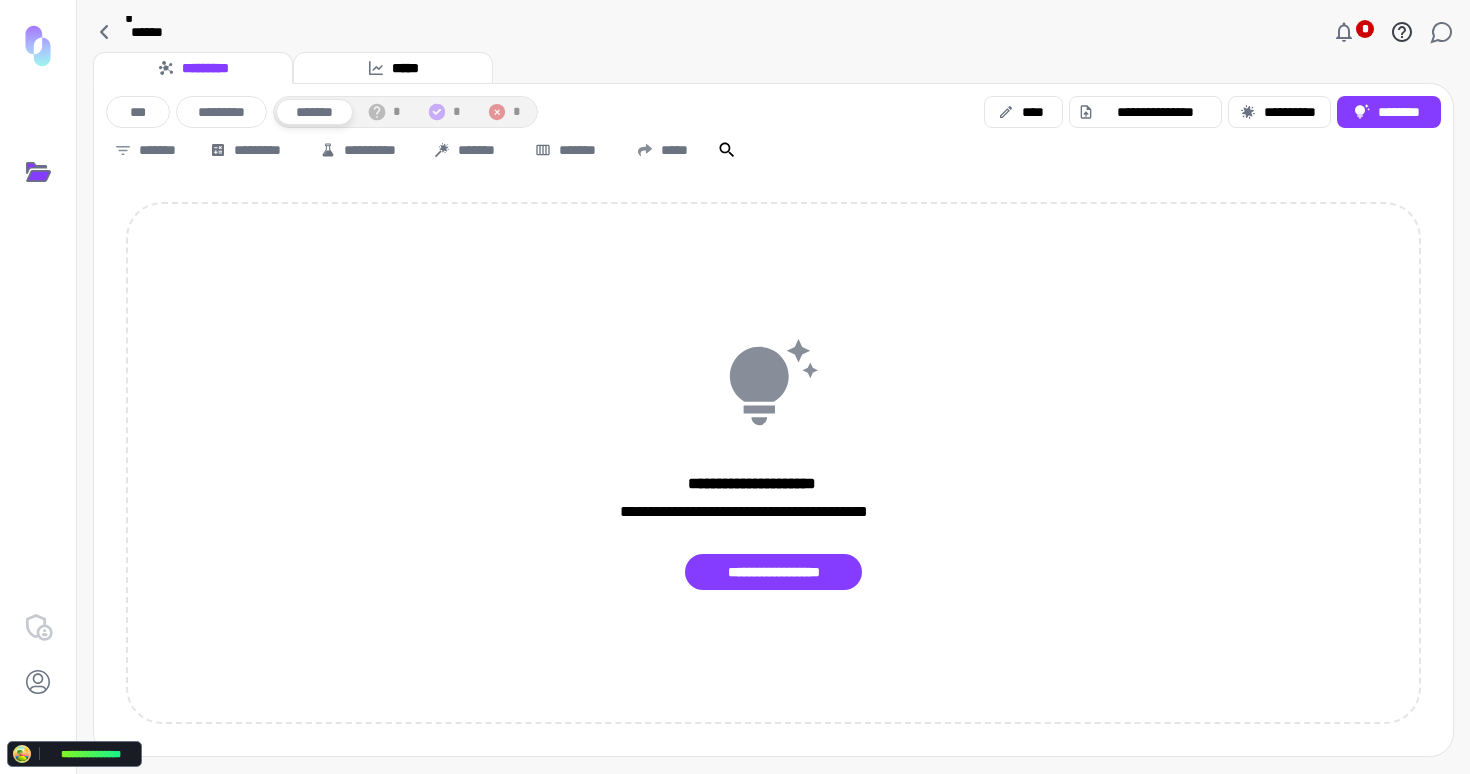 drag, startPoint x: 1031, startPoint y: 105, endPoint x: 1032, endPoint y: 64, distance: 41.01219 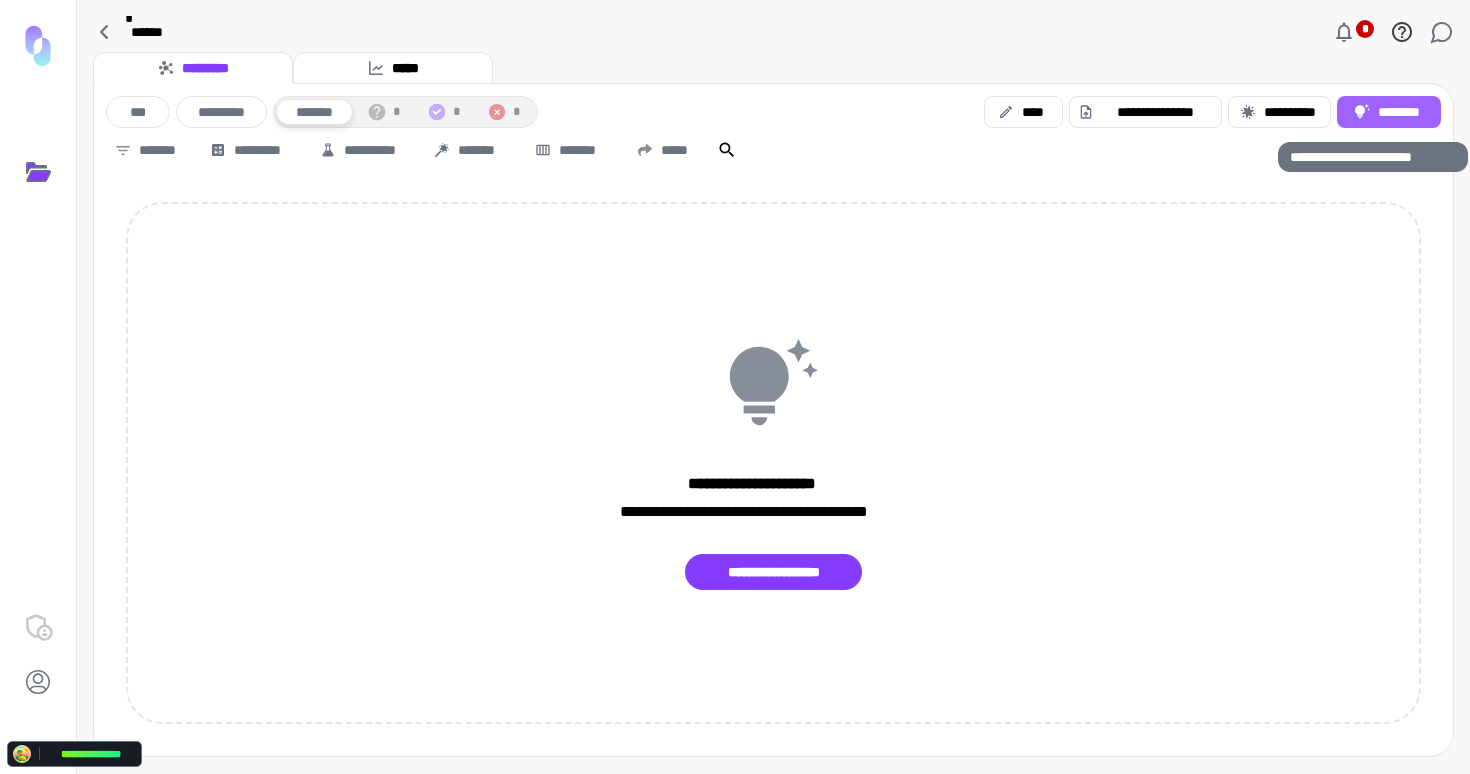 click 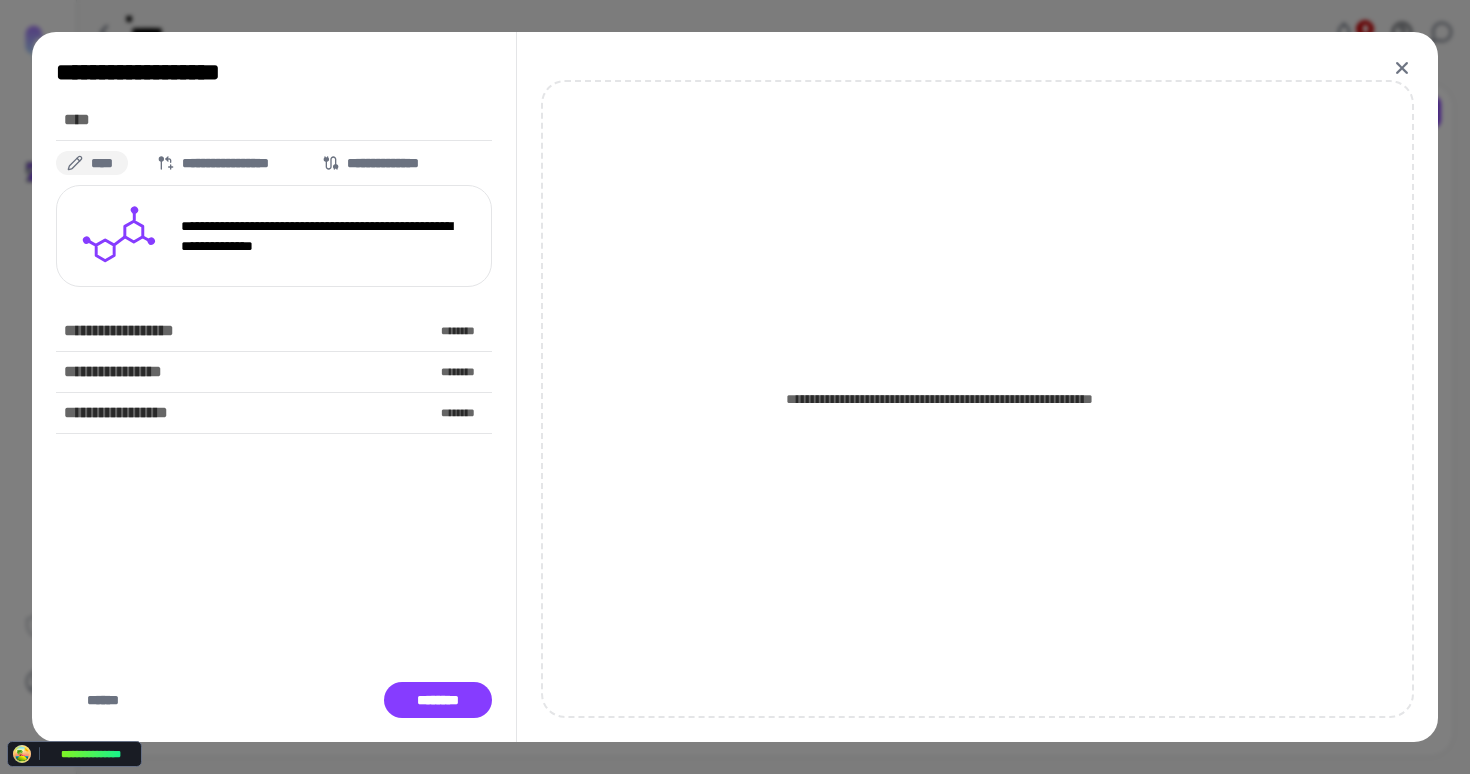 click 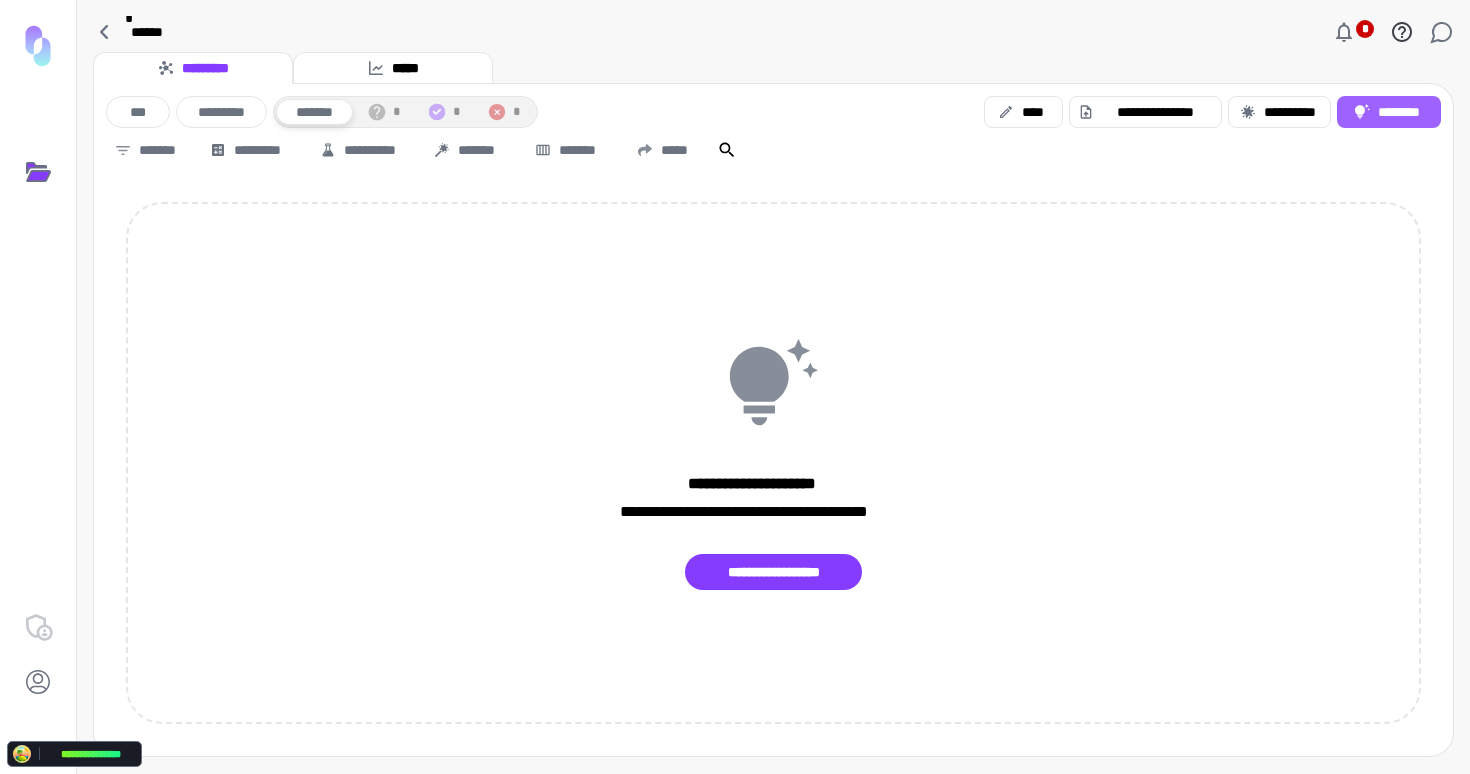 click on "********" at bounding box center (1389, 112) 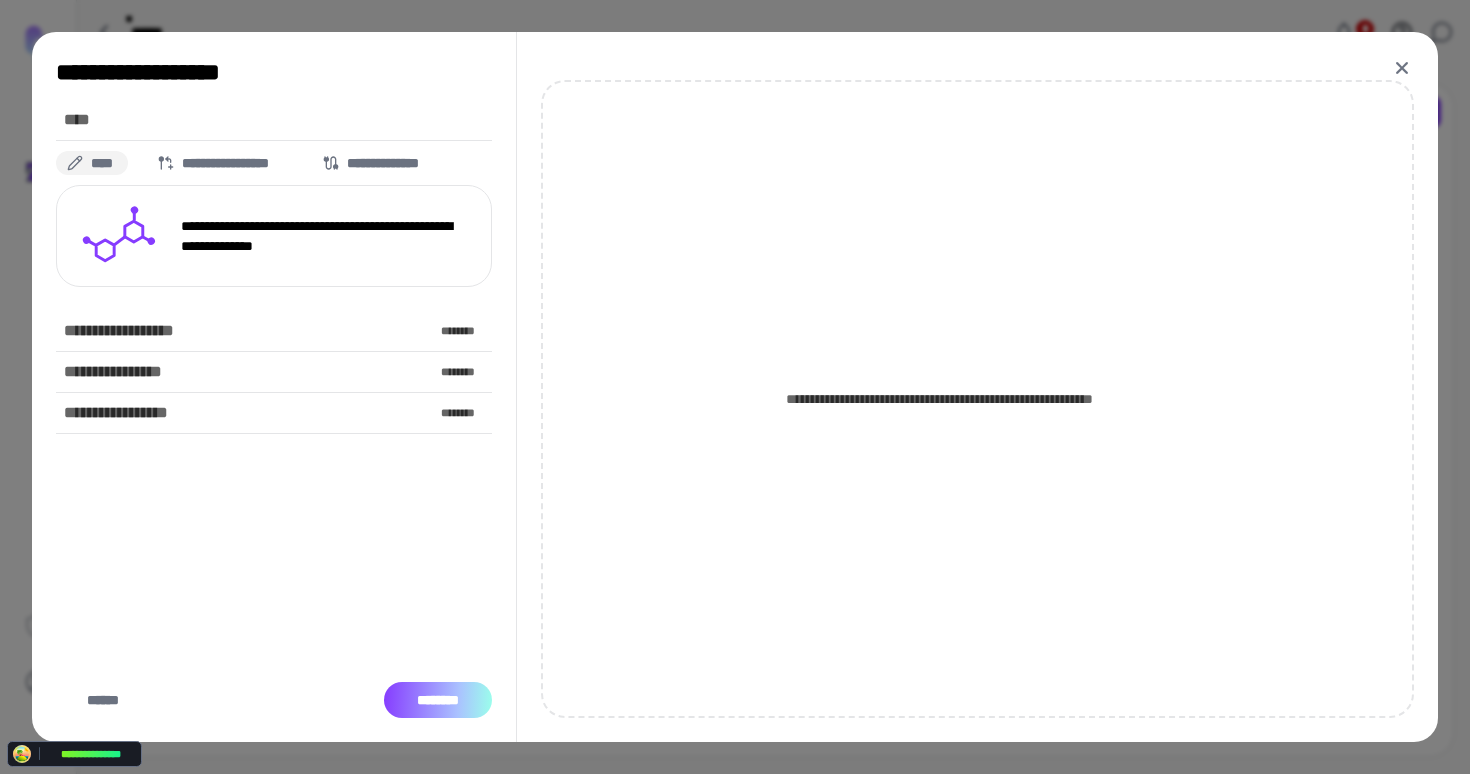 click on "********" at bounding box center [438, 700] 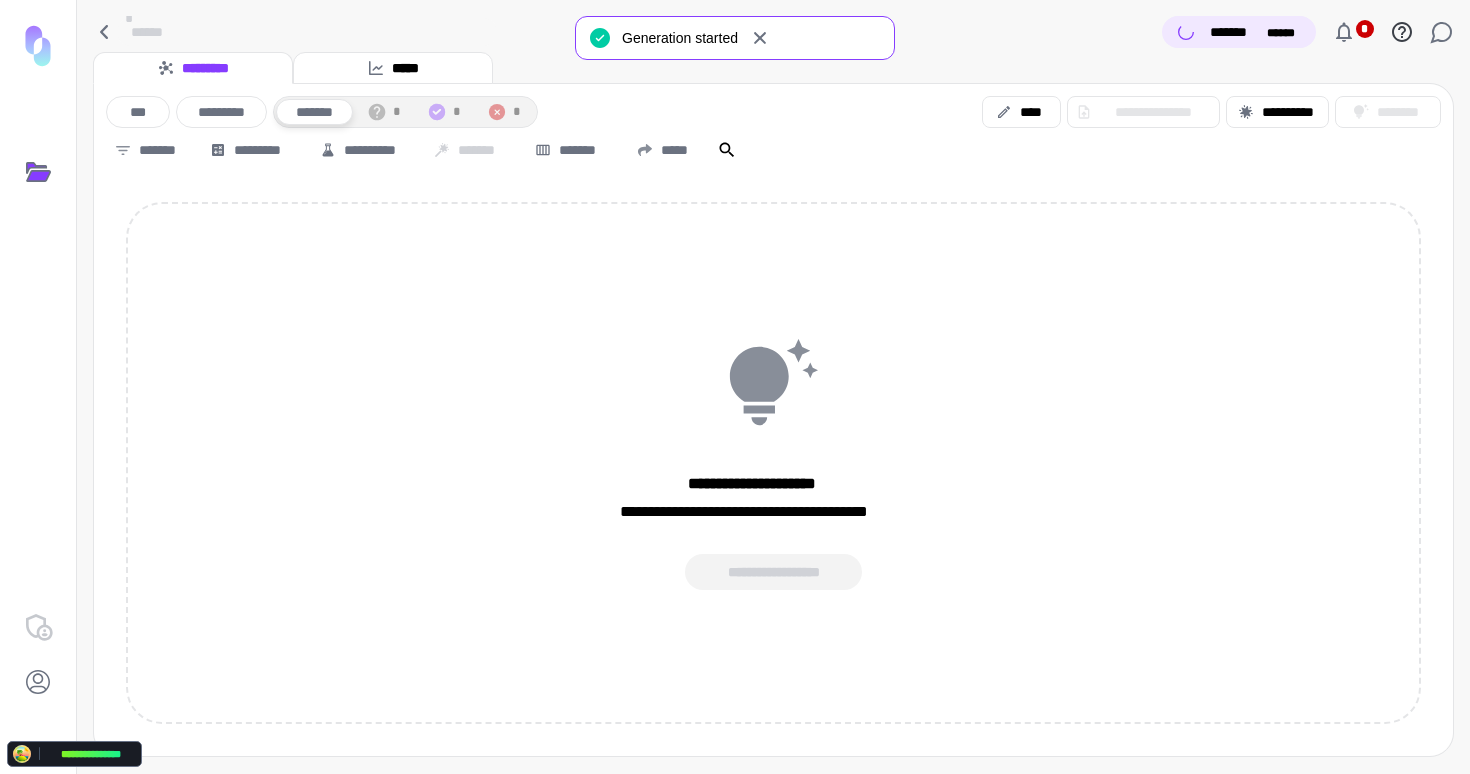 click 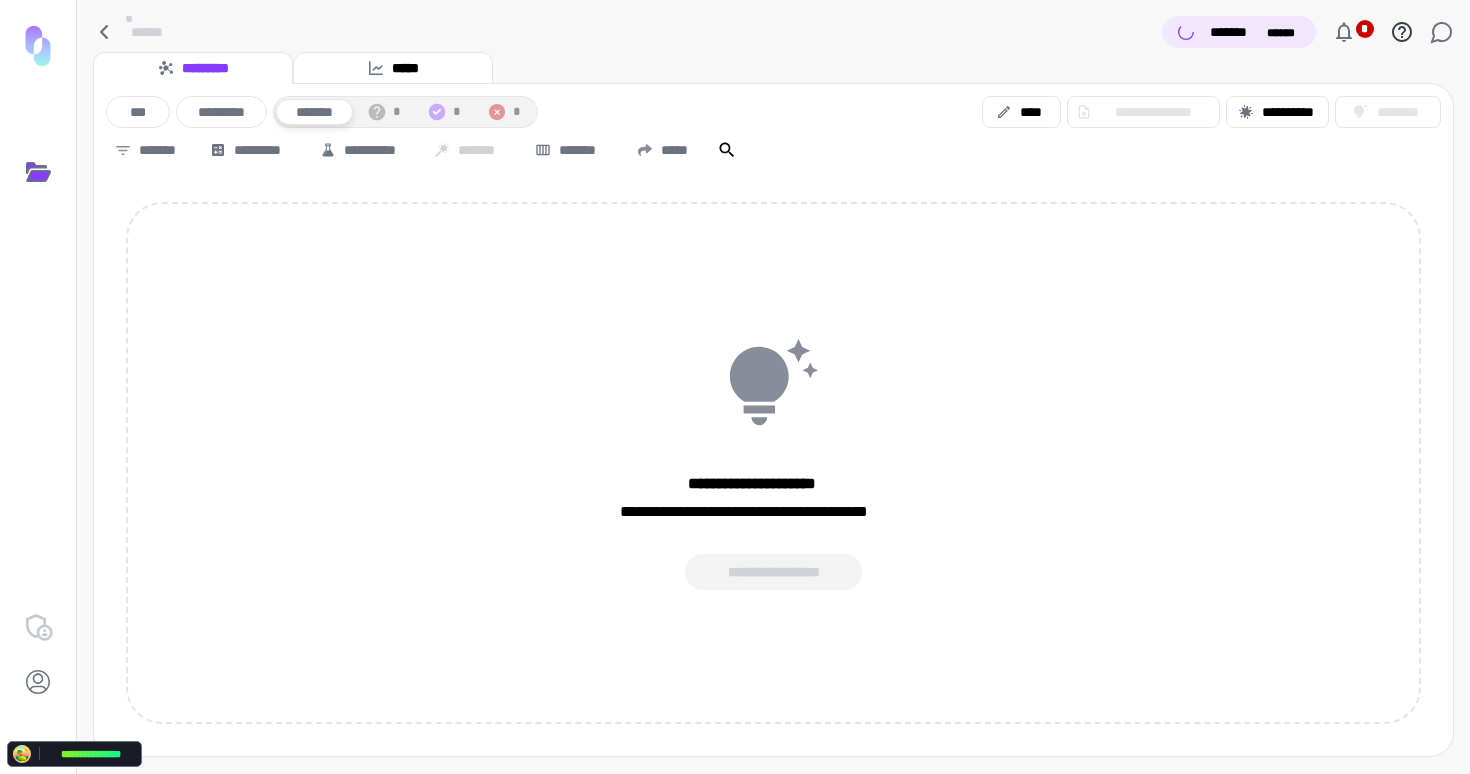 click 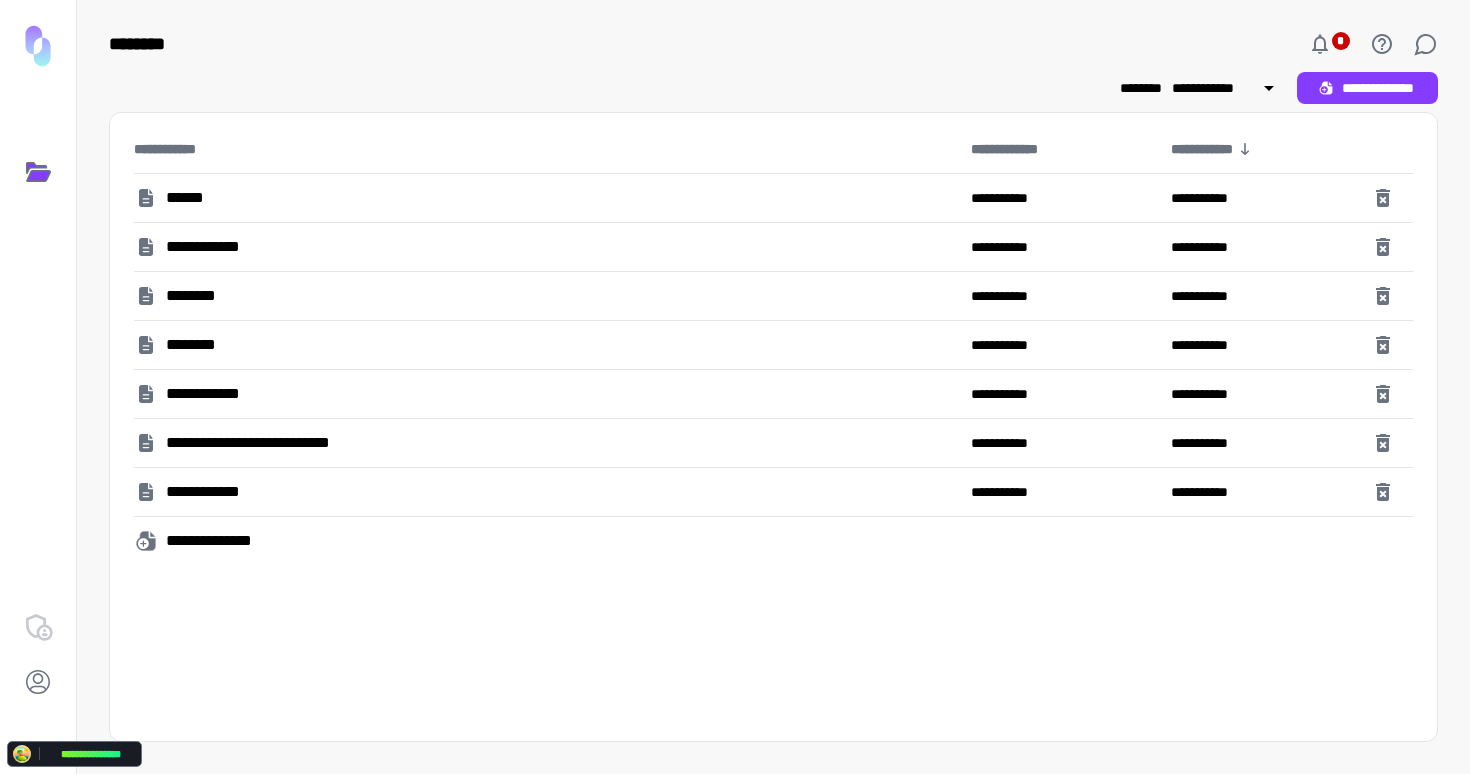 click on "**********" at bounding box center [544, 247] 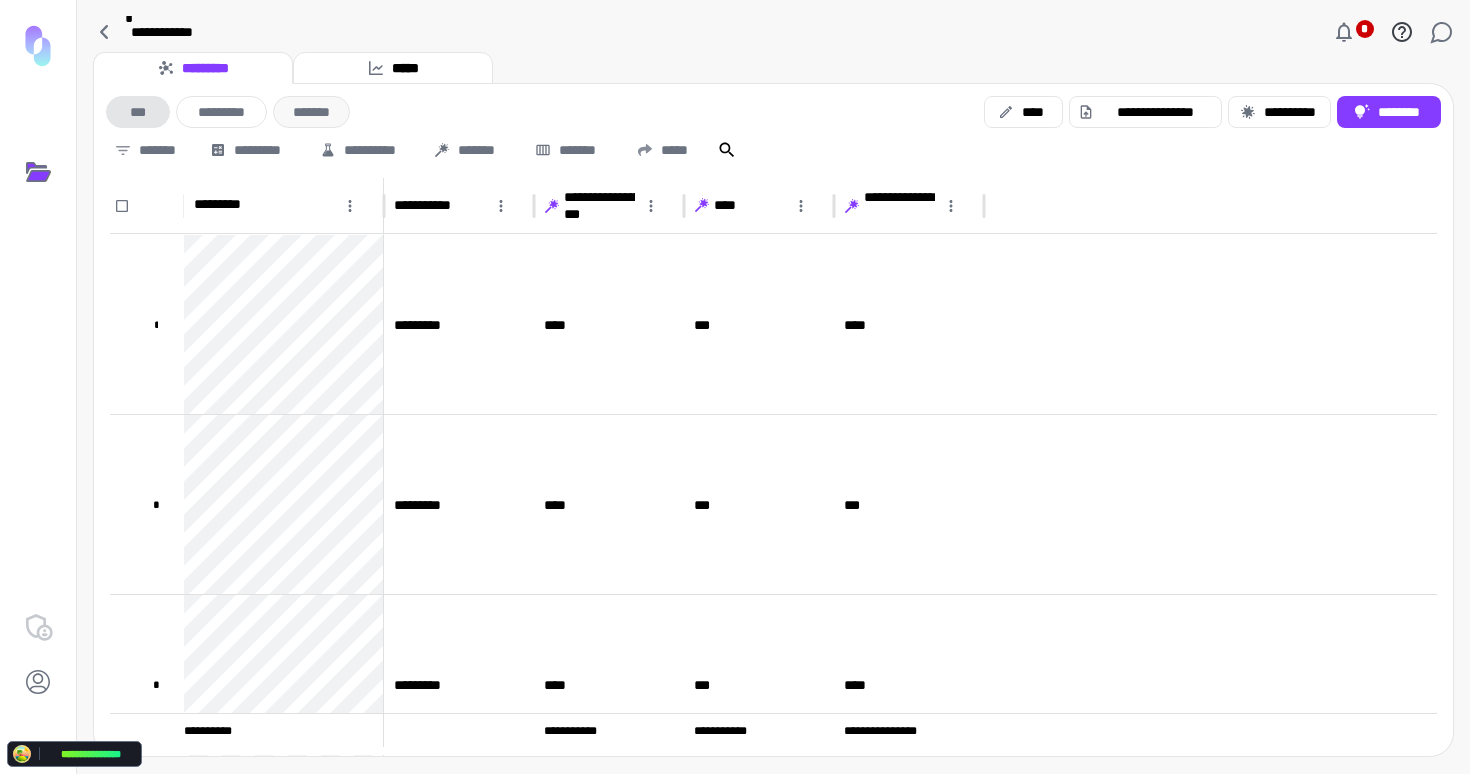 click on "*******" at bounding box center (311, 112) 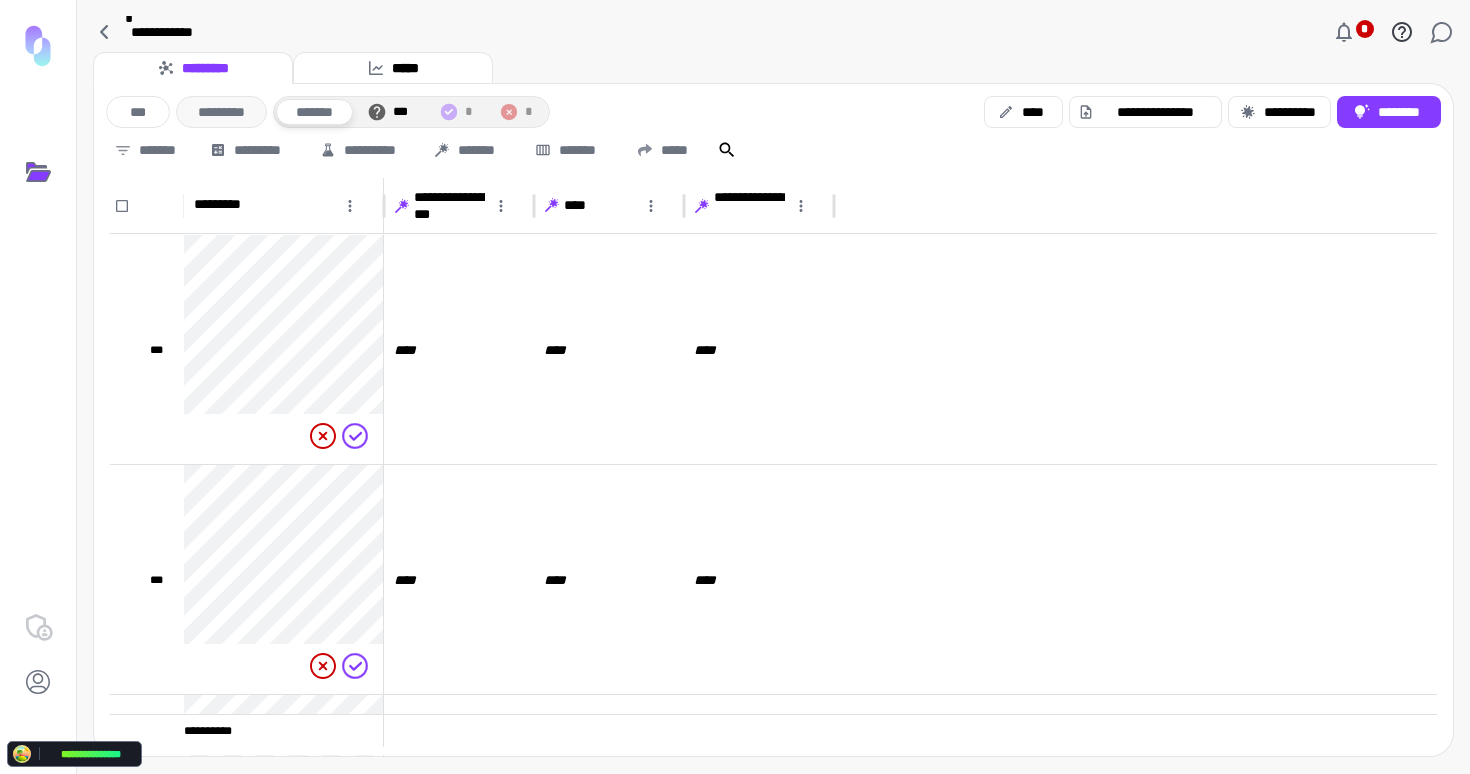 click on "*********" at bounding box center (221, 112) 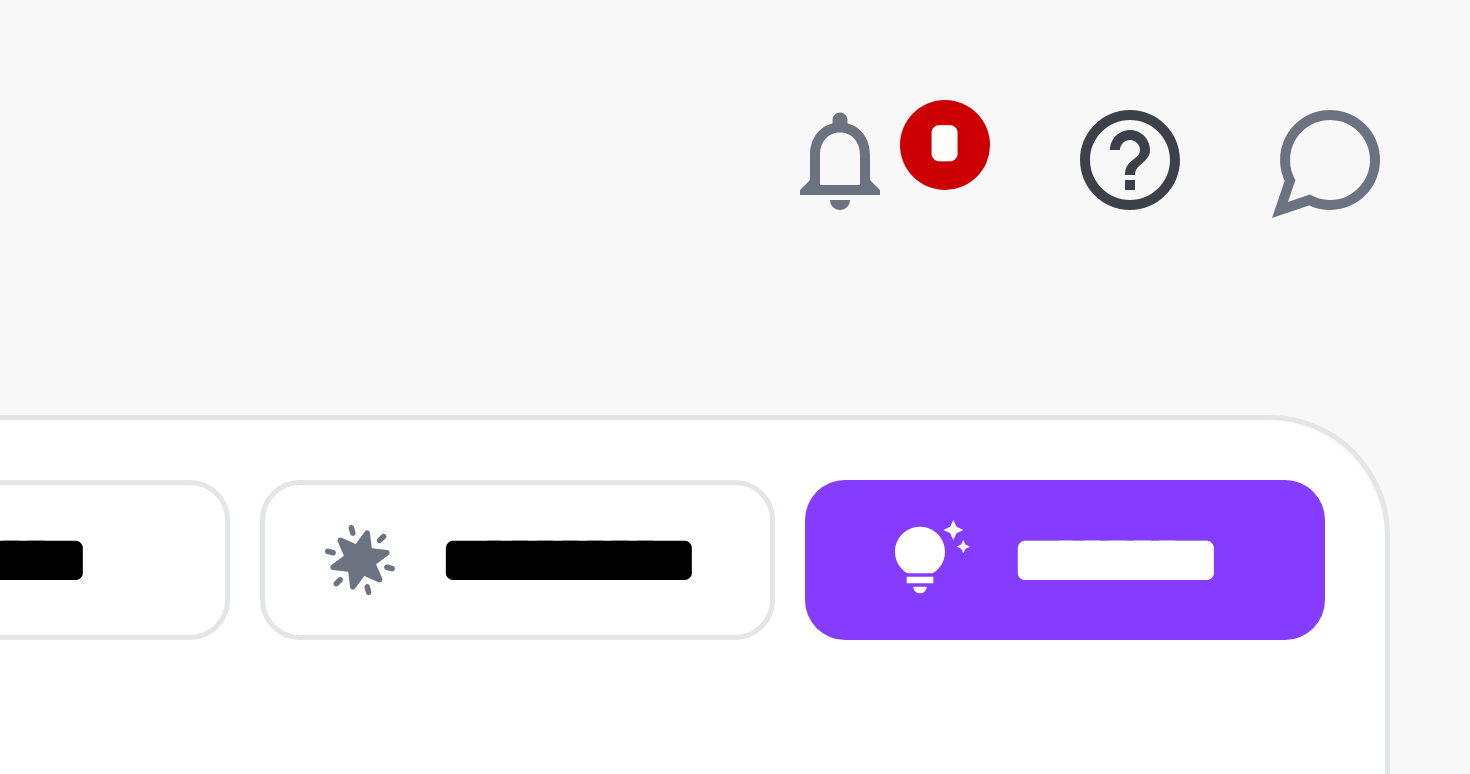 drag, startPoint x: 1424, startPoint y: 26, endPoint x: 1411, endPoint y: 30, distance: 13.601471 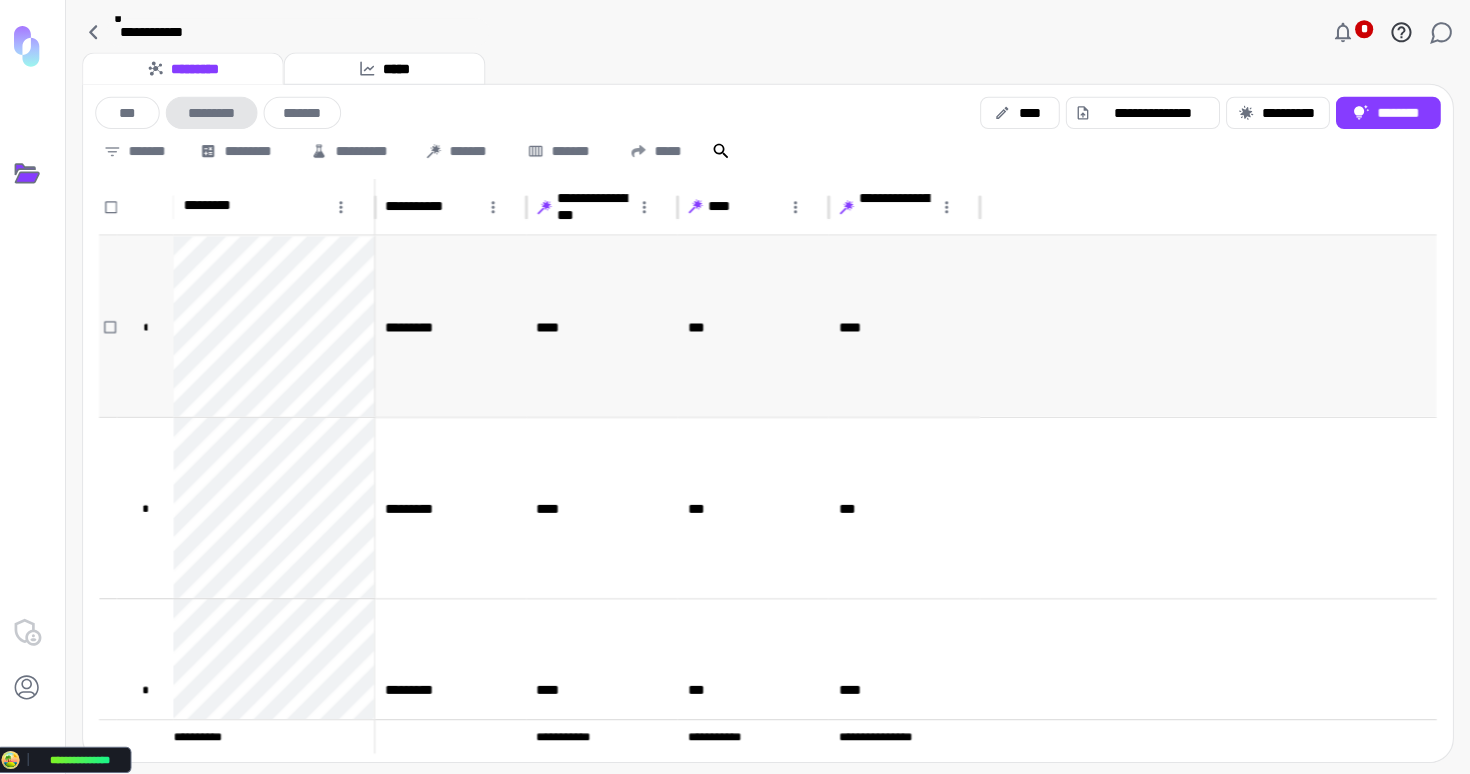 click on "***" at bounding box center [759, 324] 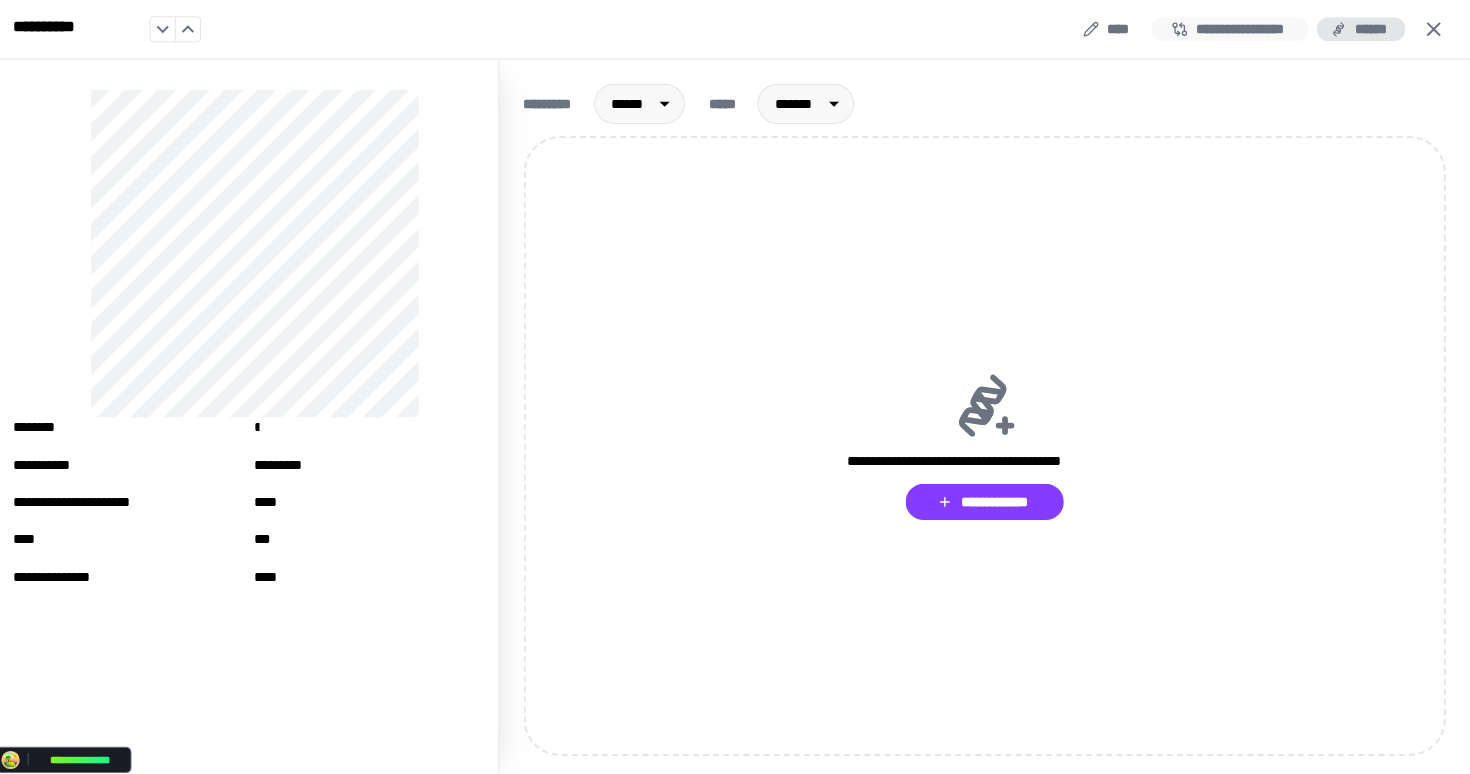 click on "**********" at bounding box center (1232, 29) 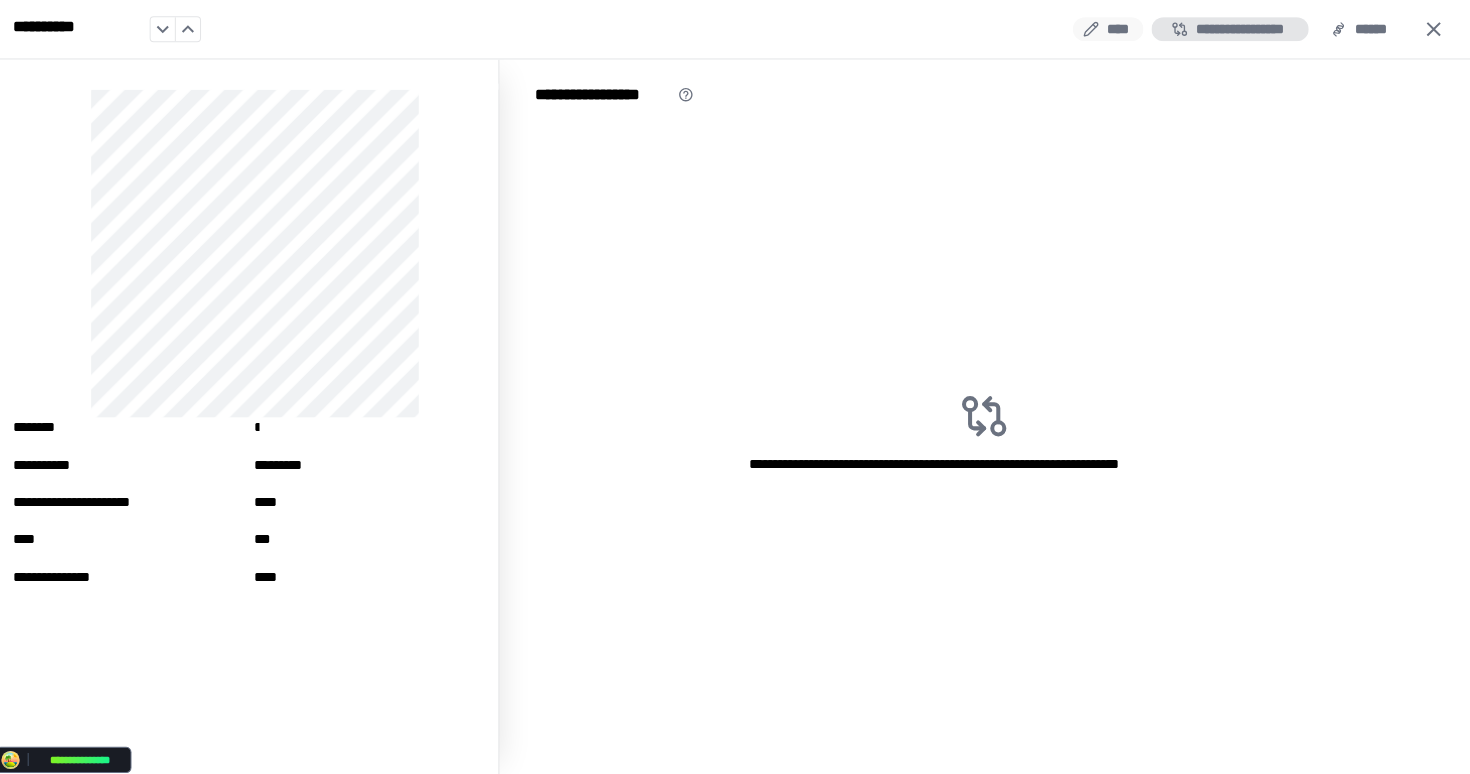 click on "****" at bounding box center [1110, 29] 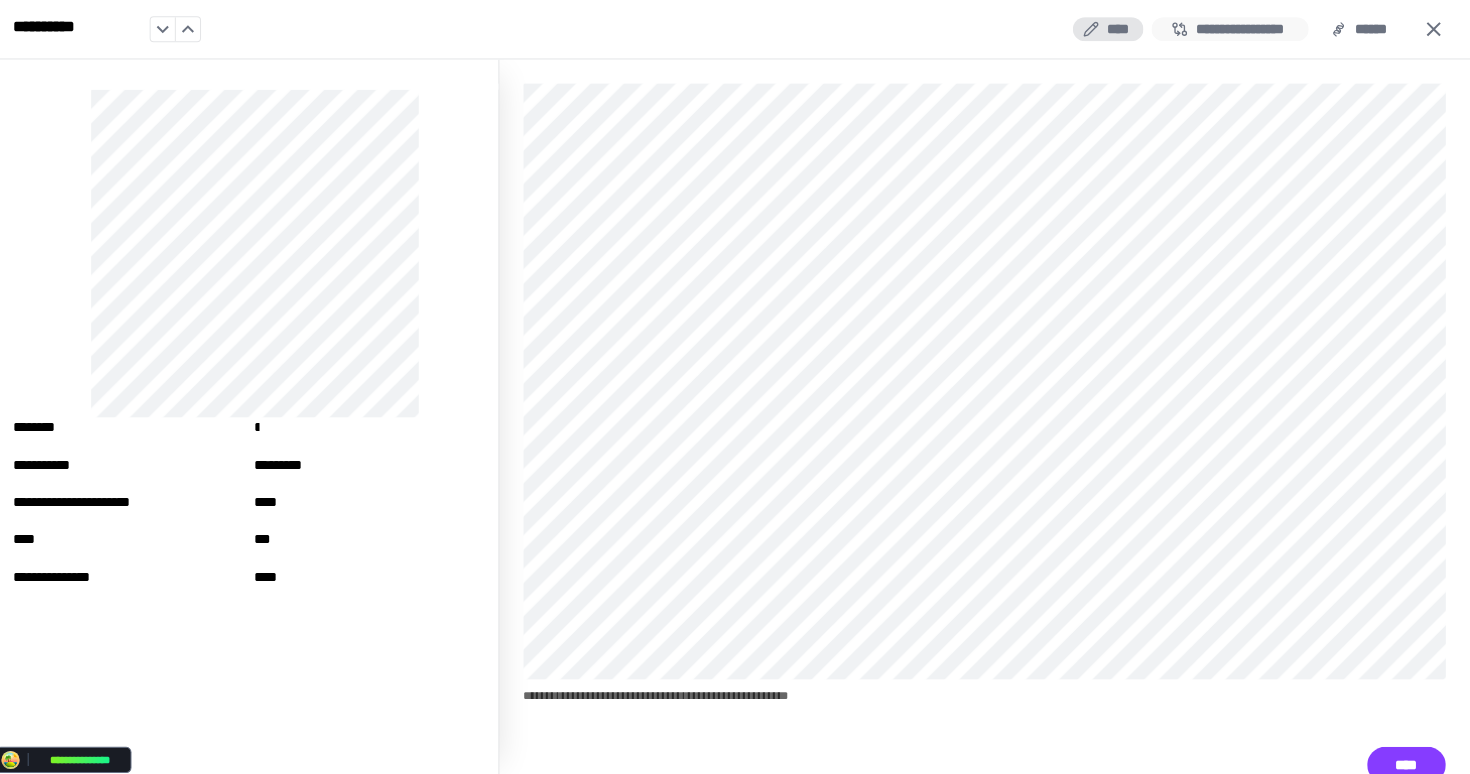 click on "**********" at bounding box center [1232, 29] 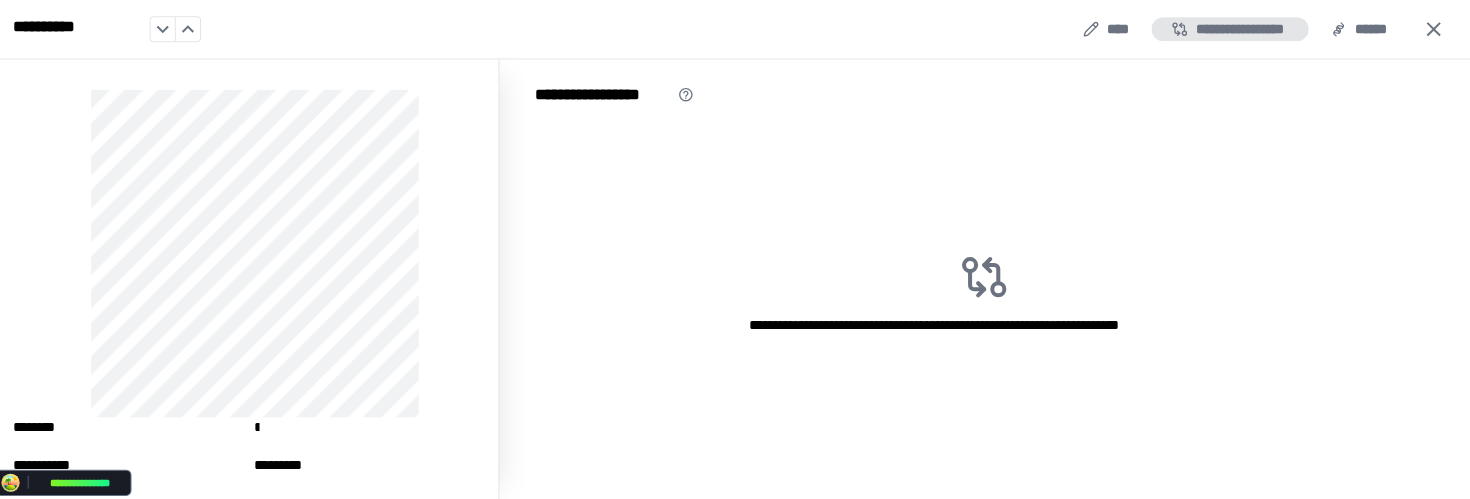 drag, startPoint x: 1109, startPoint y: 28, endPoint x: 1204, endPoint y: 28, distance: 95 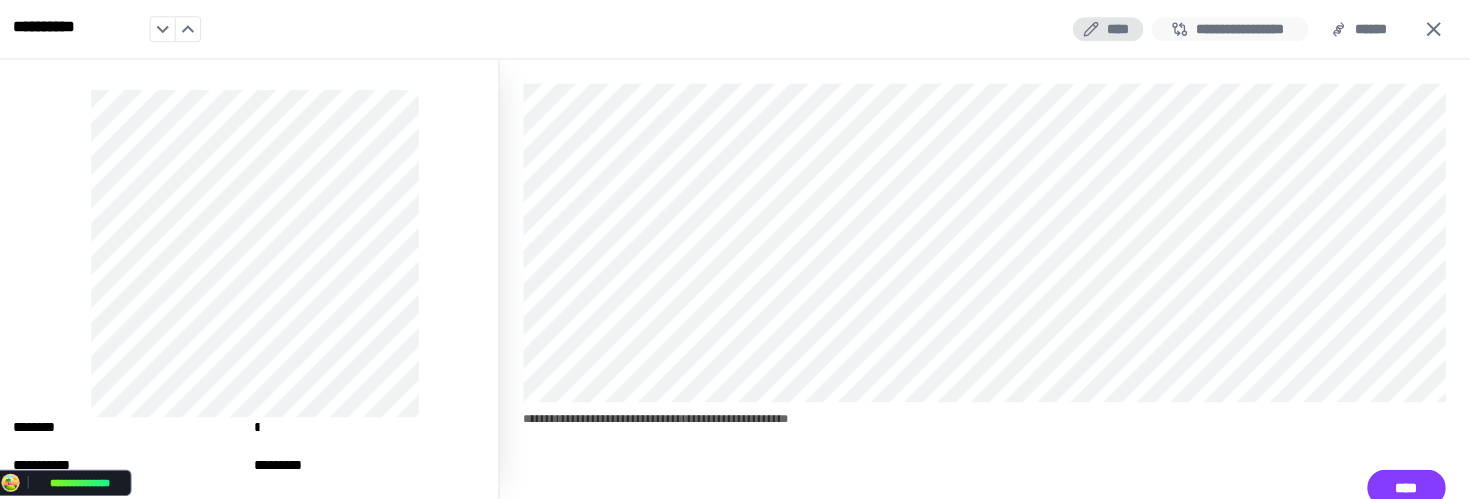 drag, startPoint x: 1204, startPoint y: 28, endPoint x: 1228, endPoint y: 29, distance: 24.020824 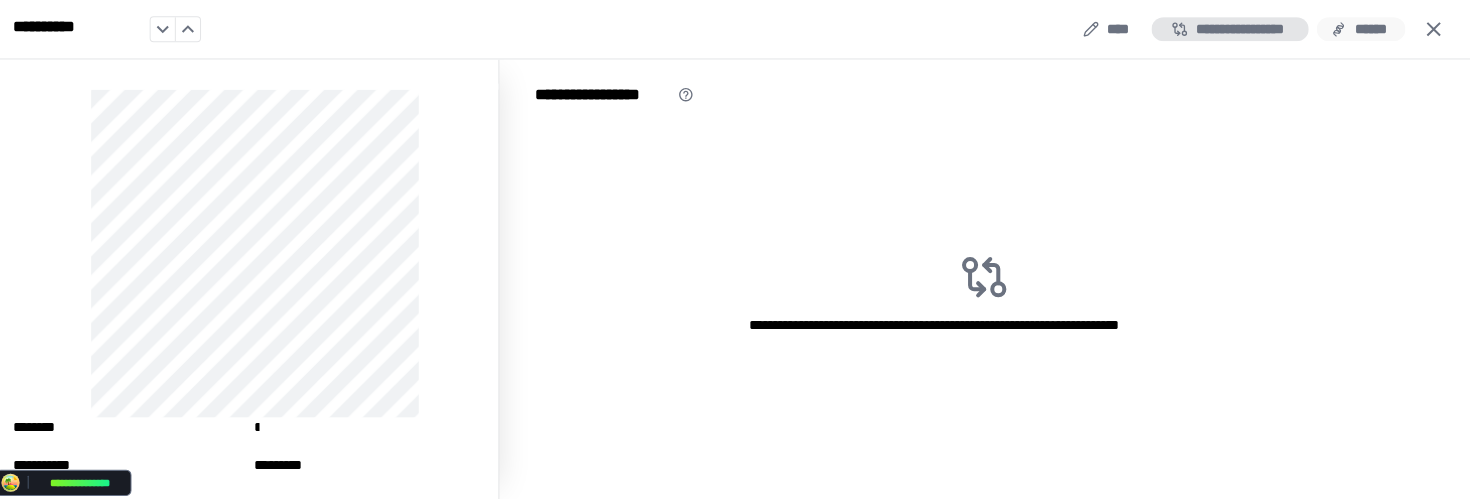 click on "******" at bounding box center (1362, 29) 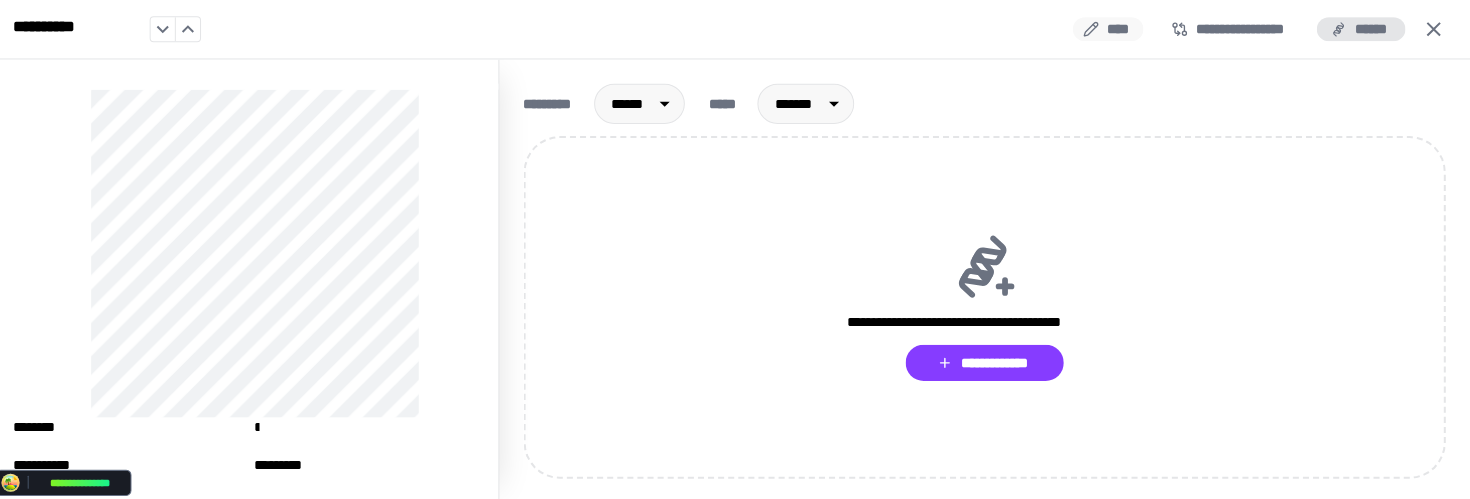 click on "****" at bounding box center [1110, 29] 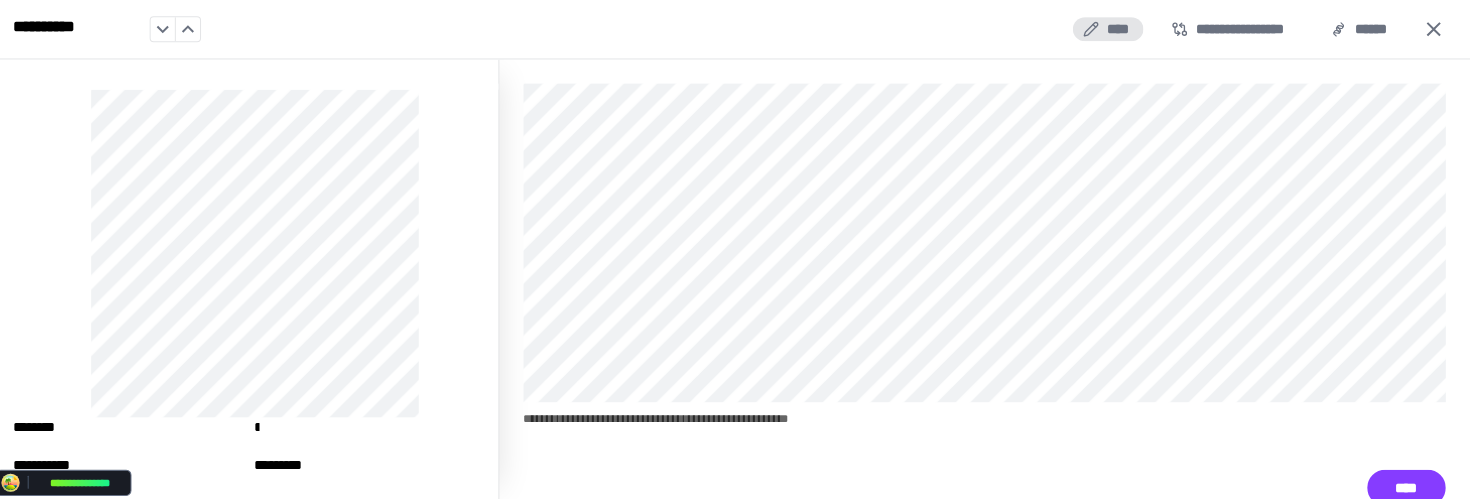 click 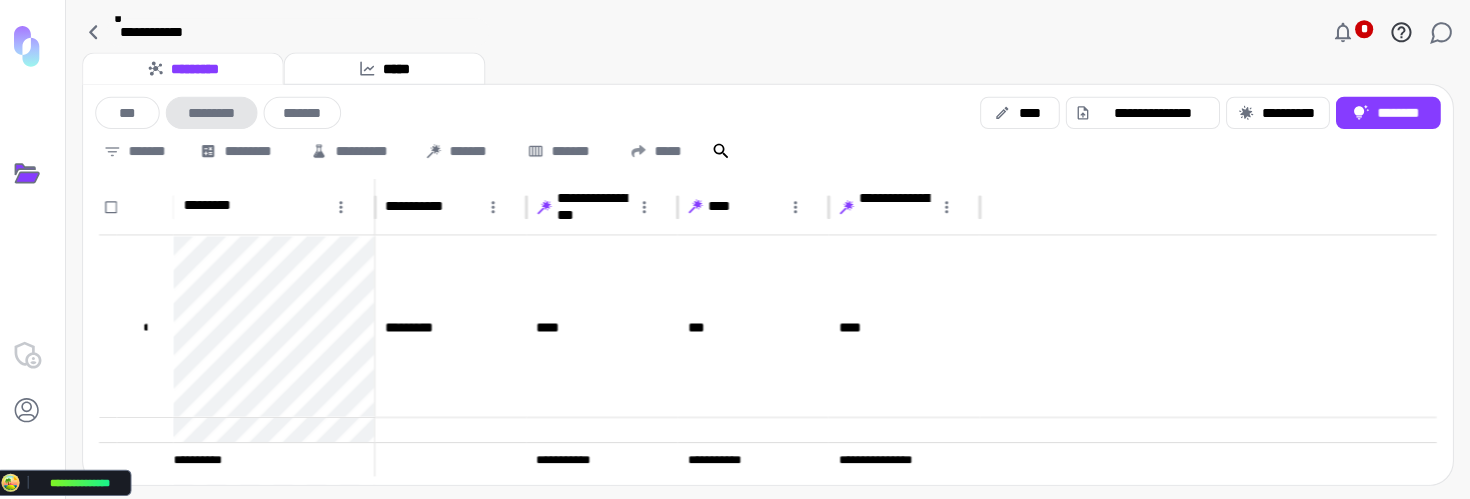 click on "**********" at bounding box center [773, 131] 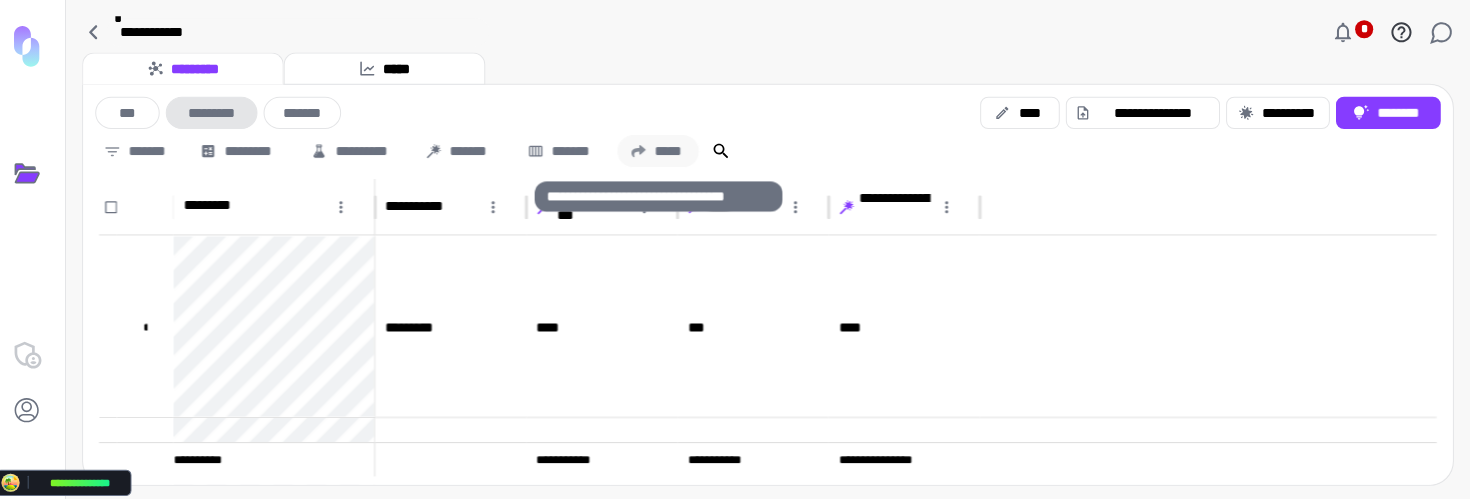 click on "*****" at bounding box center (664, 150) 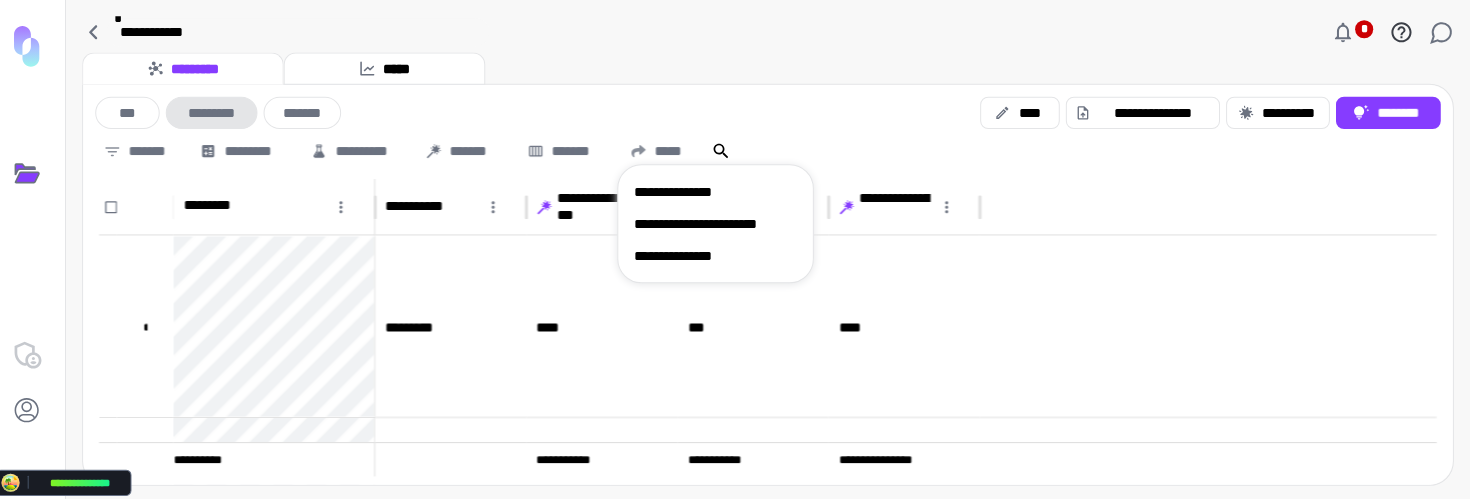 drag, startPoint x: 748, startPoint y: 111, endPoint x: 794, endPoint y: 102, distance: 46.872166 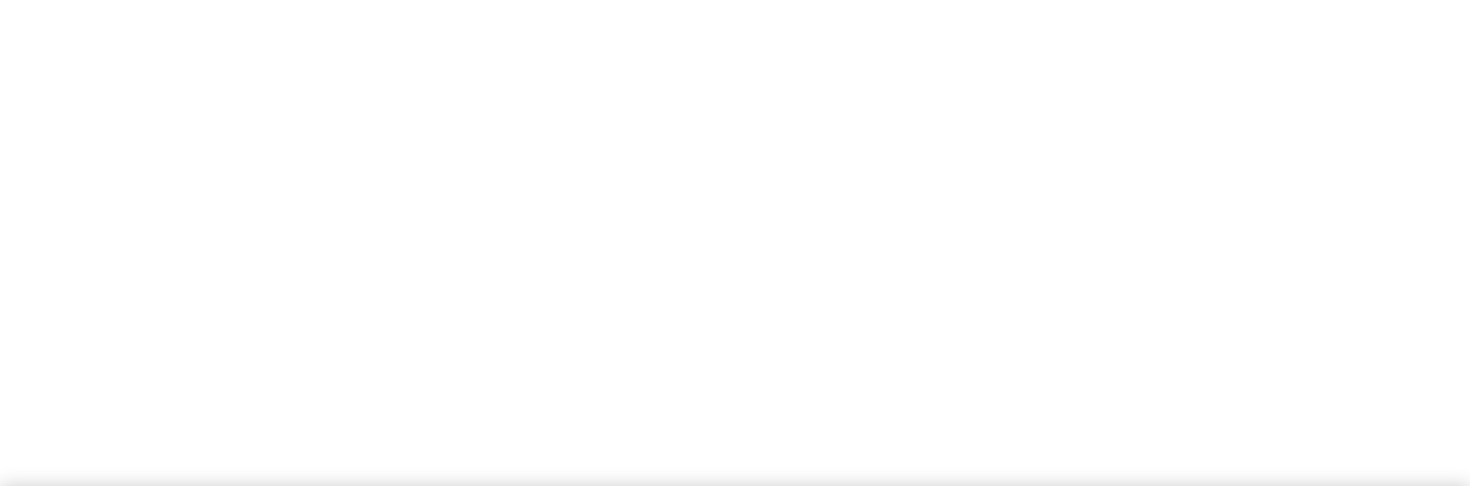 scroll, scrollTop: 0, scrollLeft: 0, axis: both 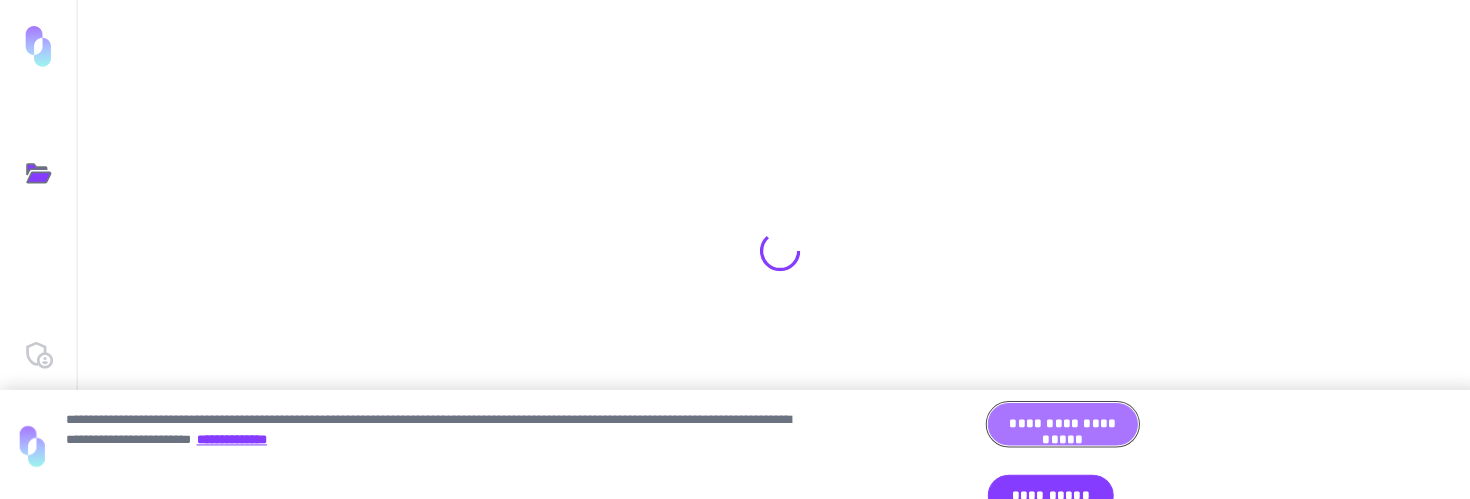 click on "**********" at bounding box center [1054, 421] 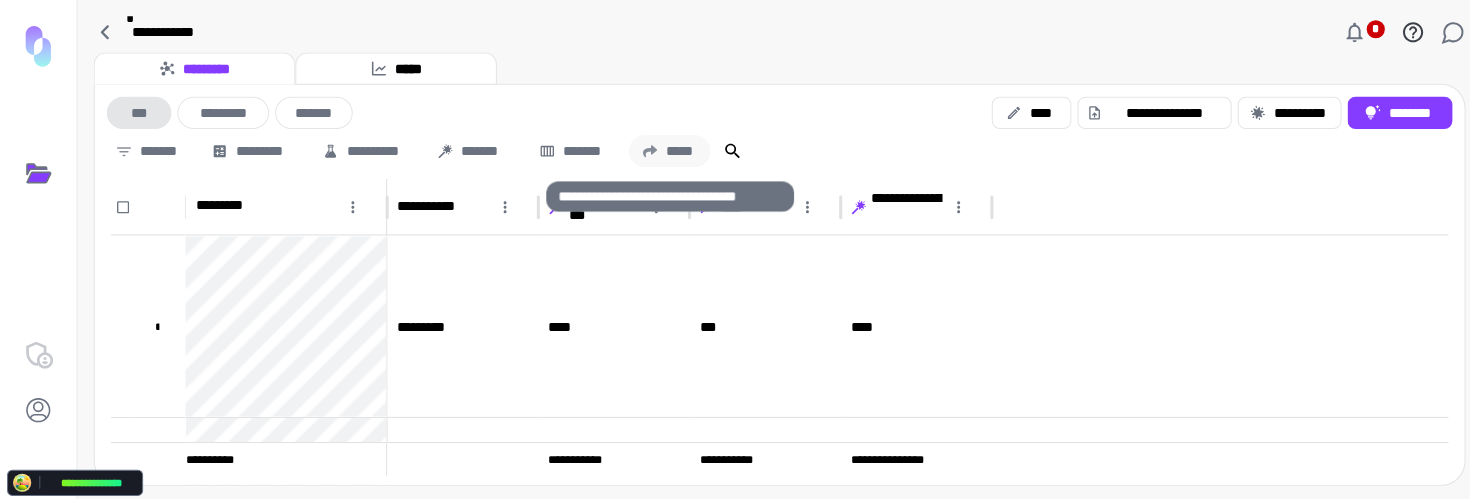 click on "*****" at bounding box center [664, 150] 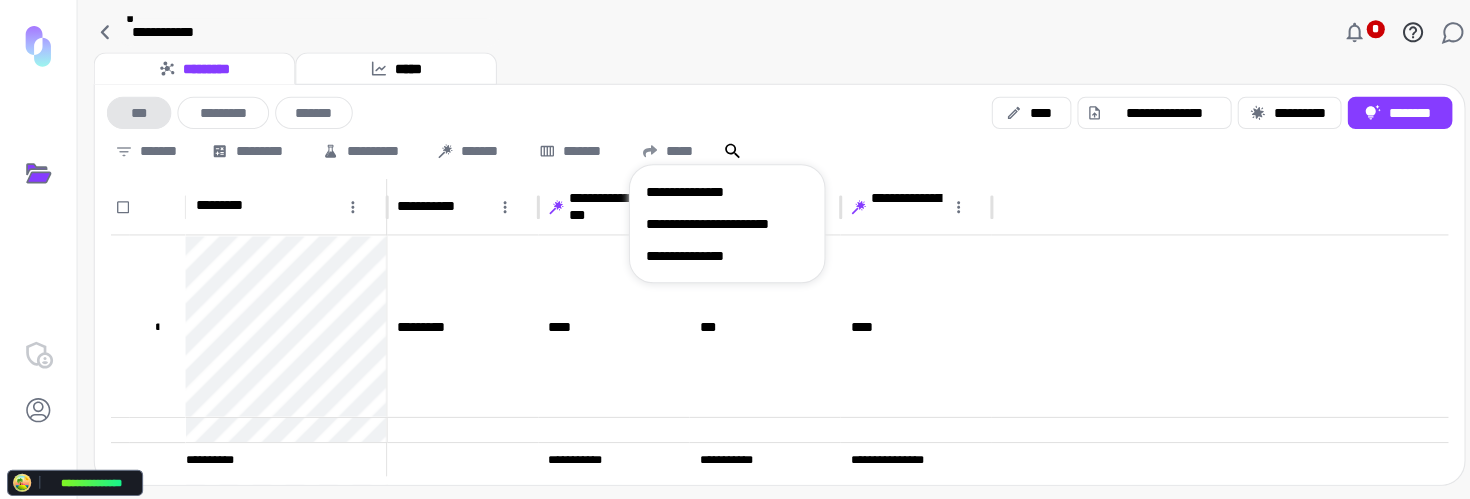 click at bounding box center [735, 249] 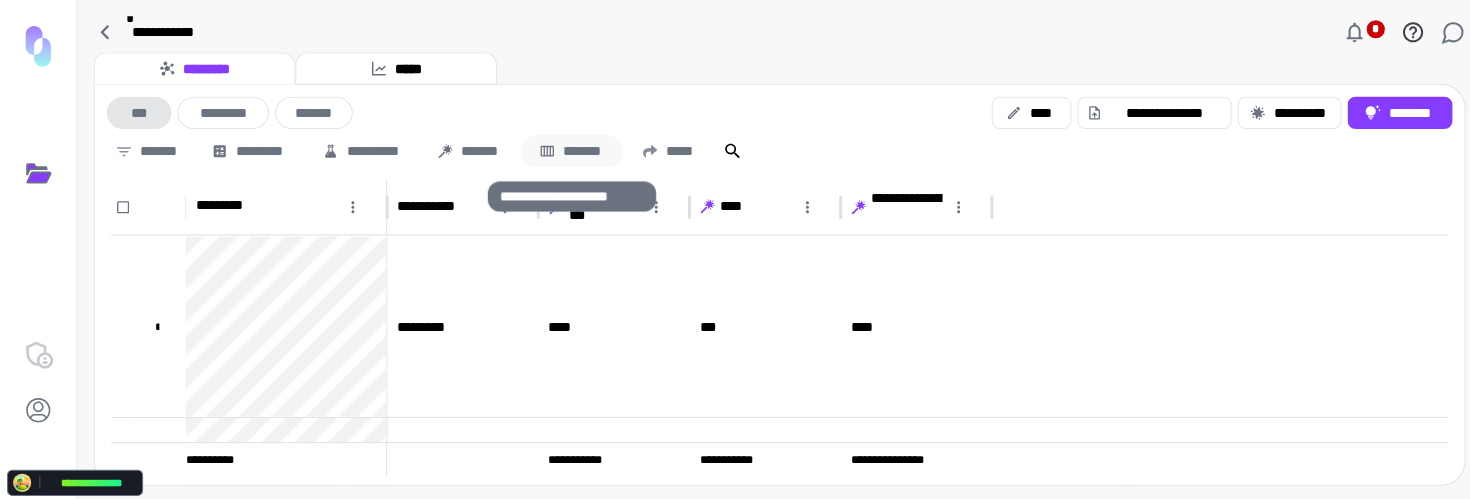 click on "*******" at bounding box center [567, 150] 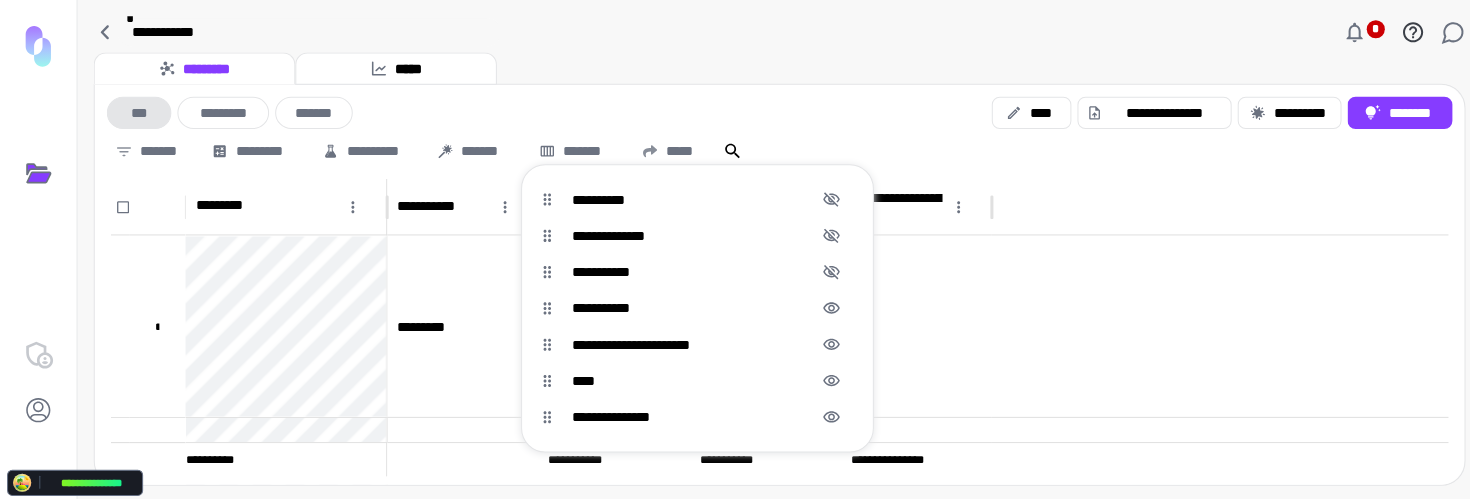 drag, startPoint x: 620, startPoint y: 114, endPoint x: 917, endPoint y: 99, distance: 297.37854 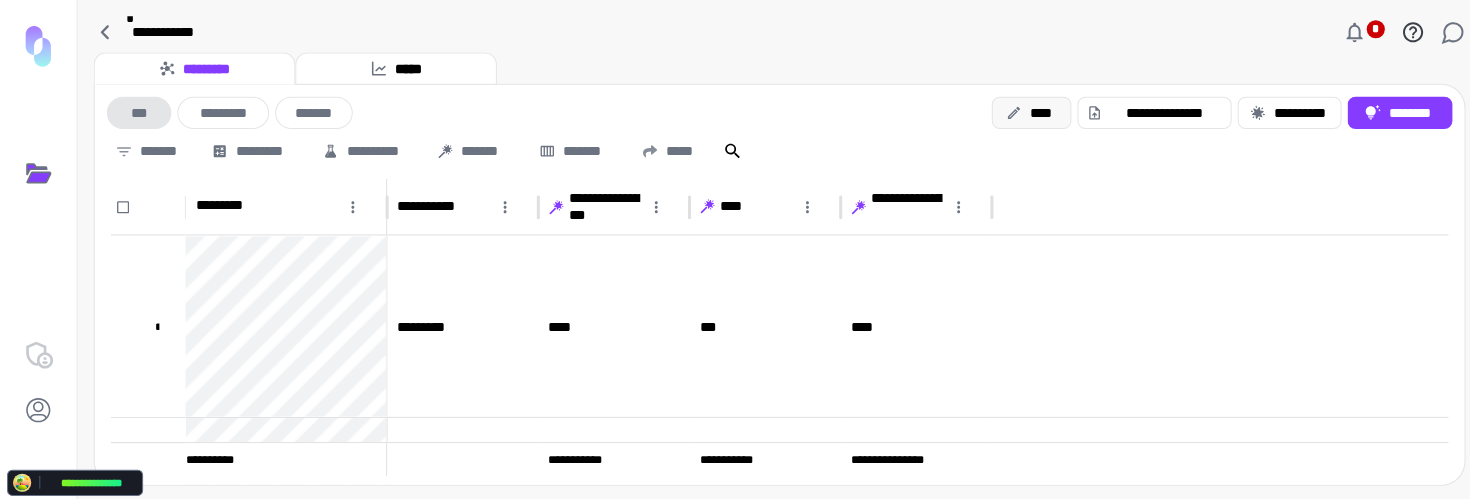 click on "****" at bounding box center (1023, 112) 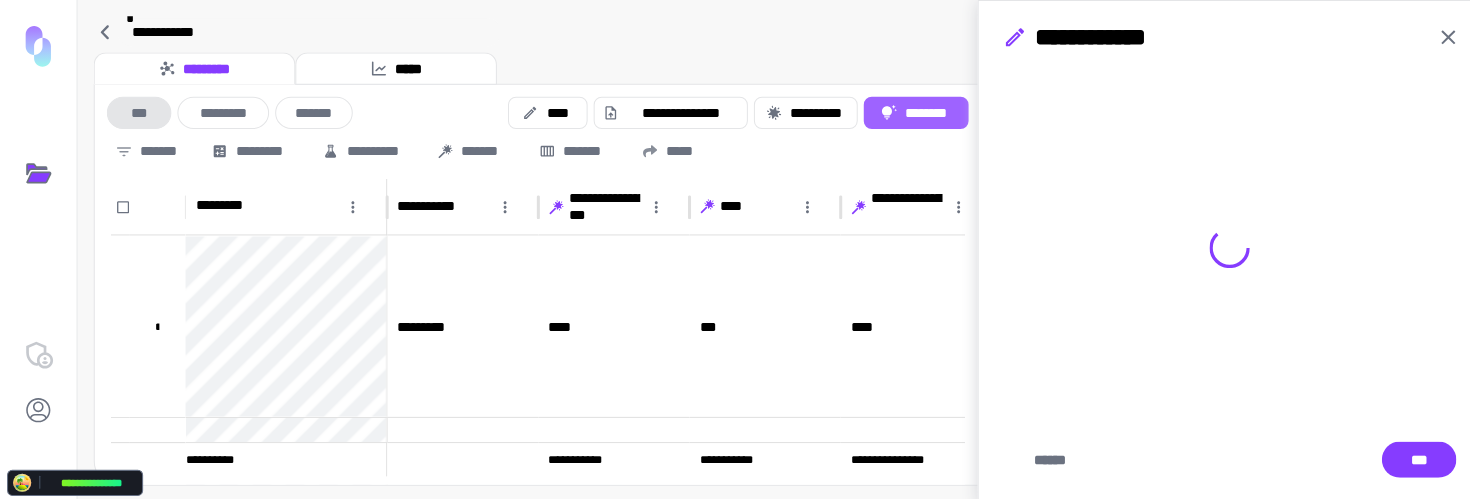 click on "********" at bounding box center [909, 112] 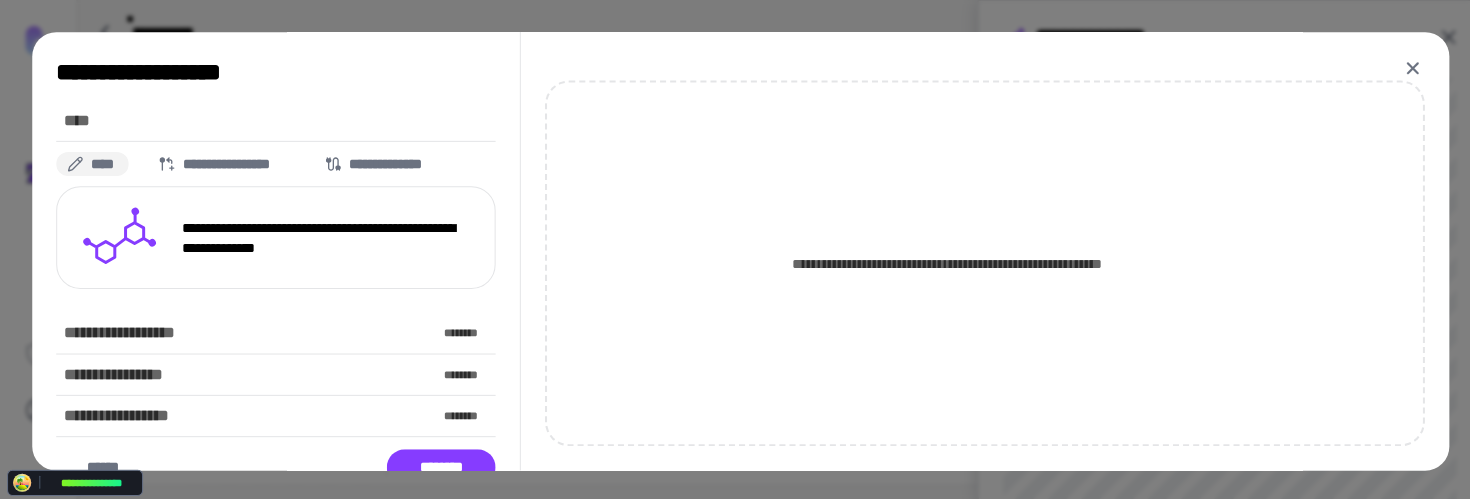 scroll, scrollTop: 89, scrollLeft: 0, axis: vertical 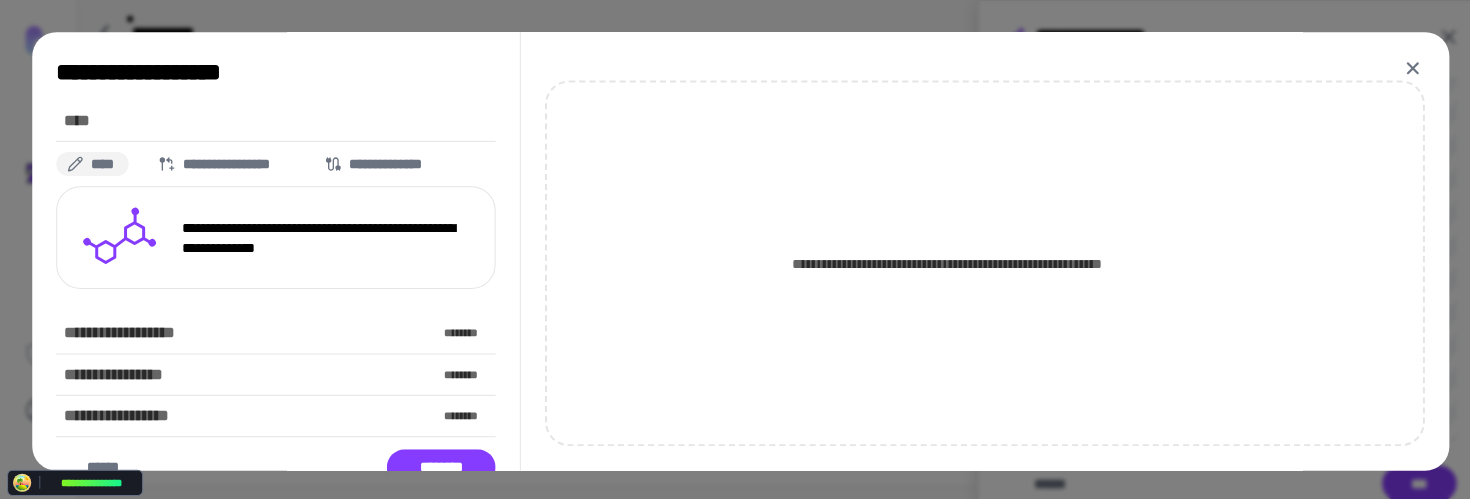 click 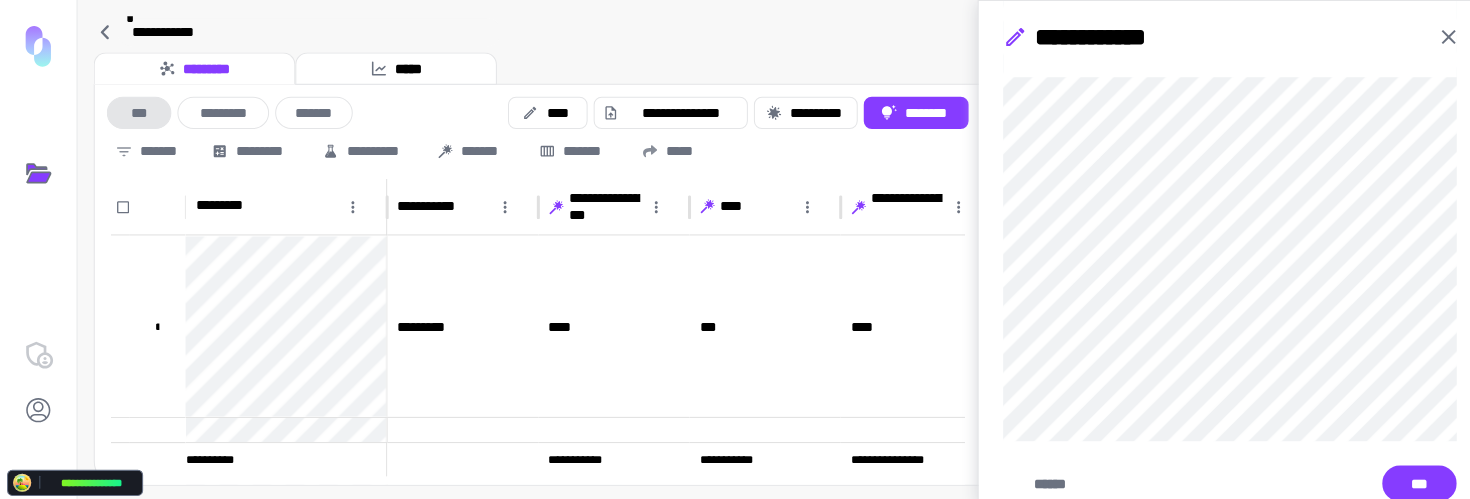 click 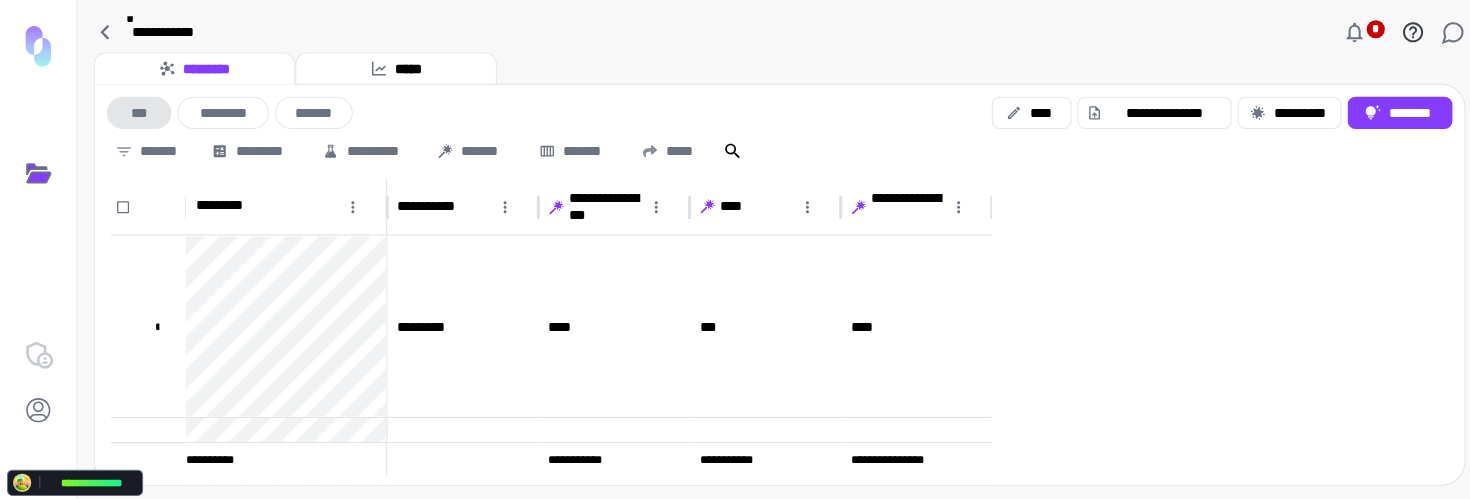 scroll, scrollTop: 0, scrollLeft: 0, axis: both 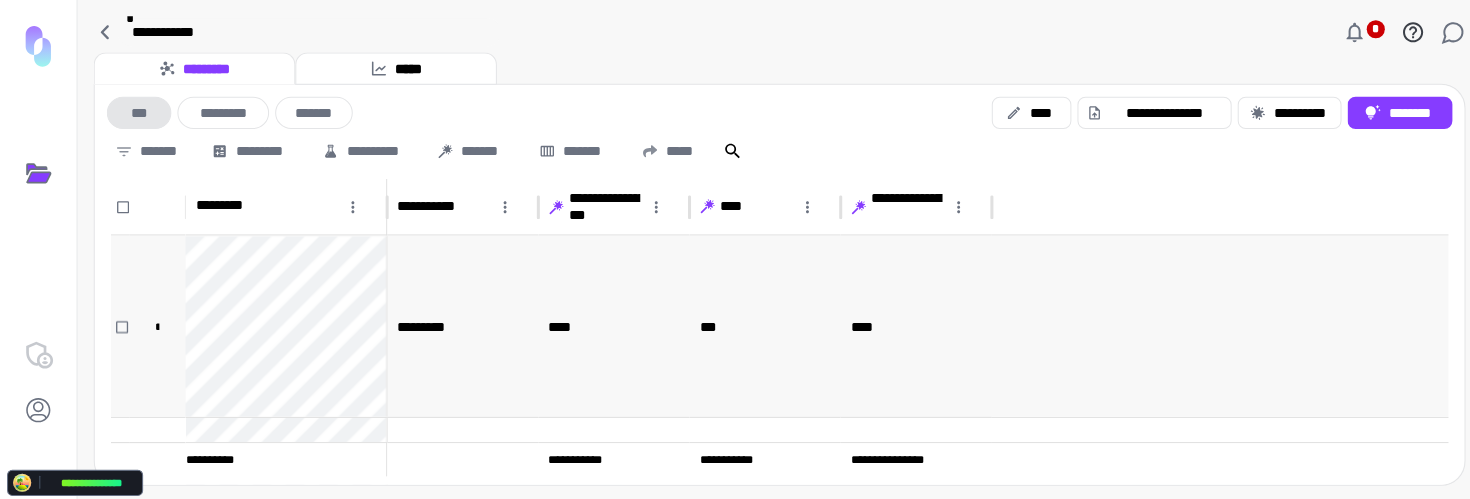 click on "****" at bounding box center [909, 324] 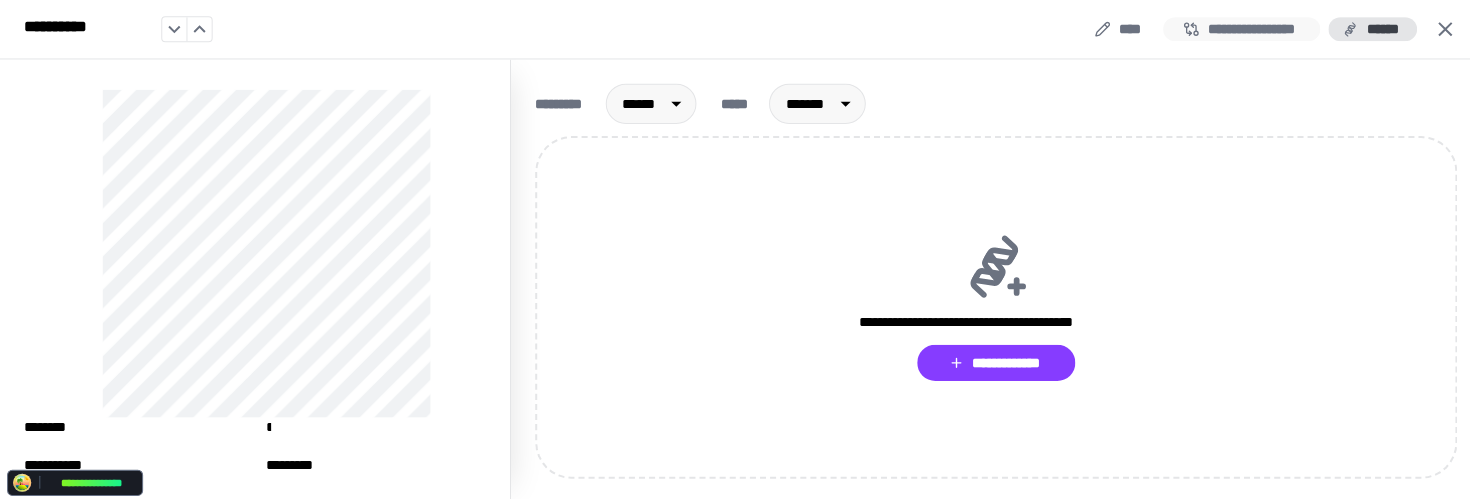 click on "**********" at bounding box center (1232, 29) 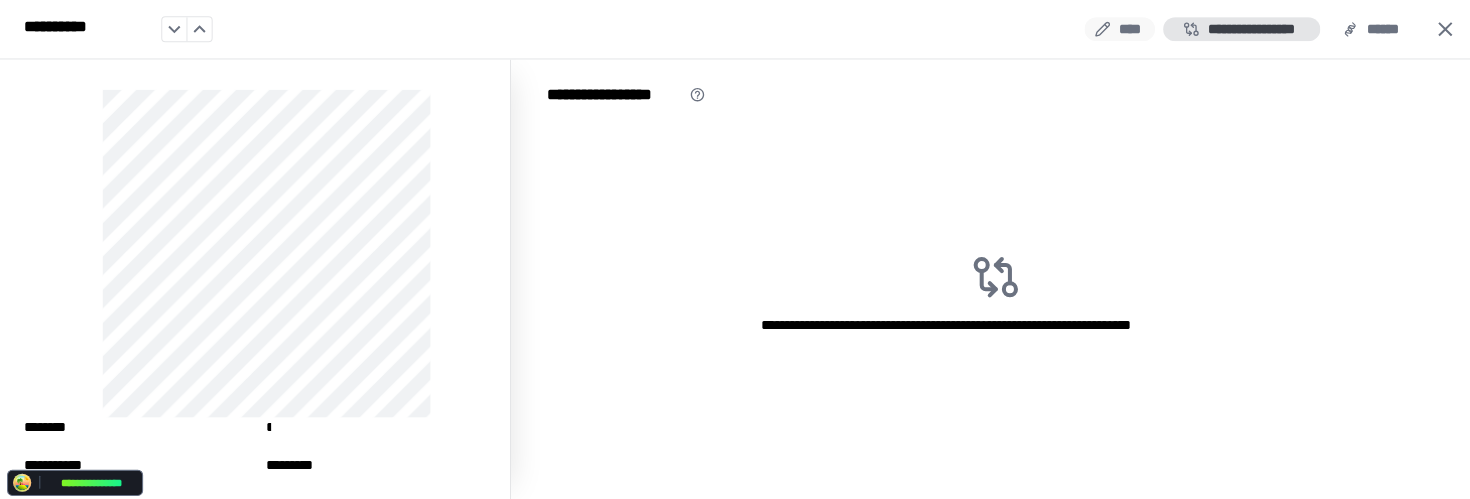 click on "****" at bounding box center (1110, 29) 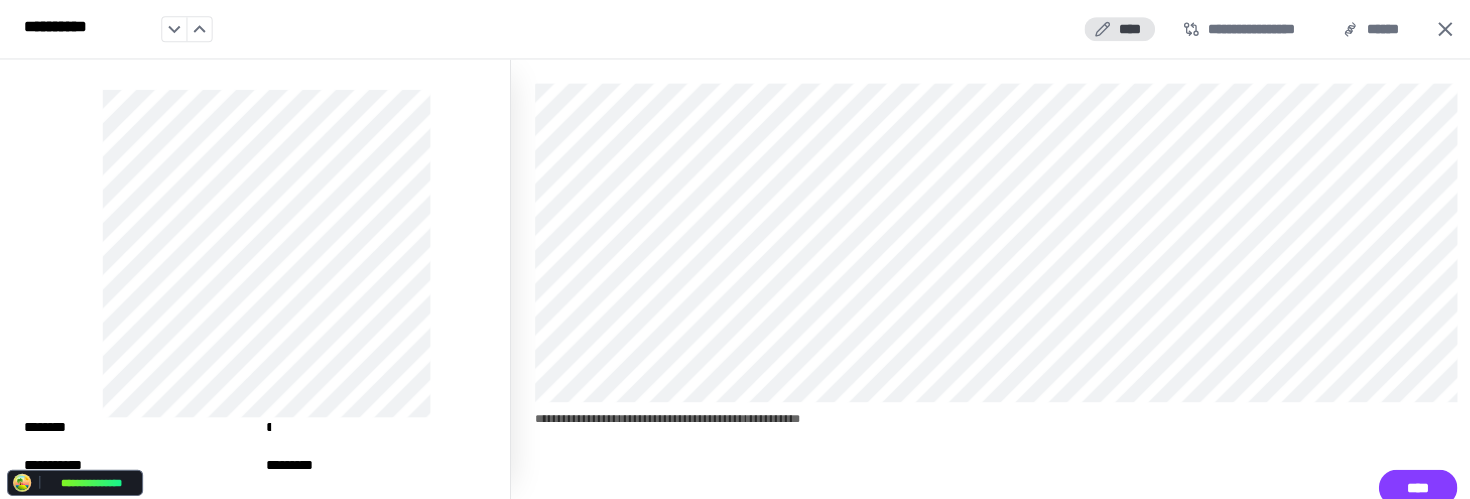 click 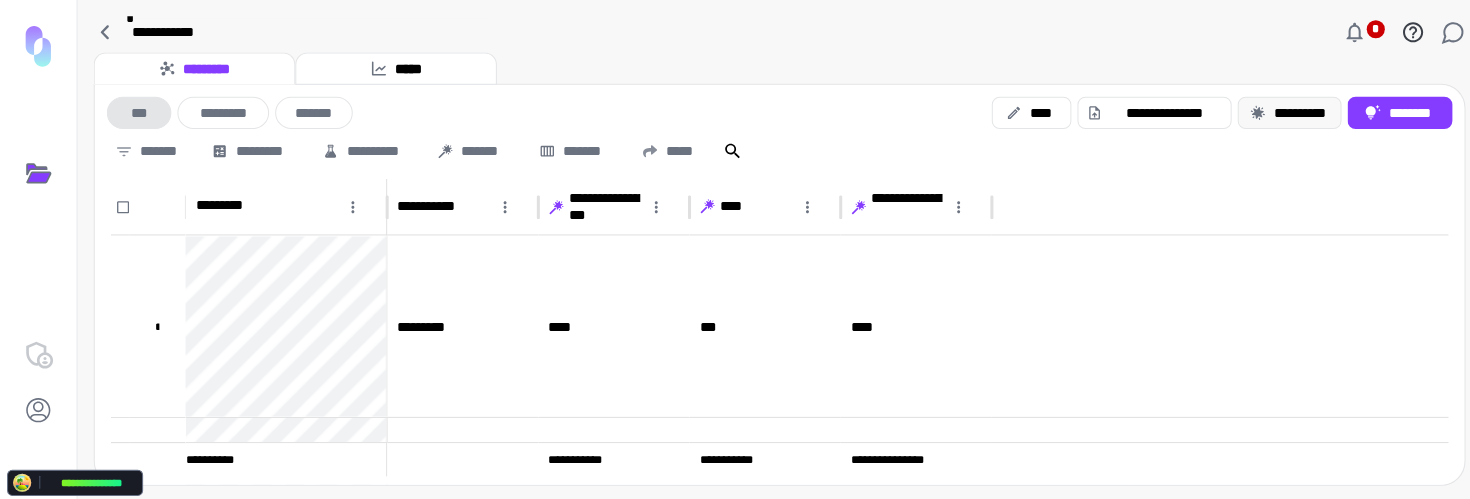 click on "**********" at bounding box center [1279, 112] 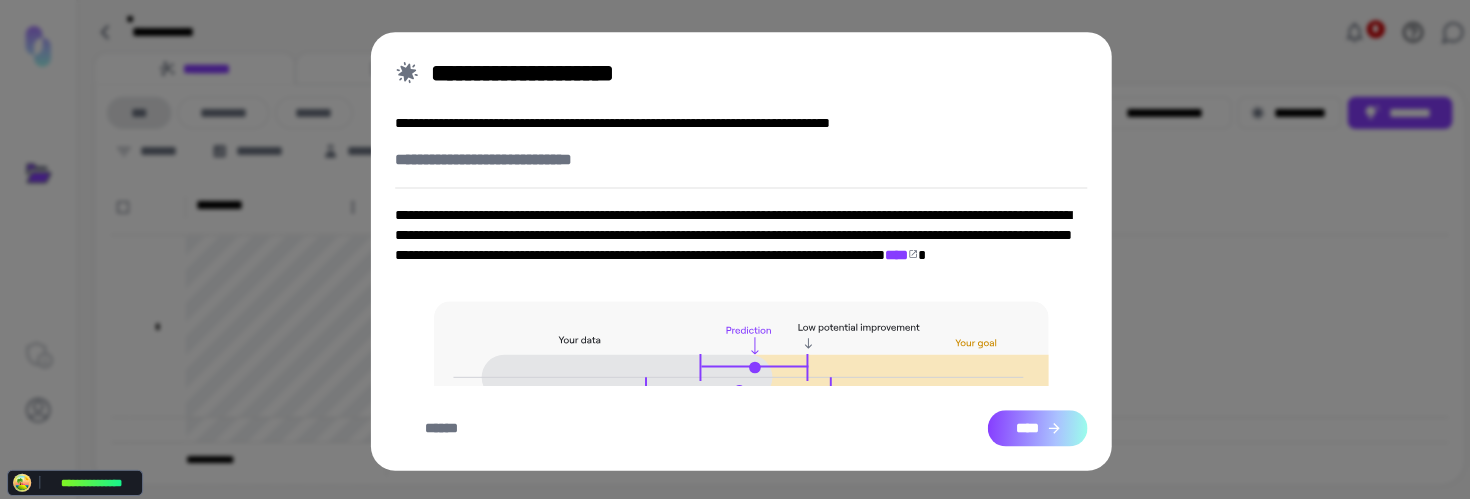 click on "****" at bounding box center [1029, 425] 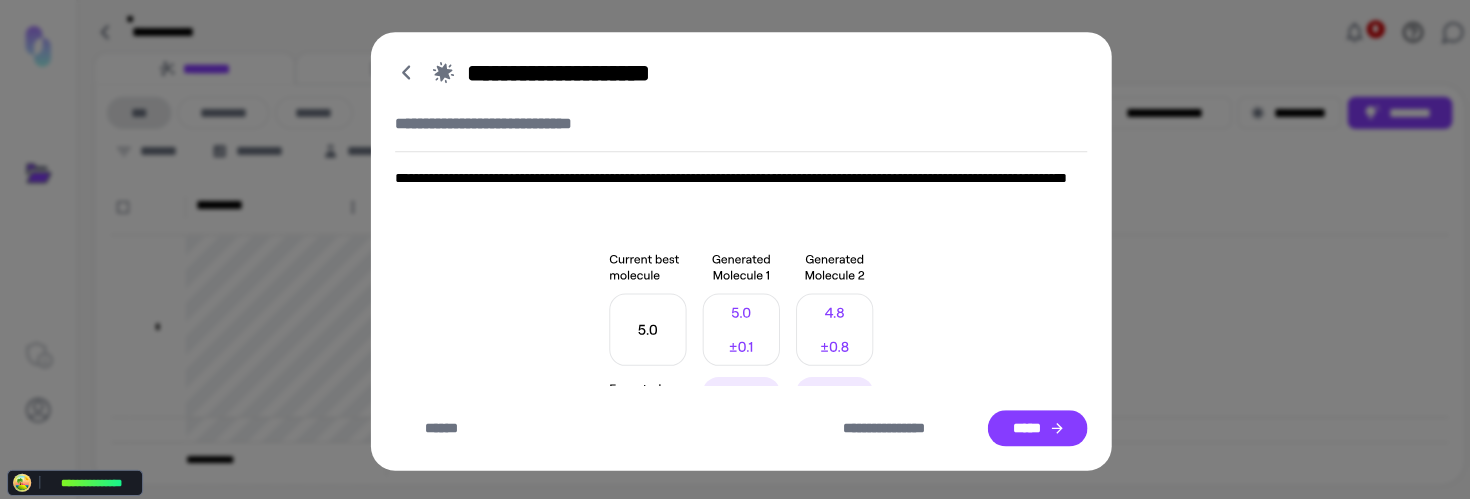 scroll, scrollTop: 199, scrollLeft: 0, axis: vertical 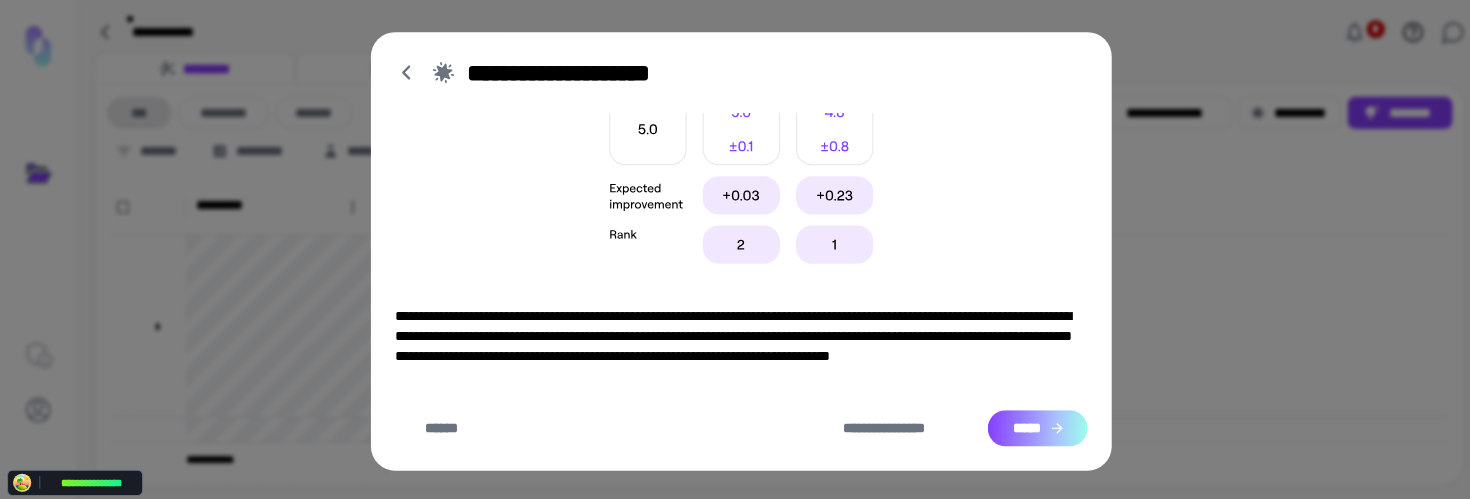click on "*****" at bounding box center [1029, 425] 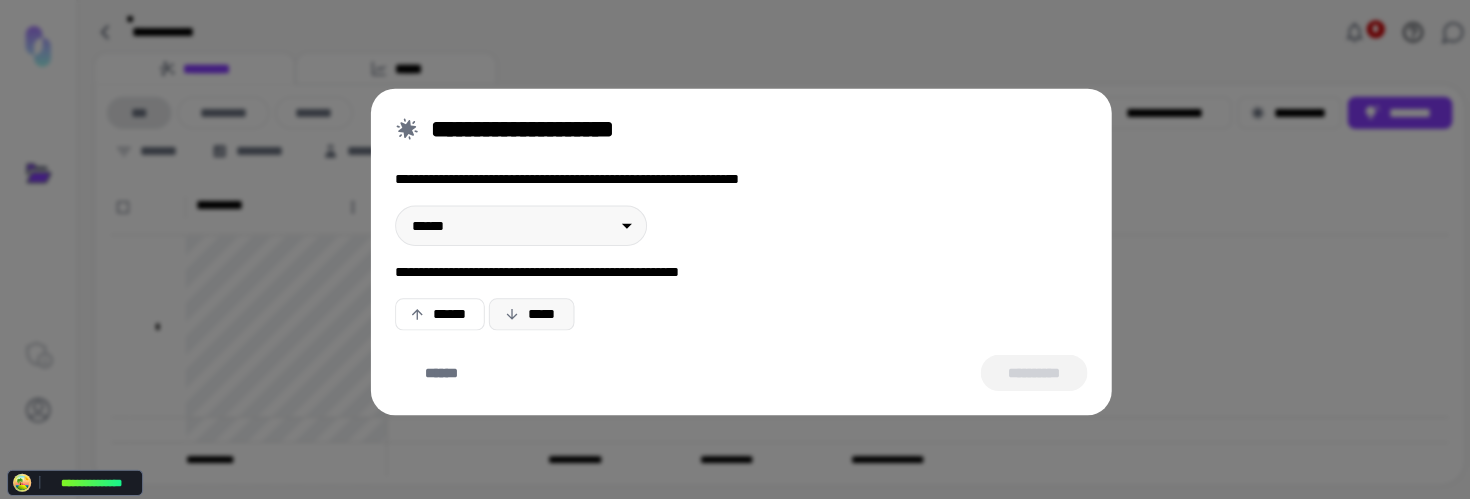 click on "*****" at bounding box center [527, 312] 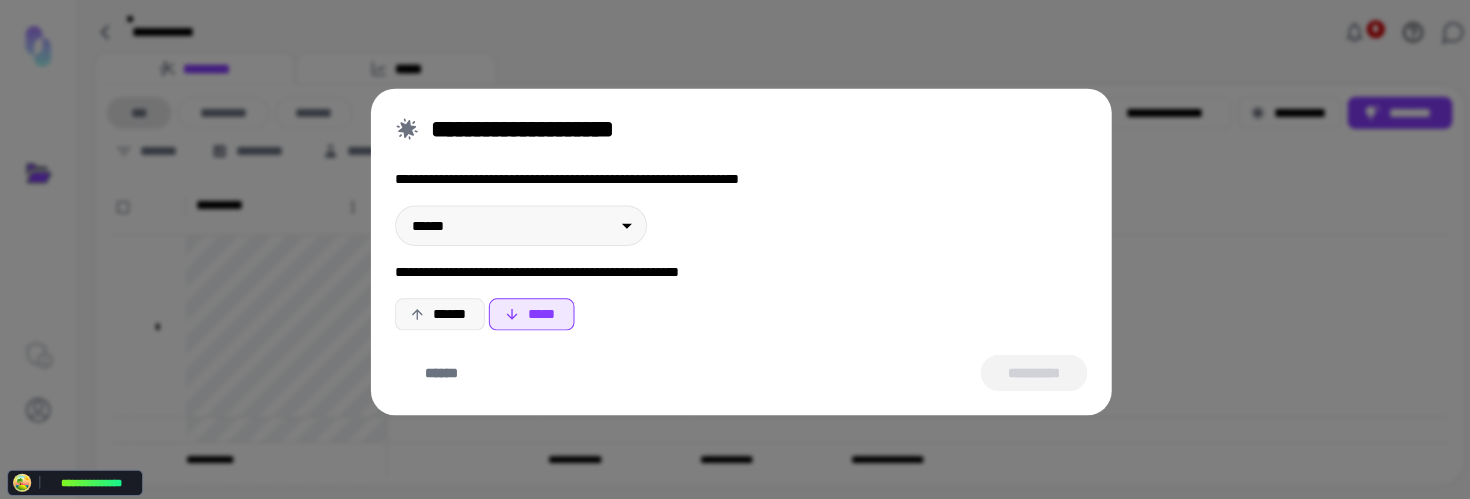 drag, startPoint x: 440, startPoint y: 306, endPoint x: 441, endPoint y: 343, distance: 37.01351 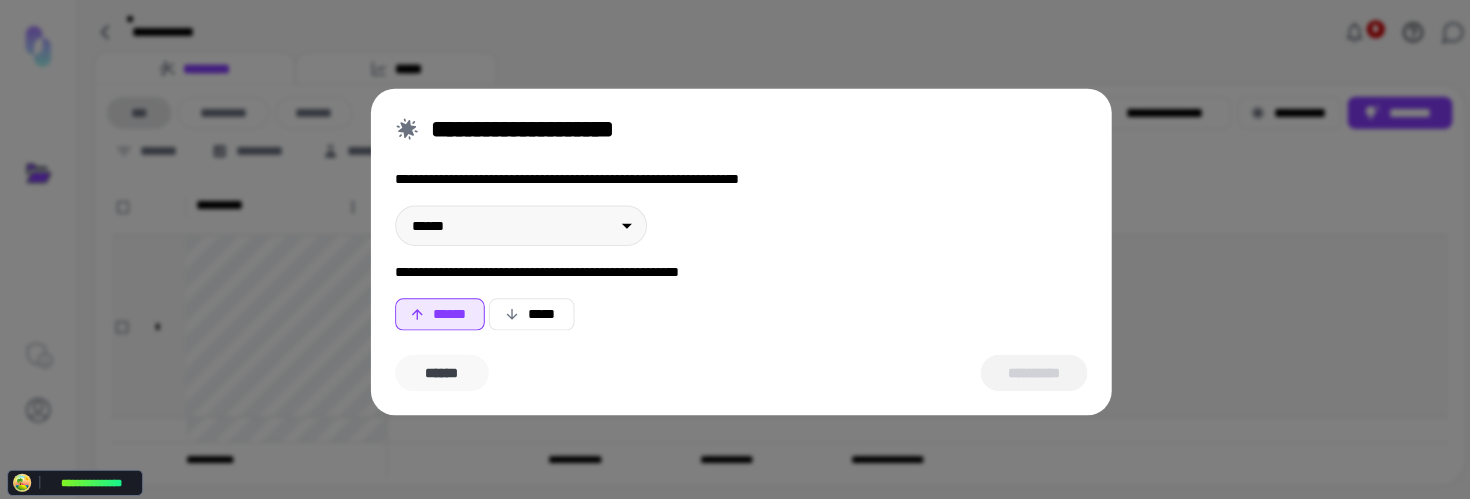click on "******" at bounding box center (438, 370) 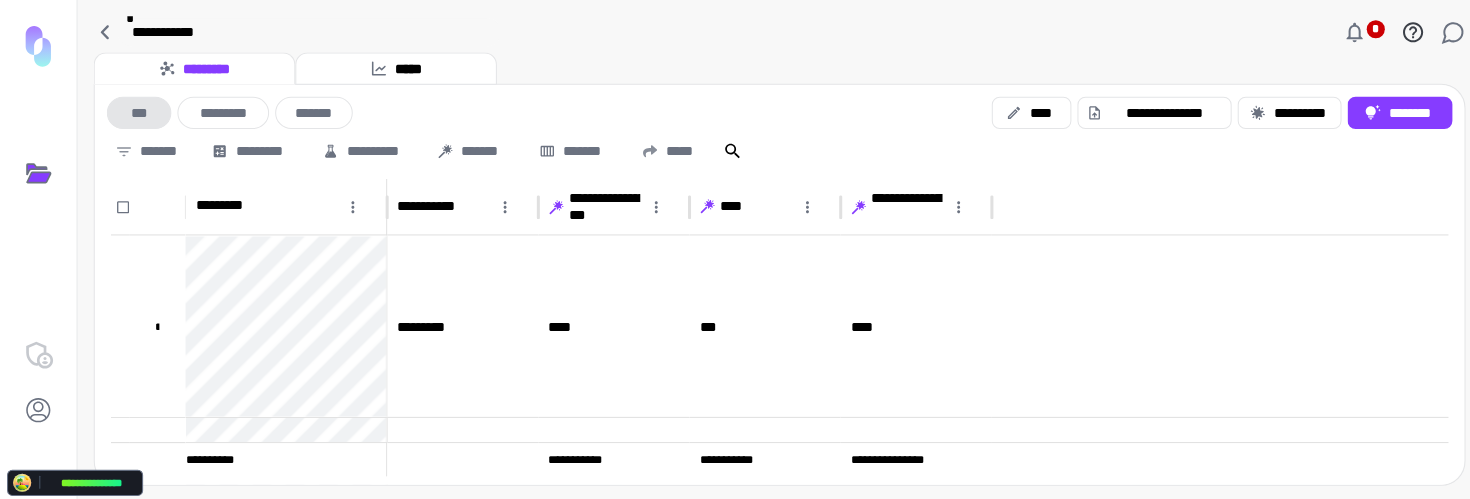 click 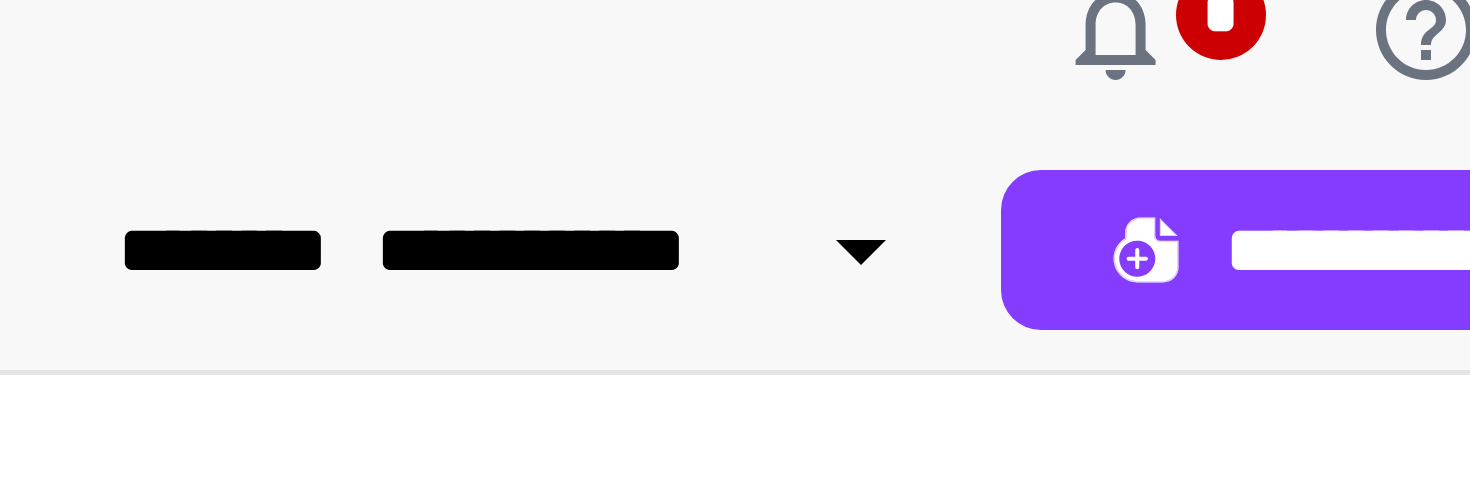 click on "******** *" at bounding box center [773, 52] 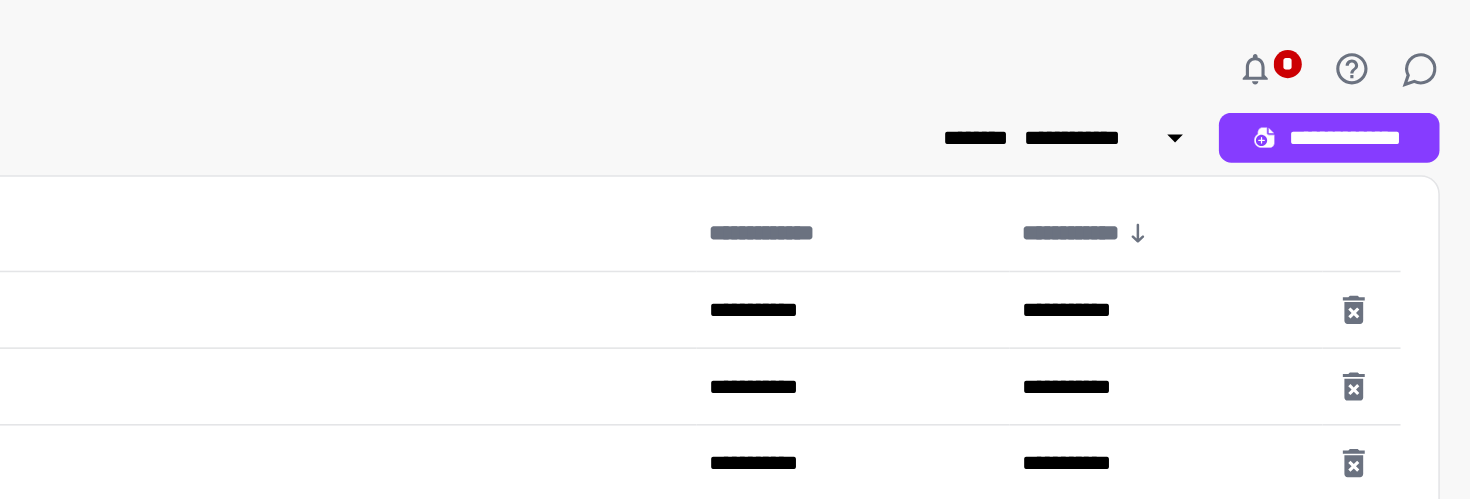 click on "**********" at bounding box center (773, 90) 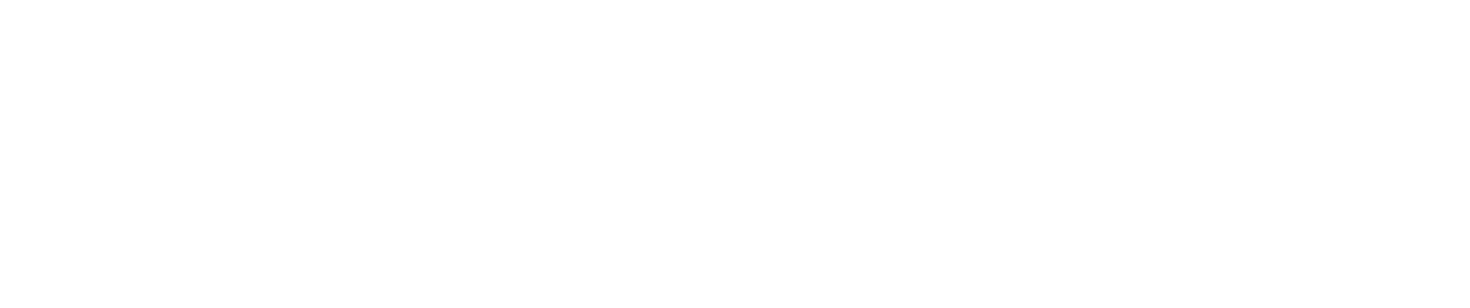 scroll, scrollTop: 0, scrollLeft: 0, axis: both 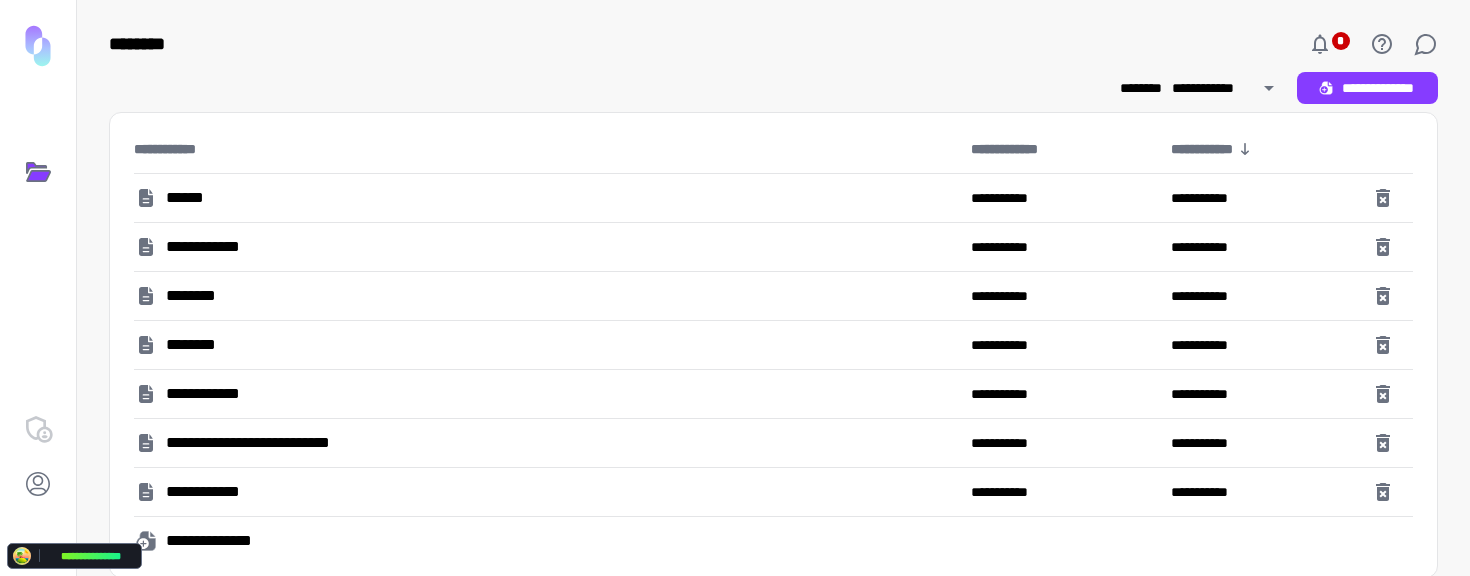 click on "********" at bounding box center (700, 44) 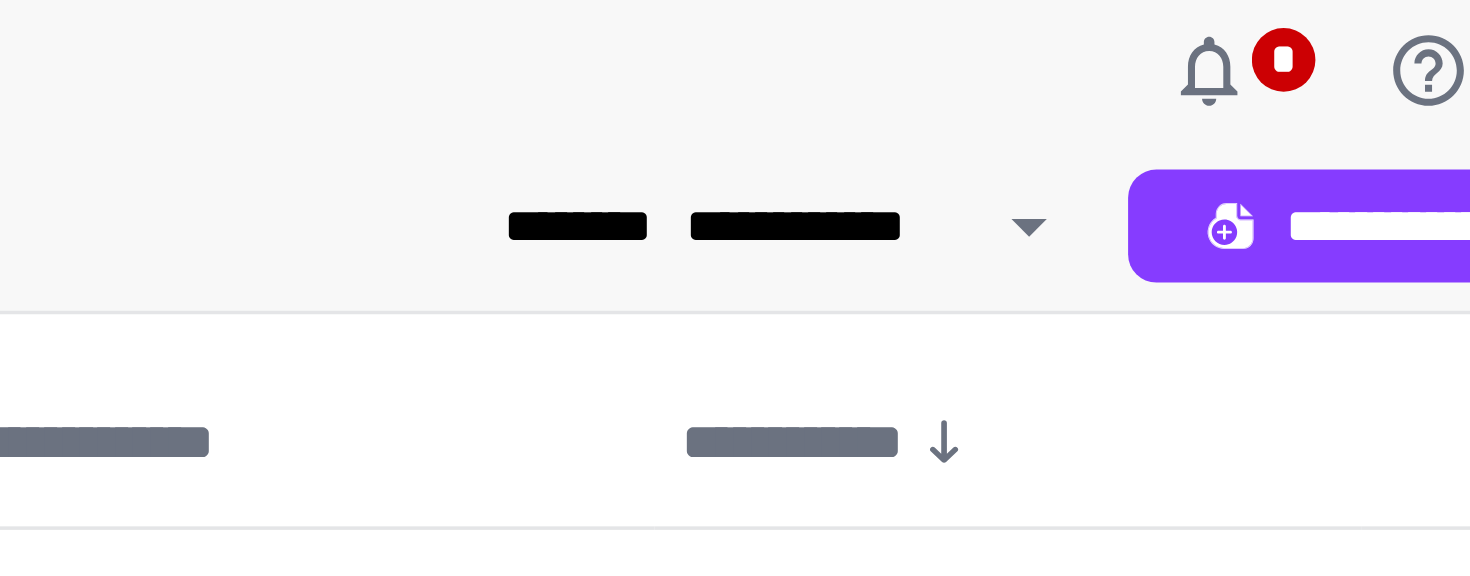 click on "[FIRST] [LAST]" at bounding box center (773, 52) 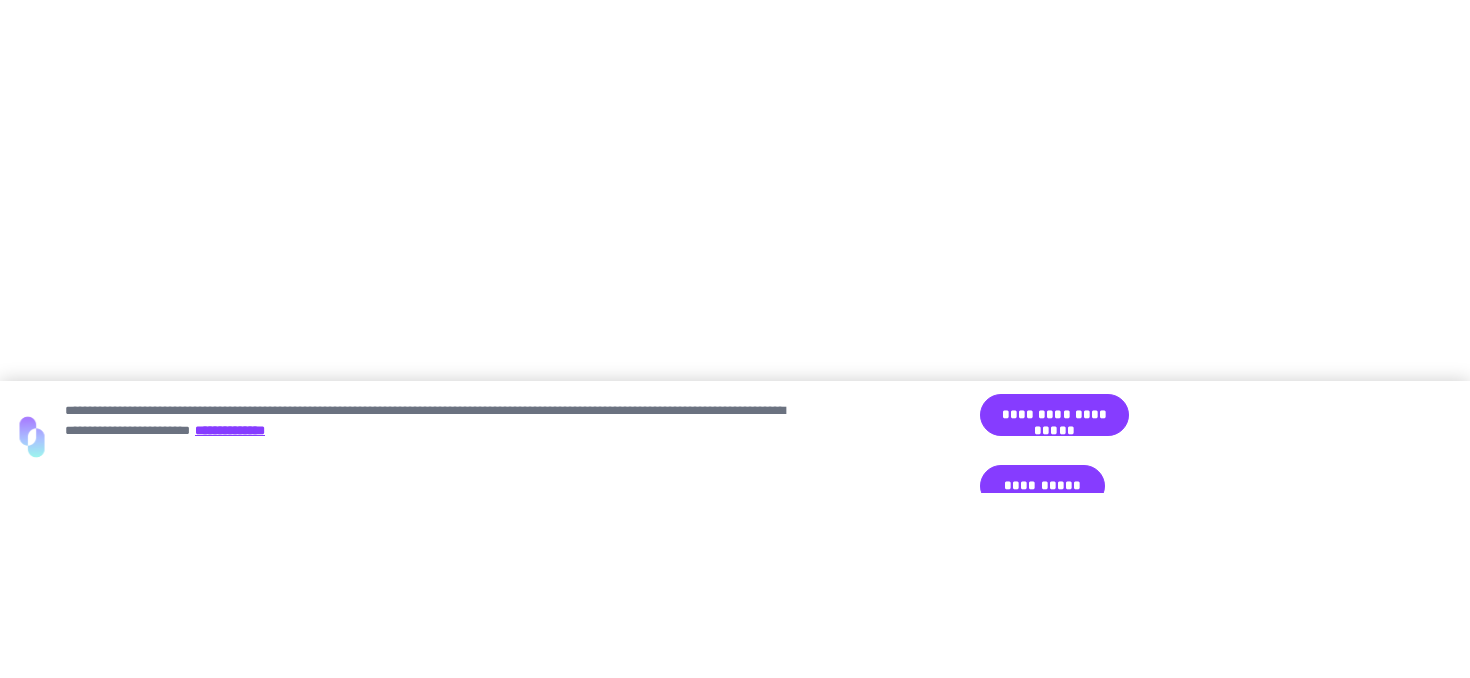 scroll, scrollTop: 0, scrollLeft: 0, axis: both 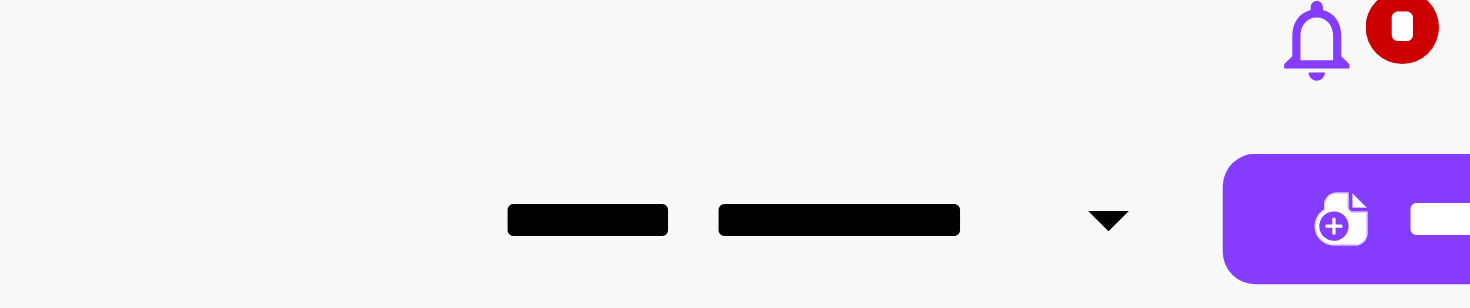 click 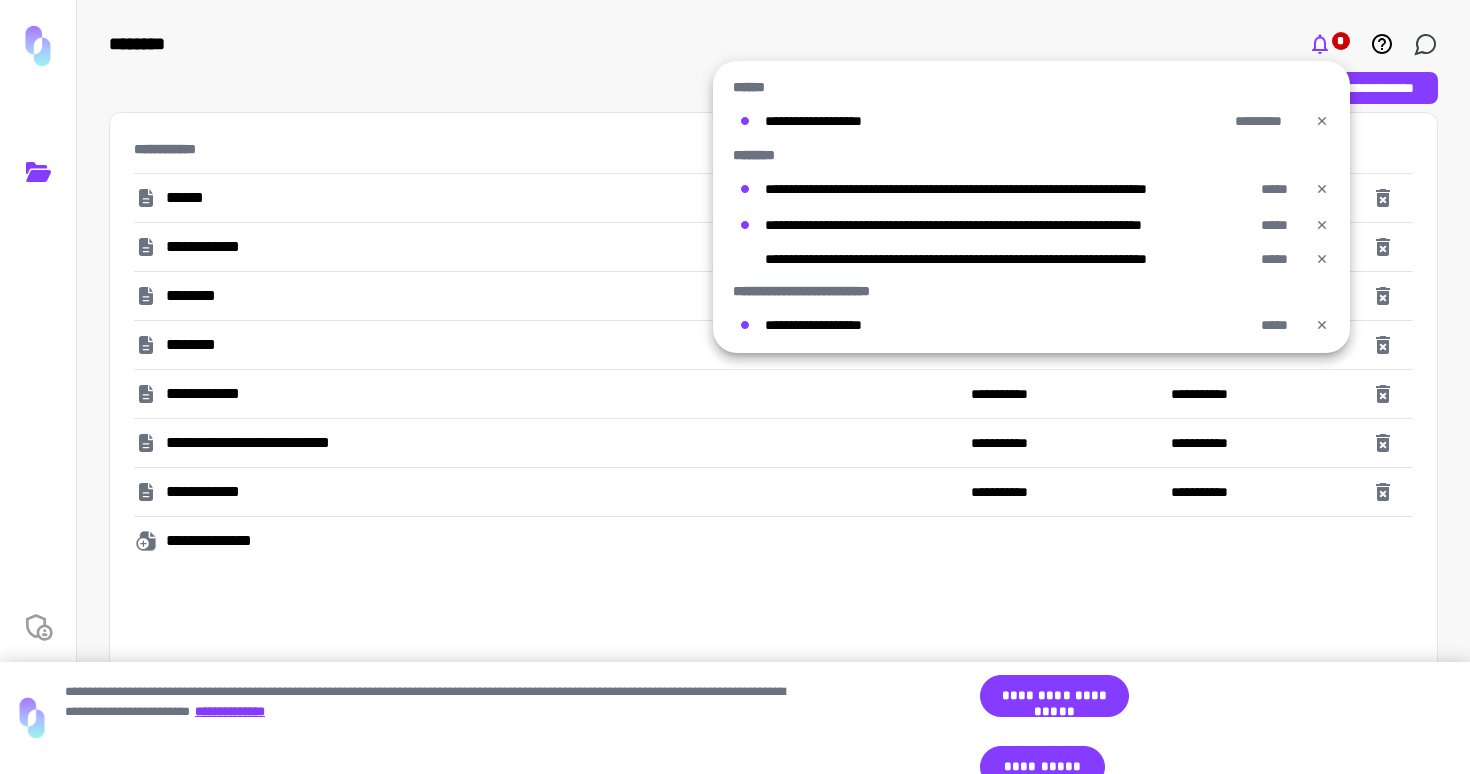 click at bounding box center (735, 387) 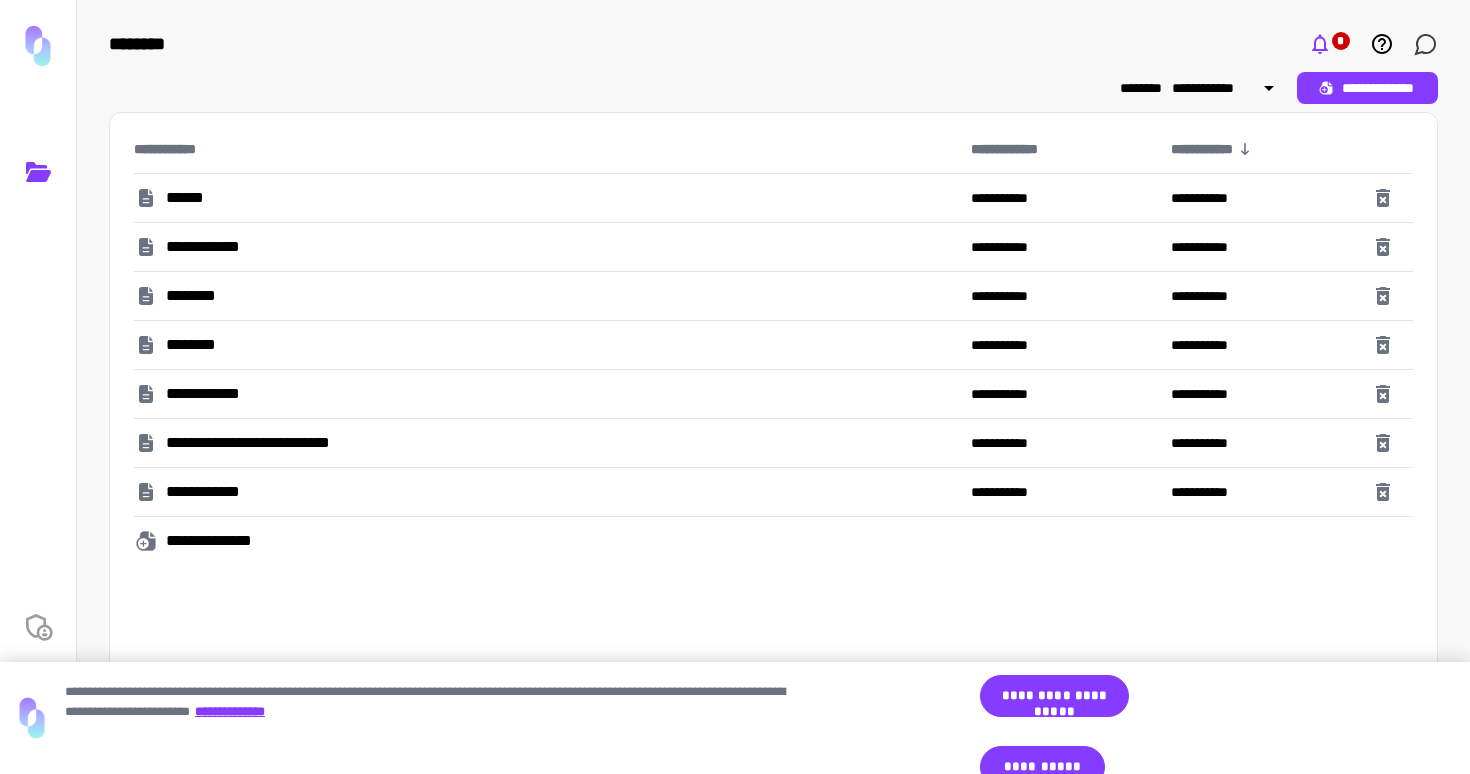 click 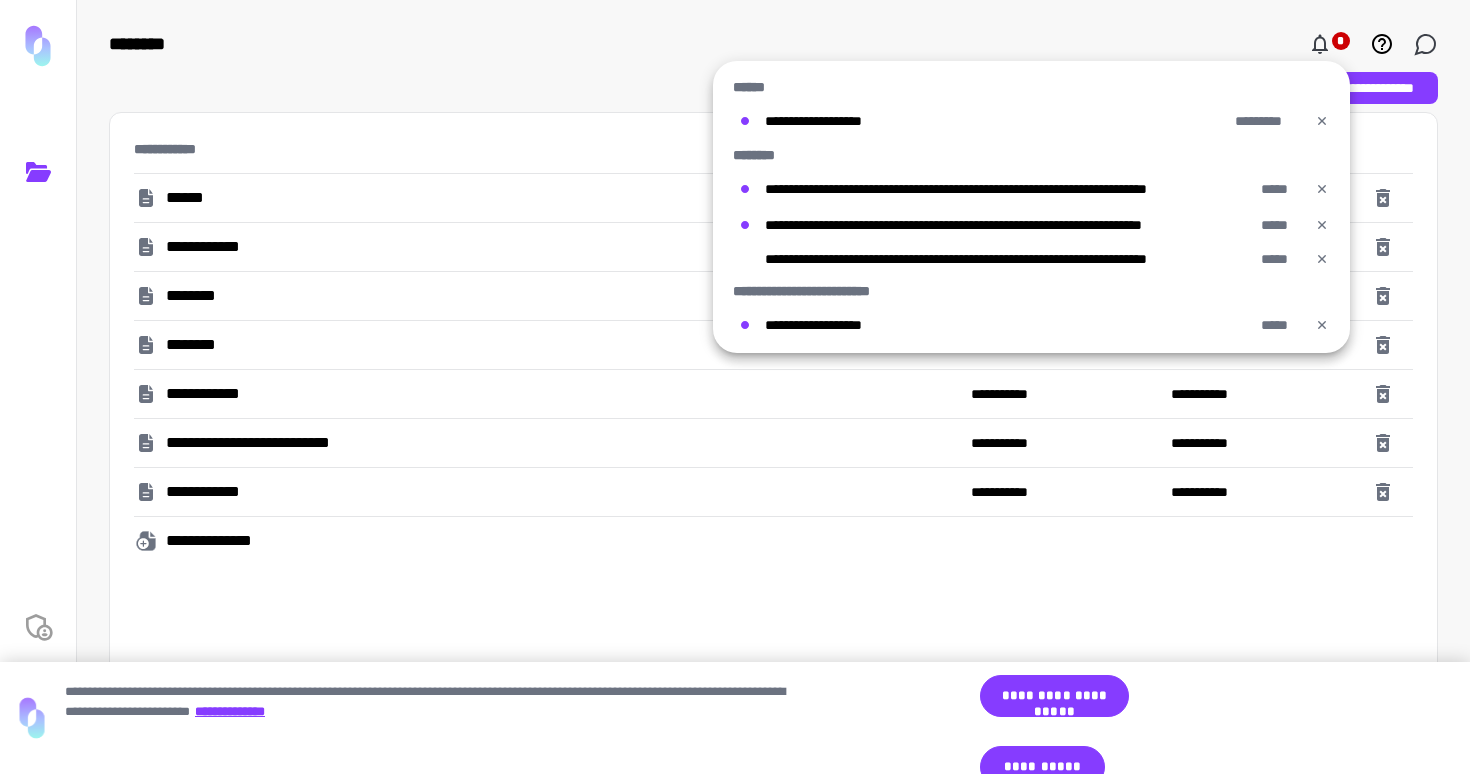 click at bounding box center [735, 387] 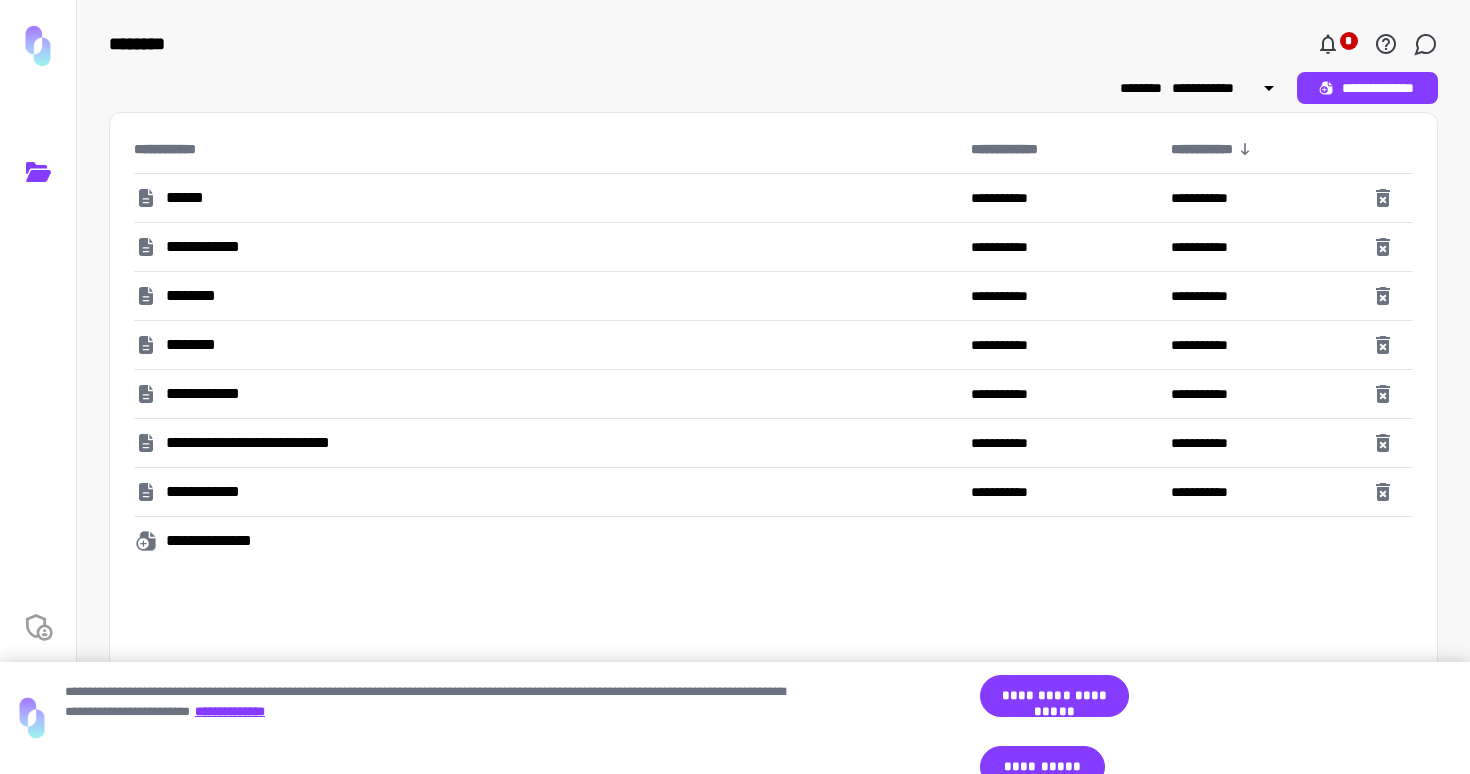 click on "******" at bounding box center [187, 198] 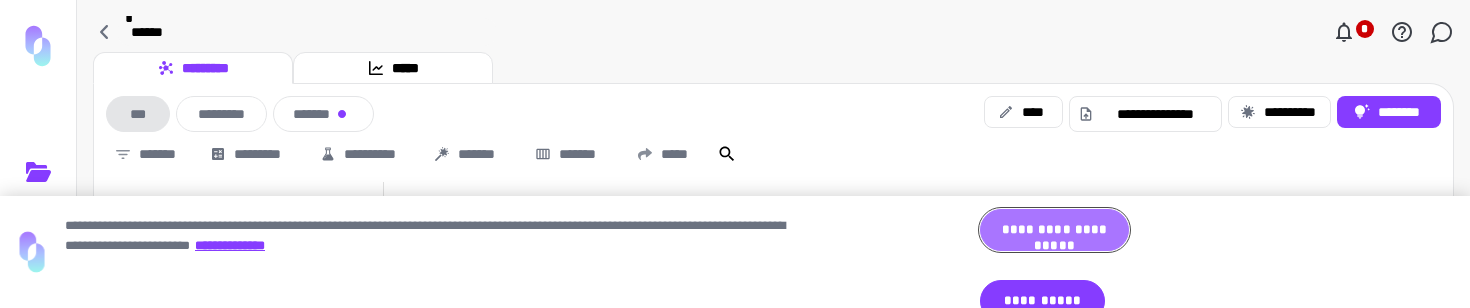 drag, startPoint x: 1028, startPoint y: 256, endPoint x: 807, endPoint y: 205, distance: 226.80829 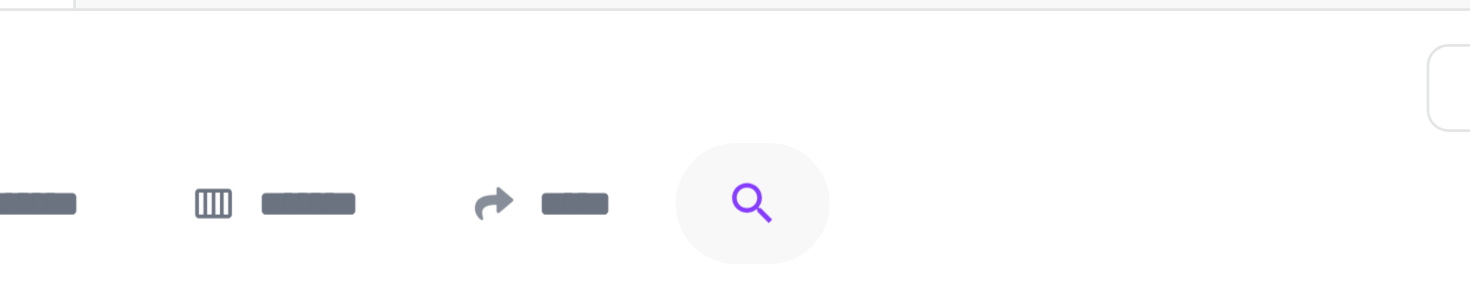click 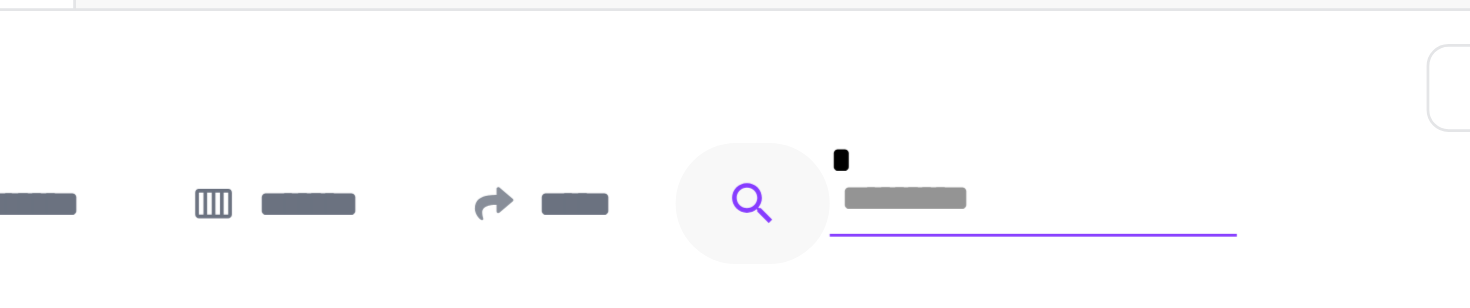 click 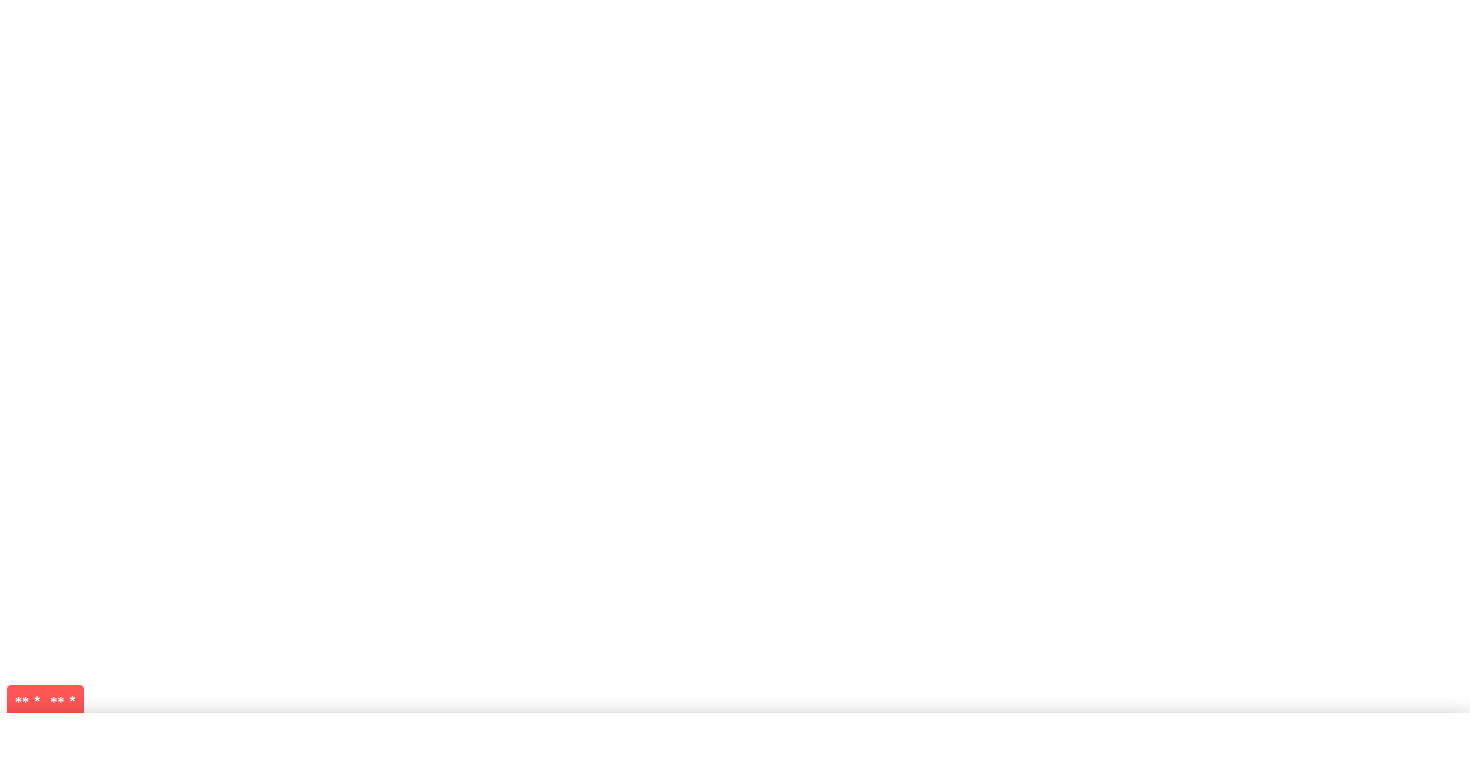 scroll, scrollTop: 0, scrollLeft: 0, axis: both 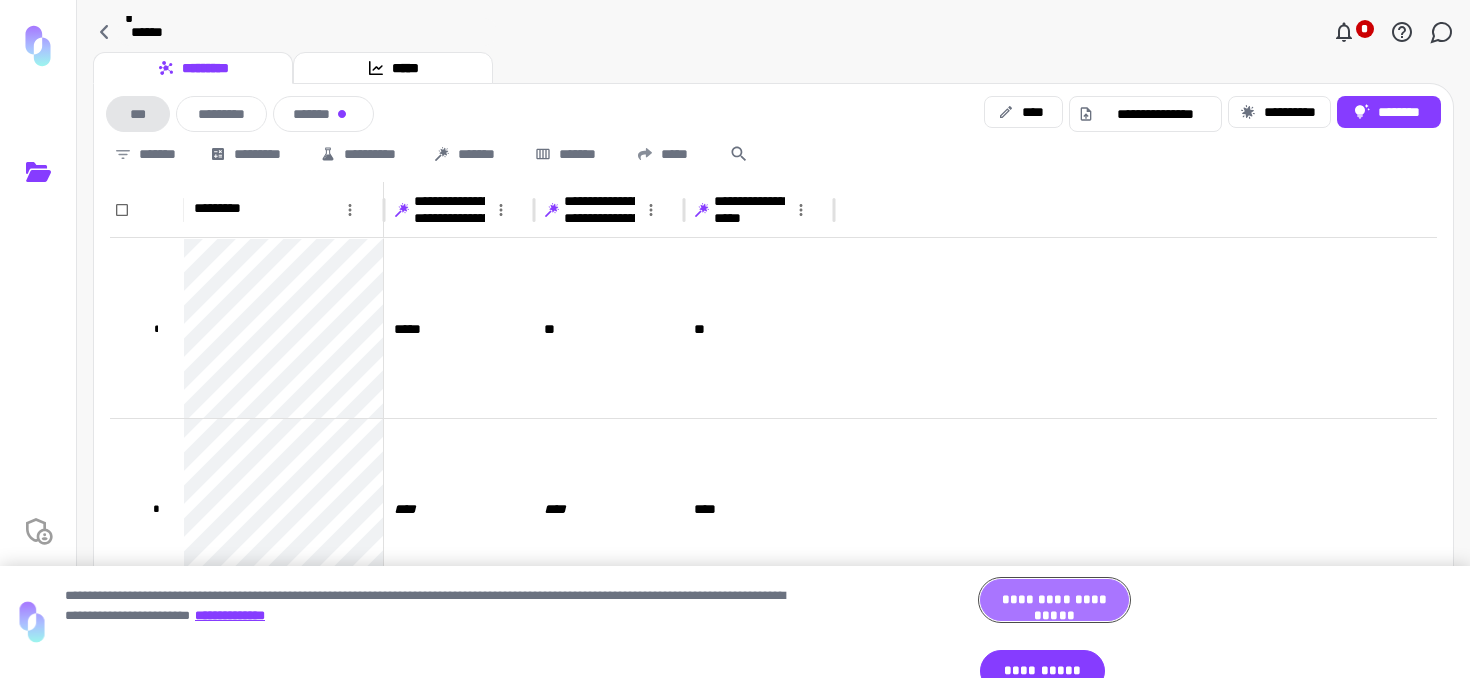 click on "**********" at bounding box center (1054, 600) 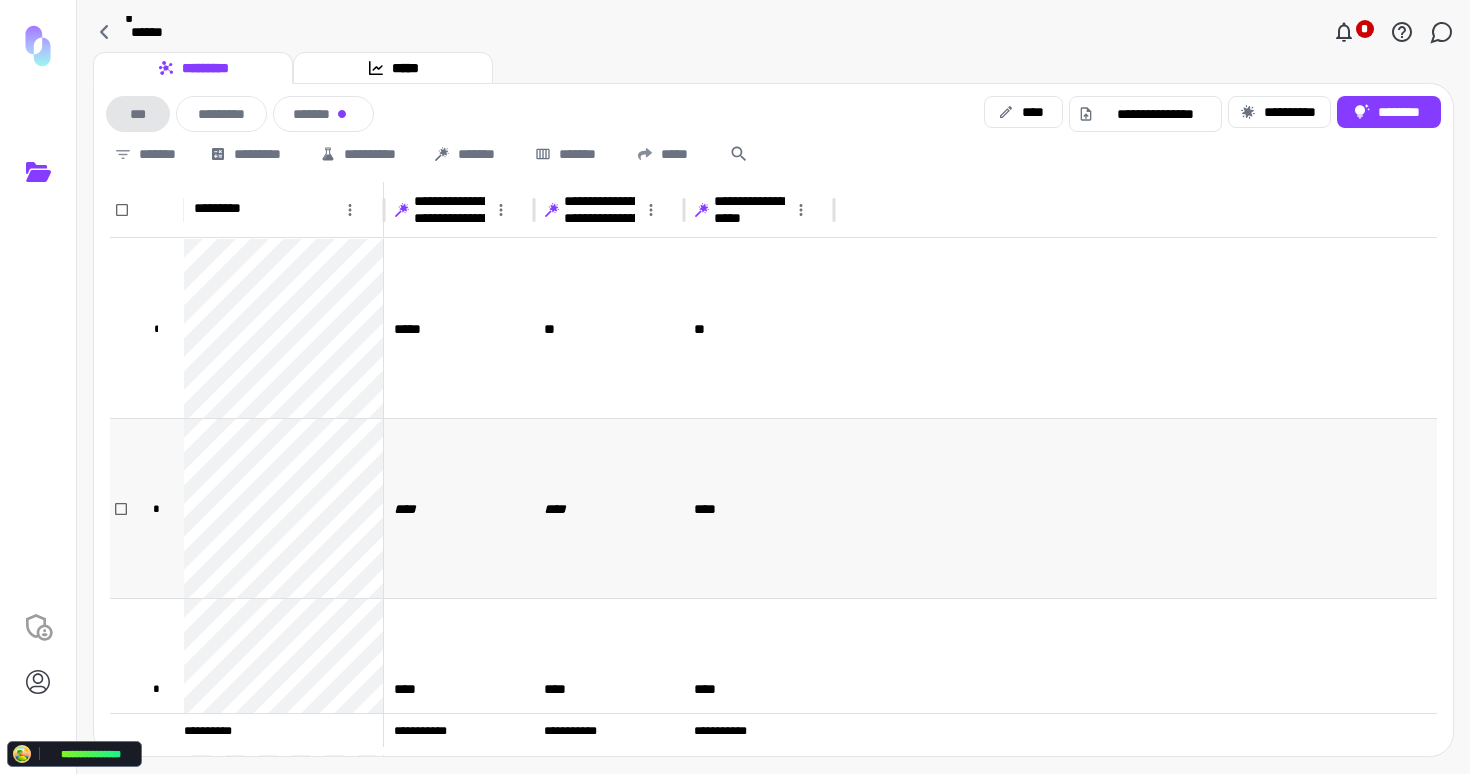 scroll, scrollTop: 216, scrollLeft: 0, axis: vertical 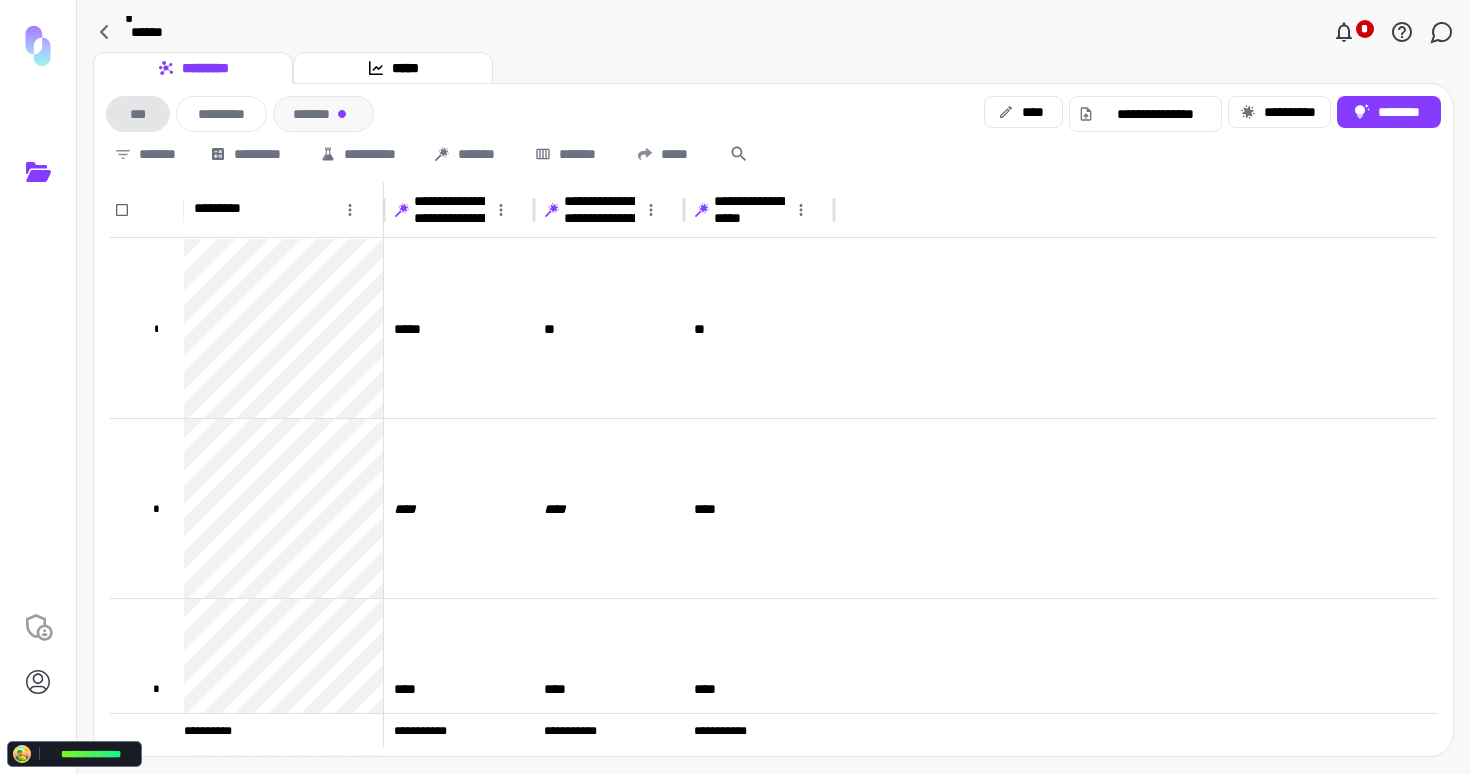 click on "*******" at bounding box center [323, 114] 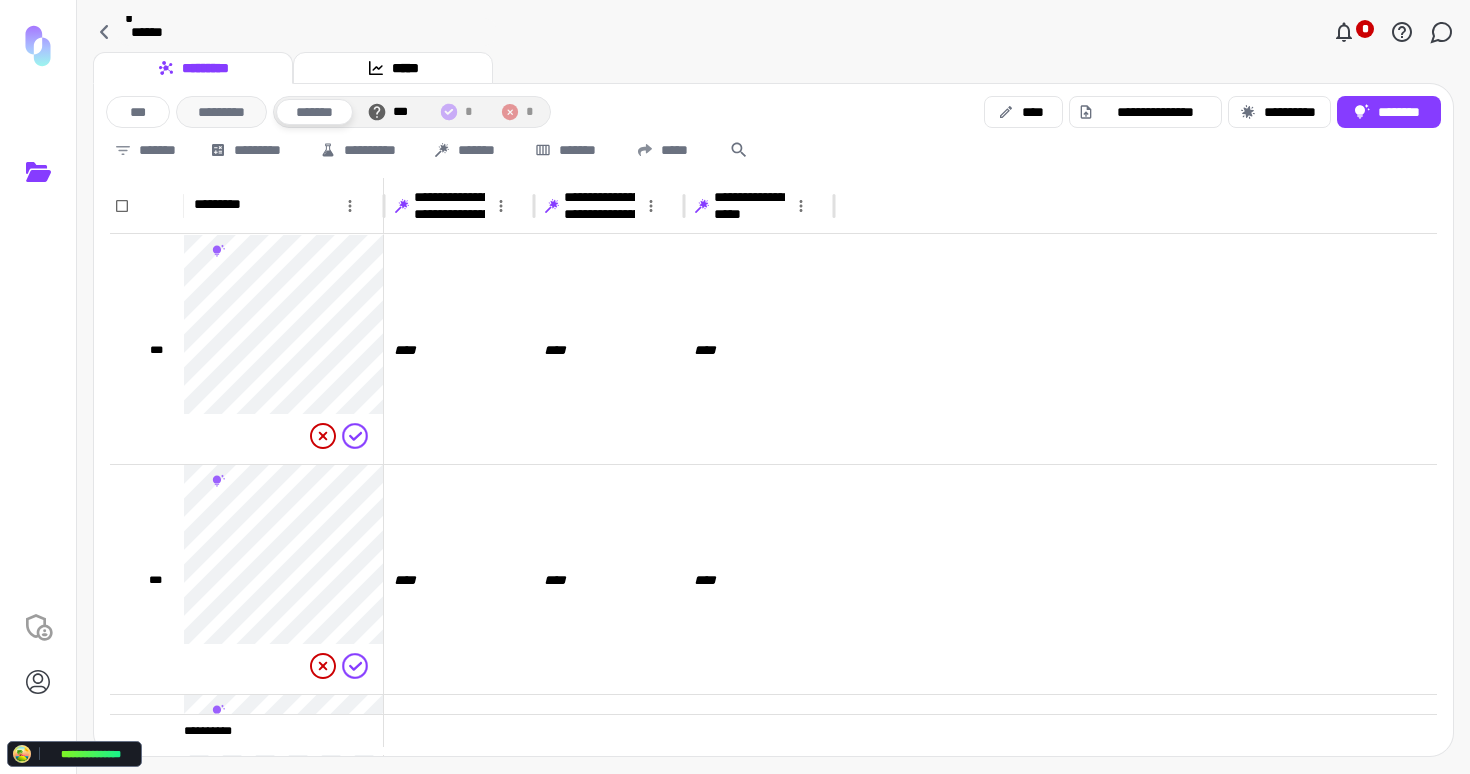 click on "*********" at bounding box center (221, 112) 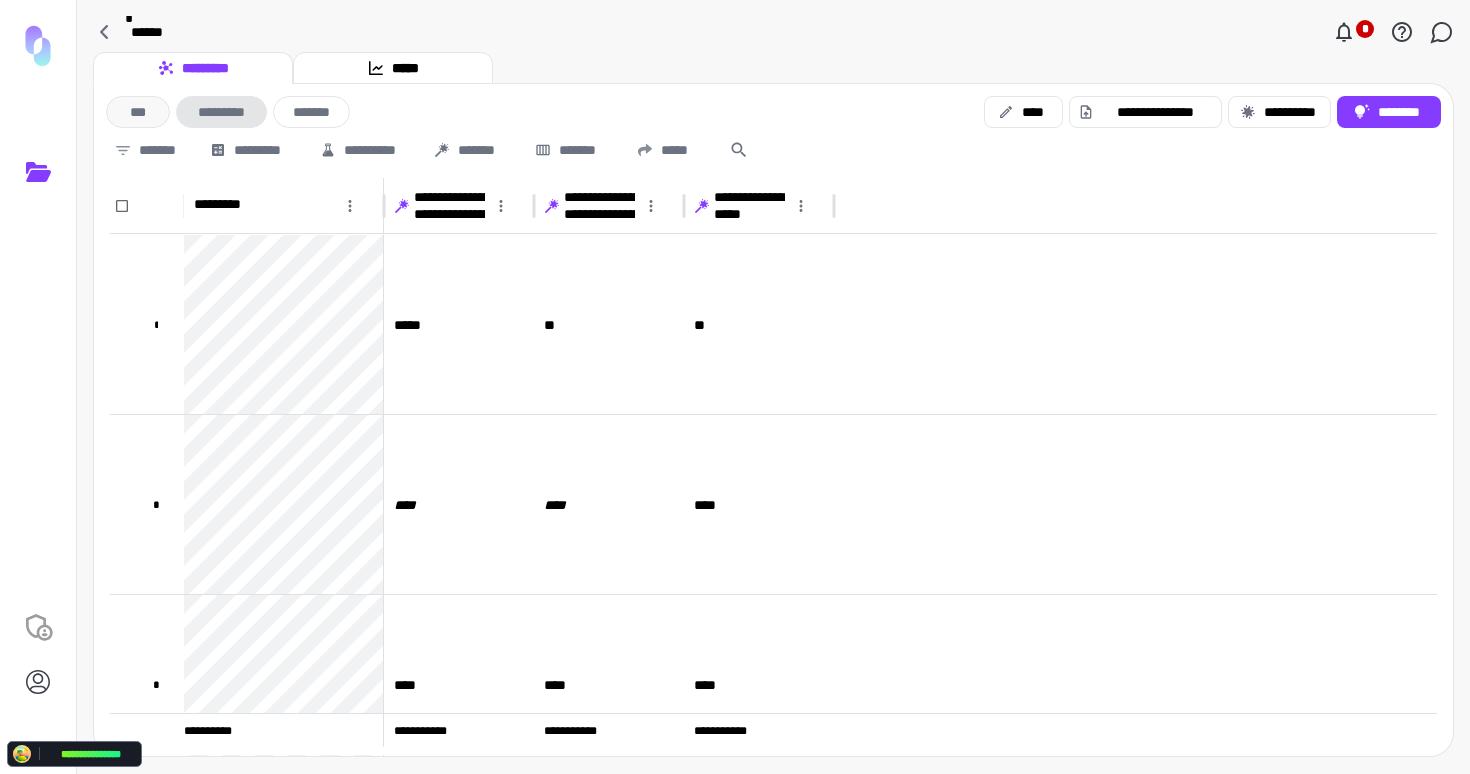 click on "***" at bounding box center [138, 112] 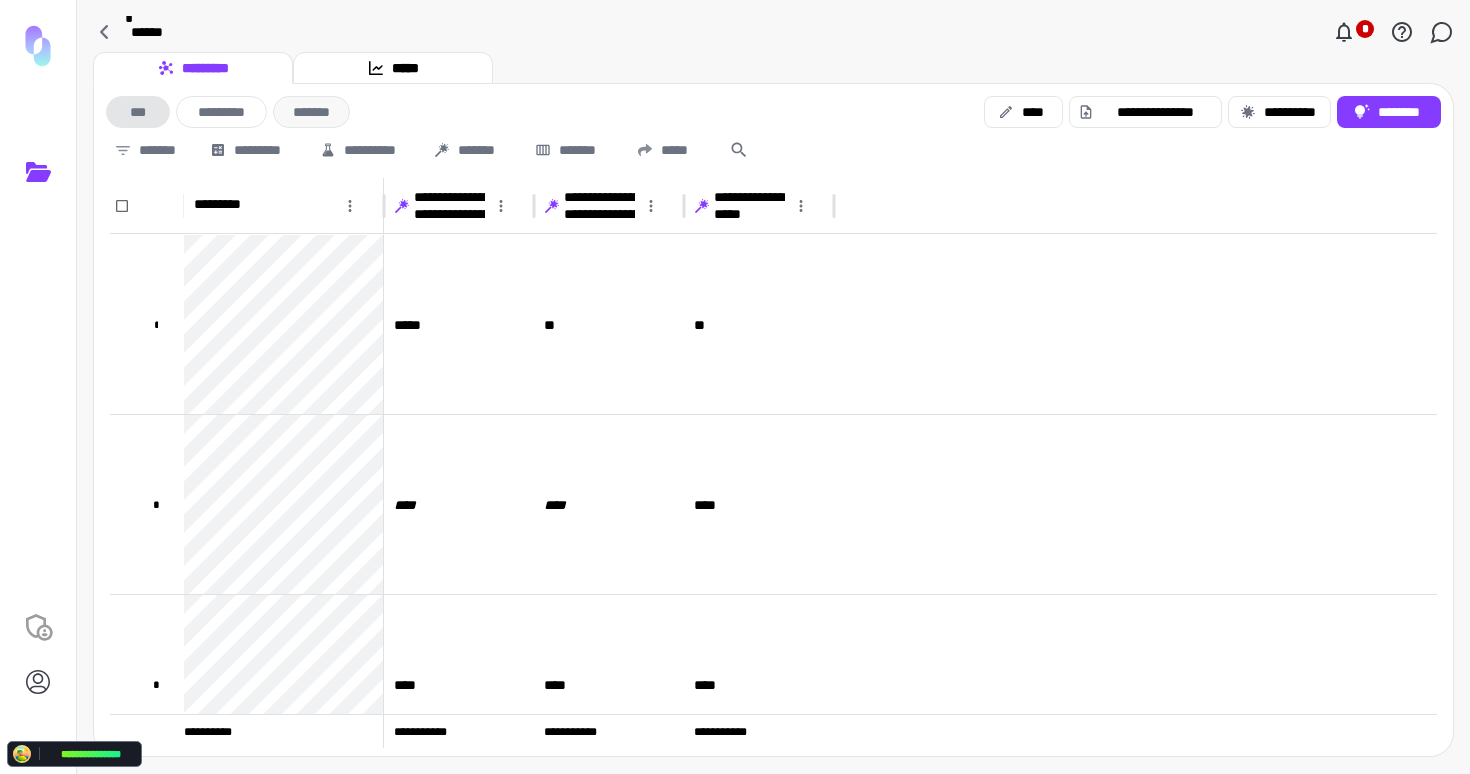 click on "*******" at bounding box center [311, 112] 